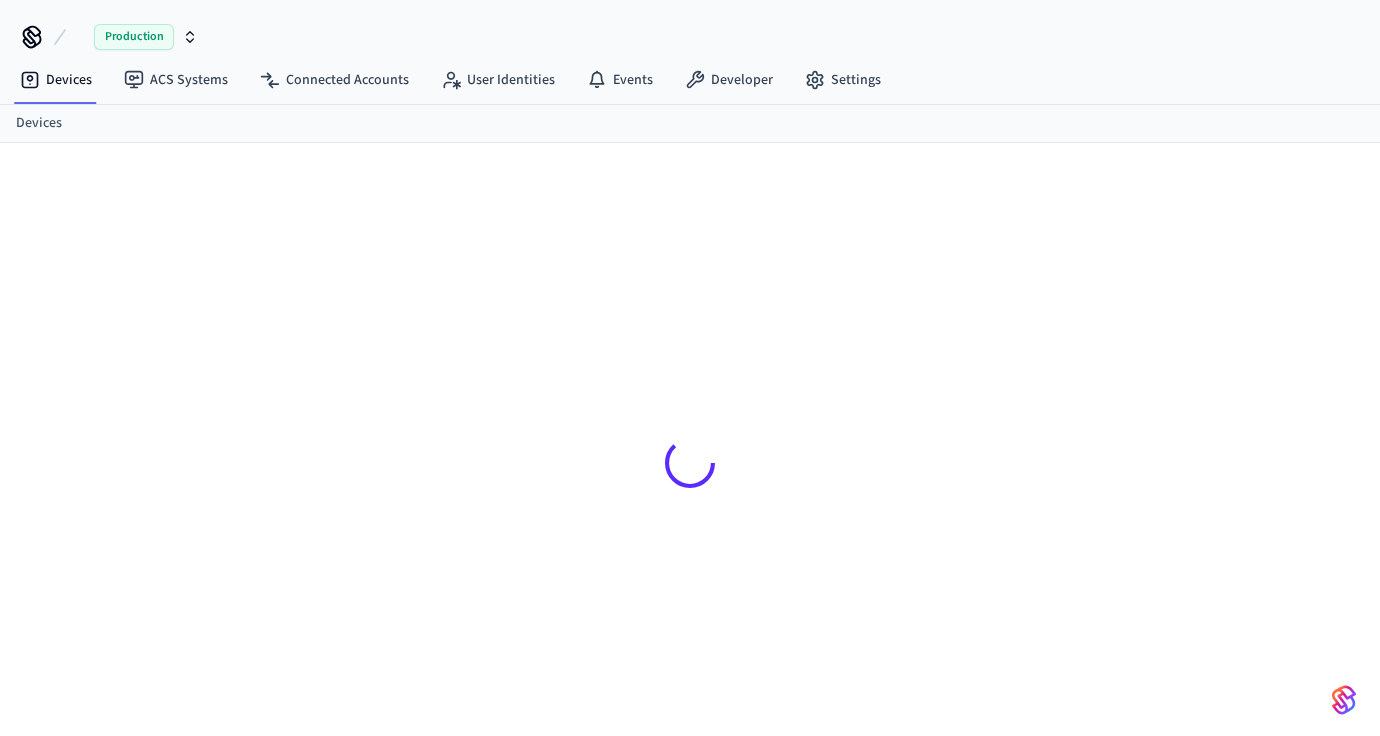 scroll, scrollTop: 0, scrollLeft: 0, axis: both 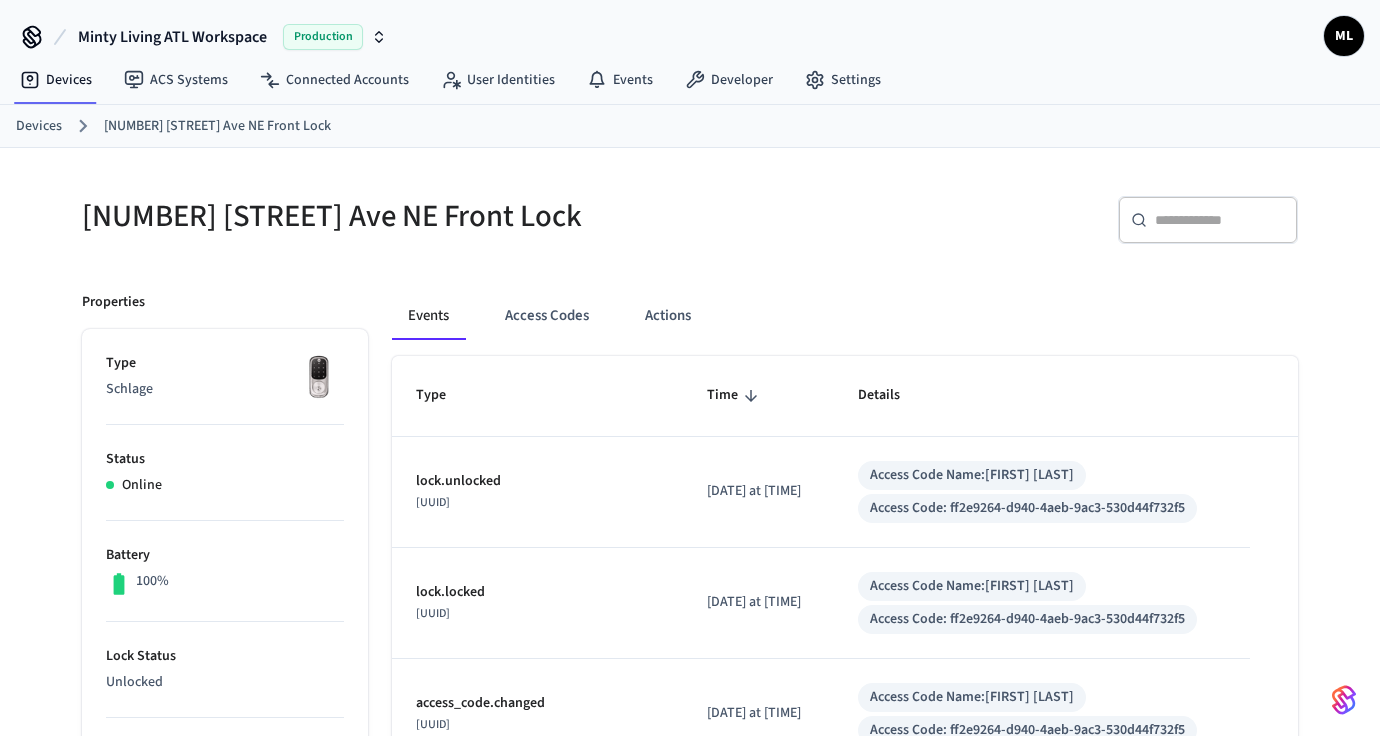 click on "Devices" at bounding box center [39, 126] 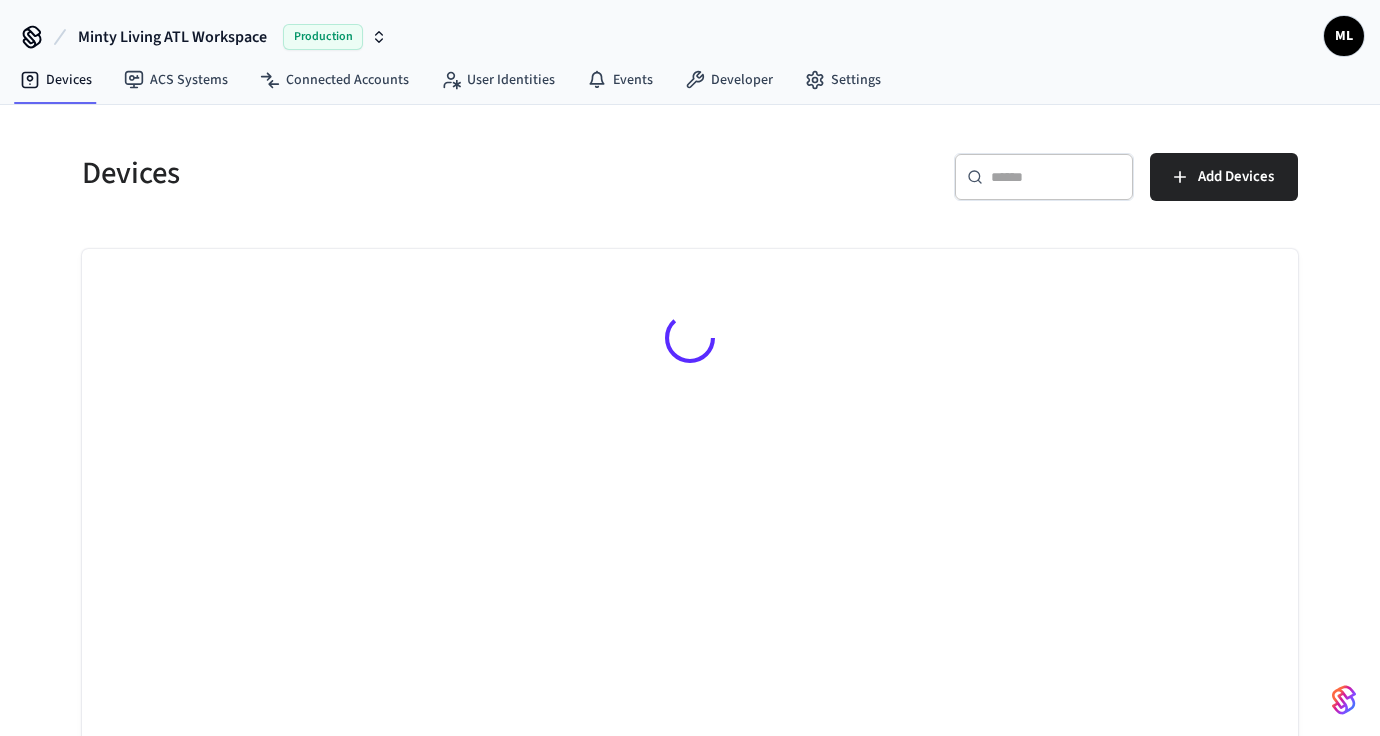 click at bounding box center (1056, 177) 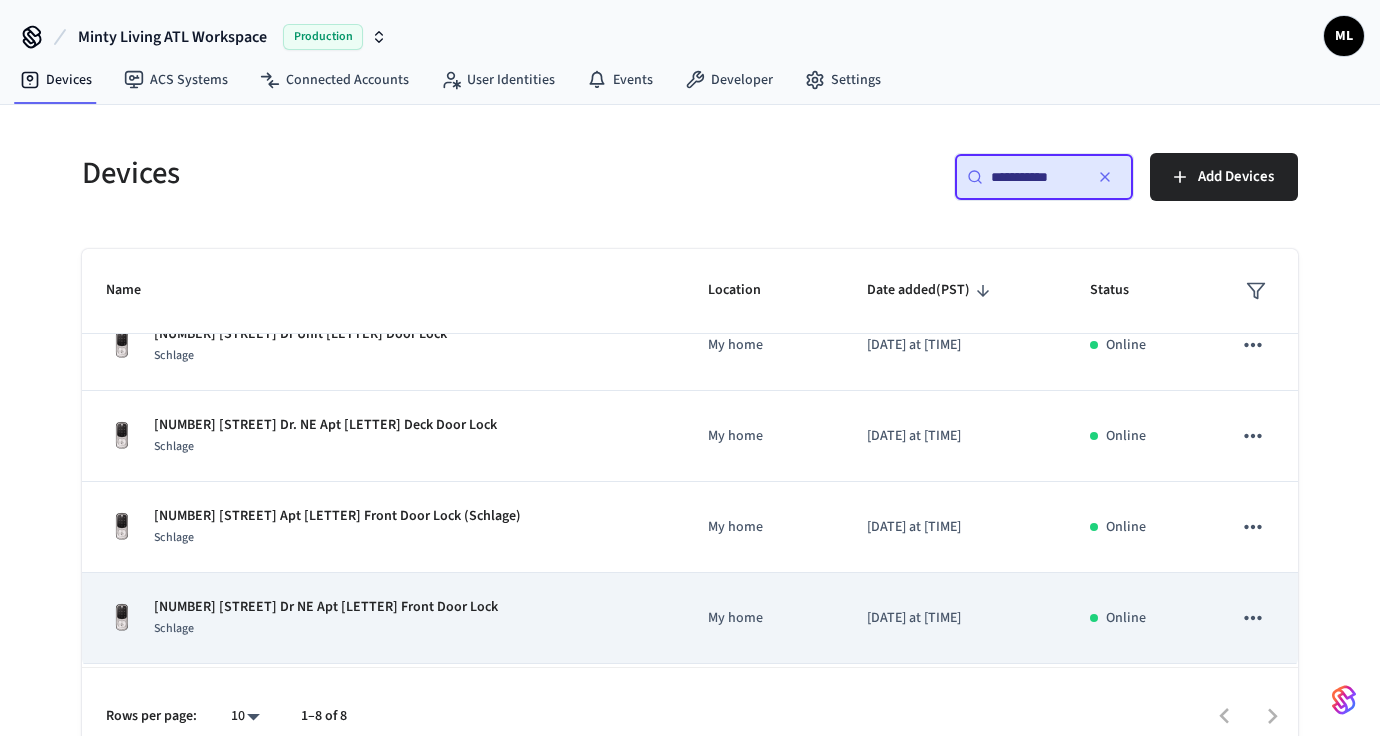 scroll, scrollTop: 34, scrollLeft: 0, axis: vertical 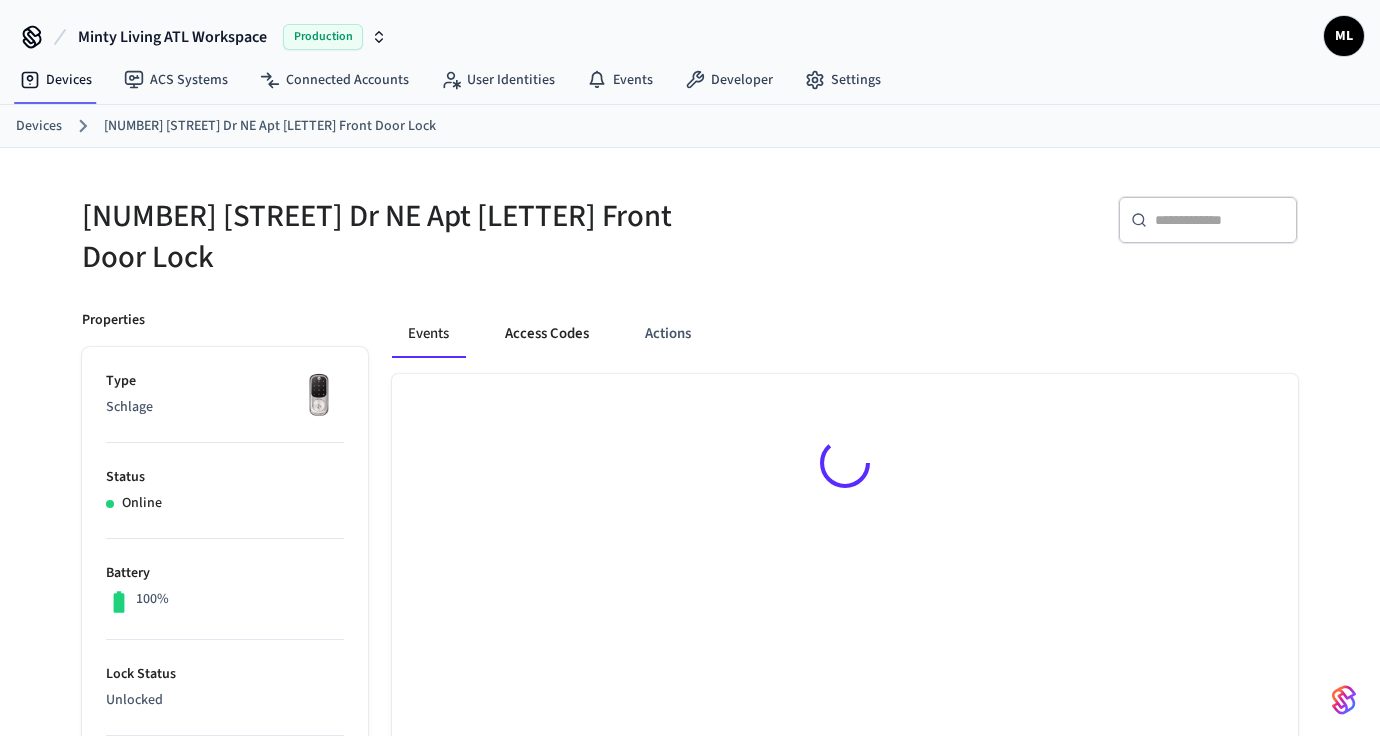 click on "Access Codes" at bounding box center (547, 334) 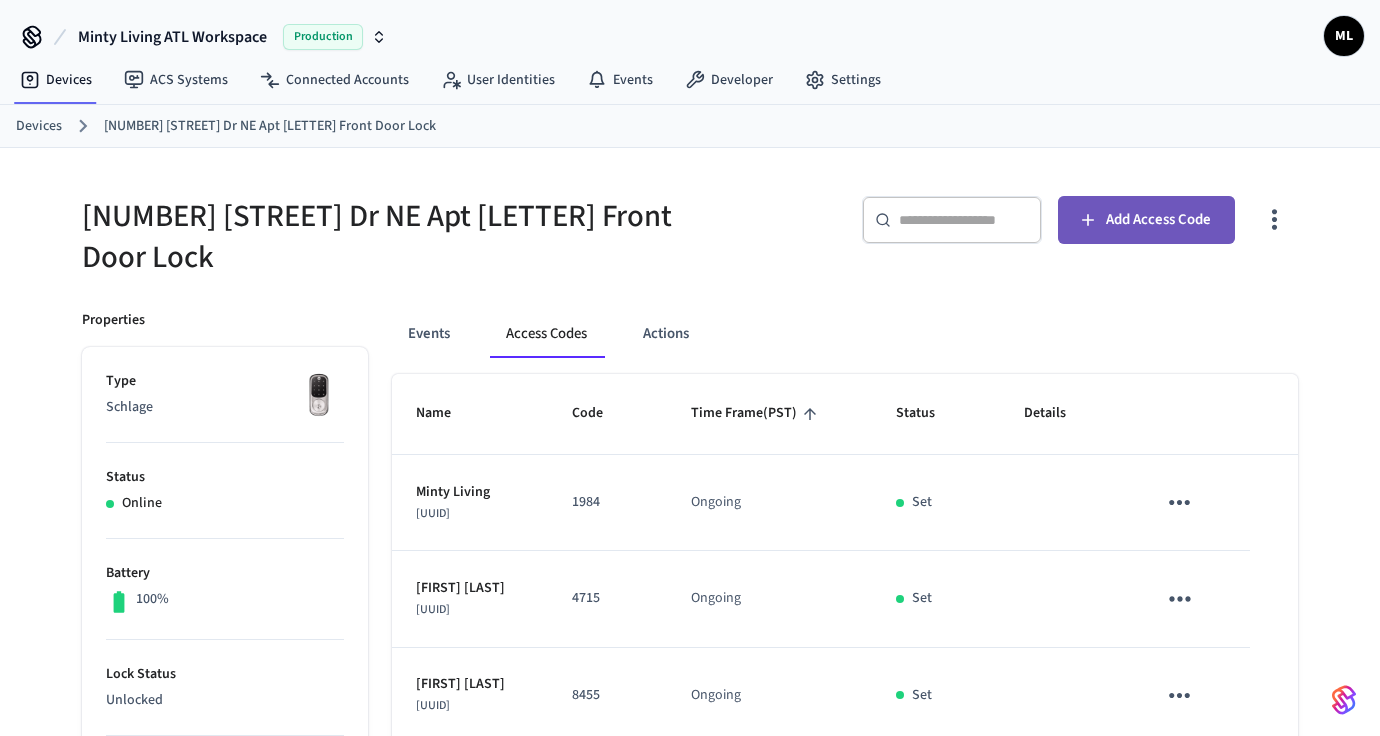 click on "Add Access Code" at bounding box center (1146, 220) 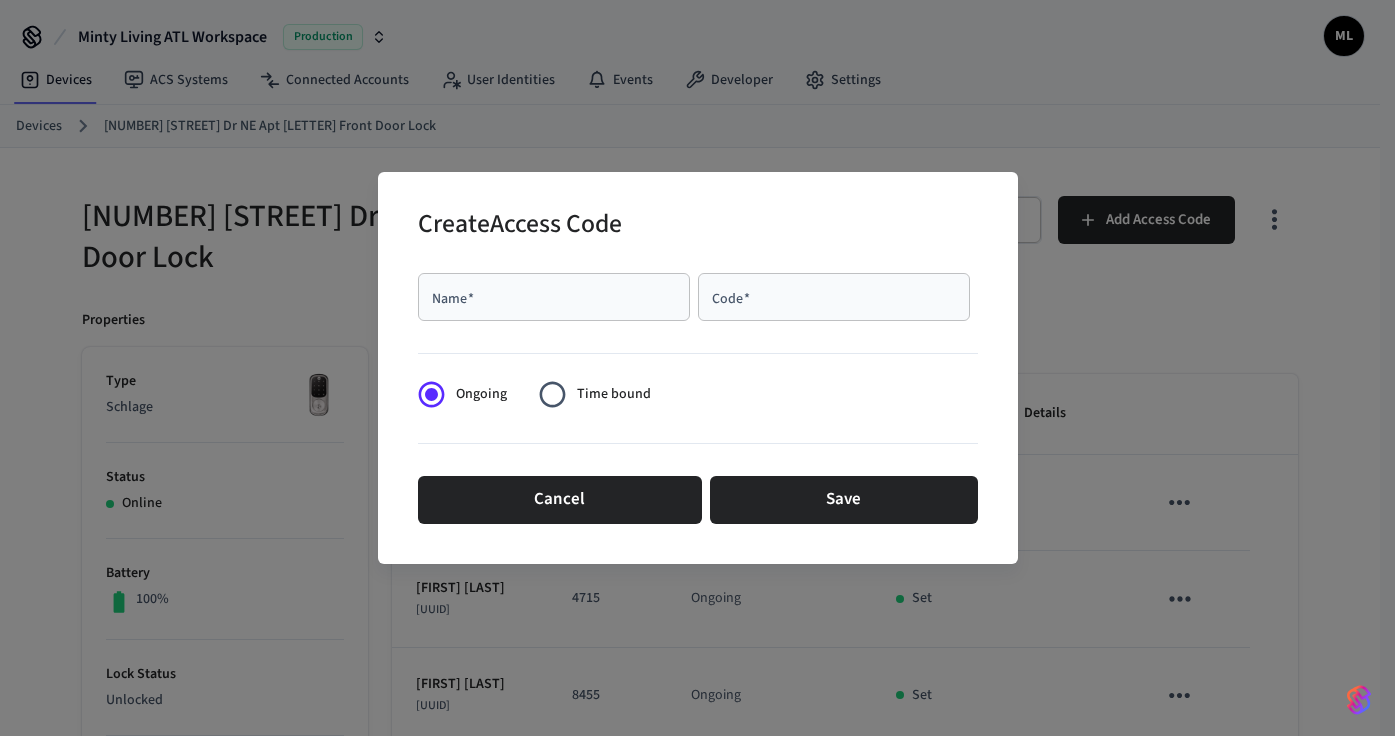 click on "Name   *" at bounding box center [554, 297] 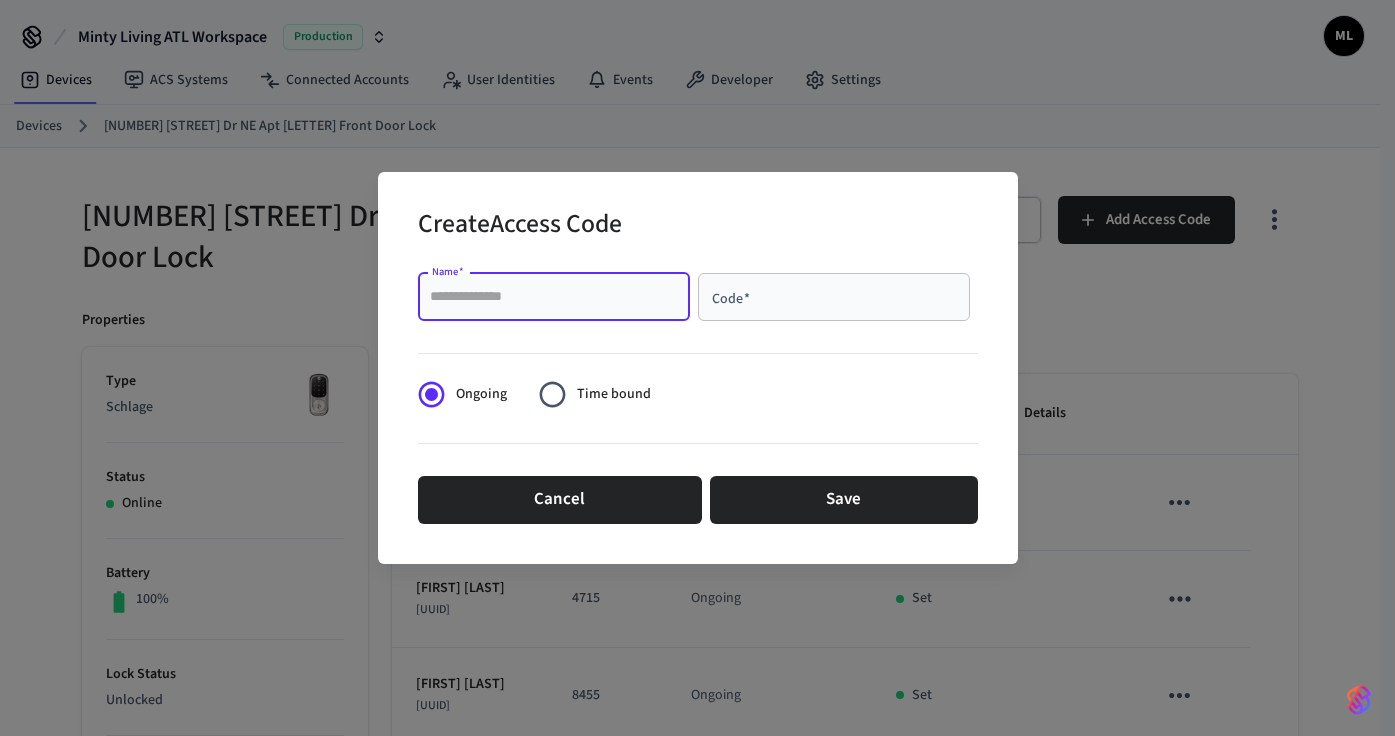 paste on "**********" 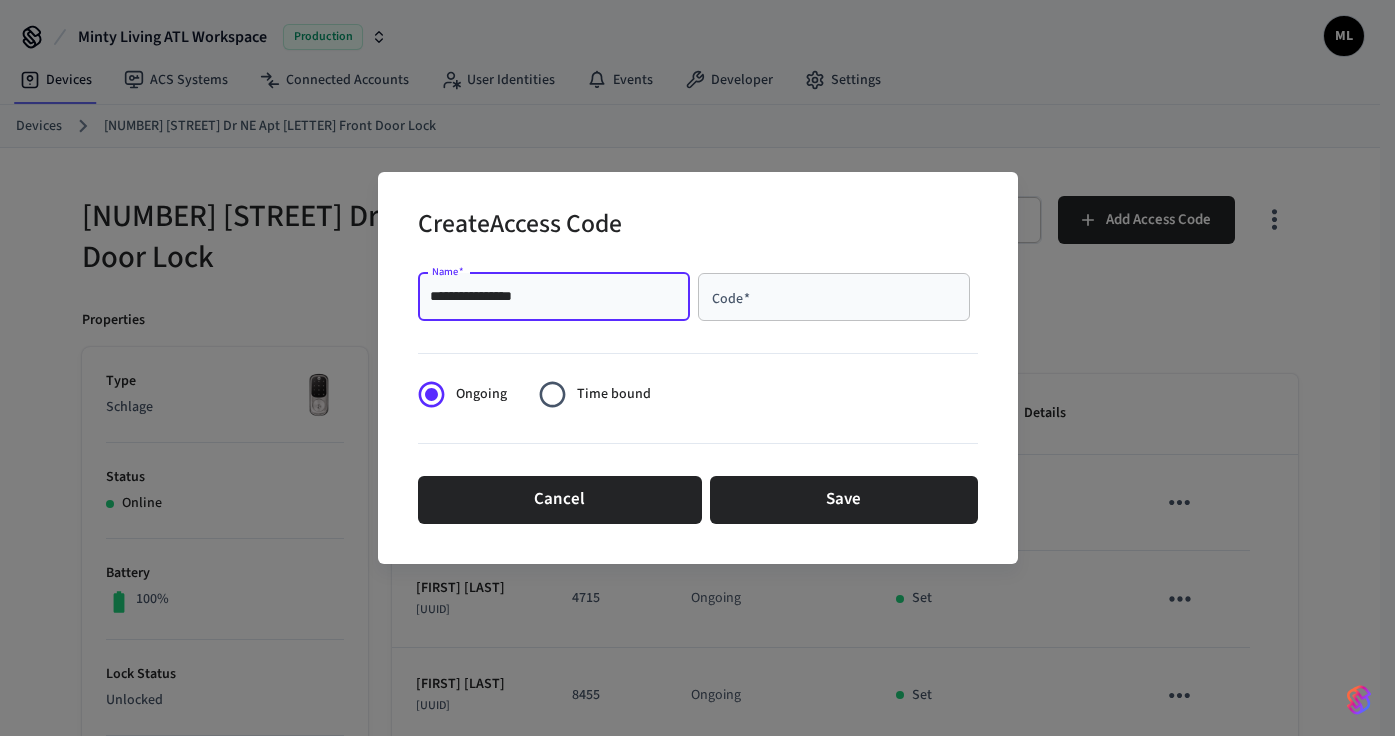 type on "**********" 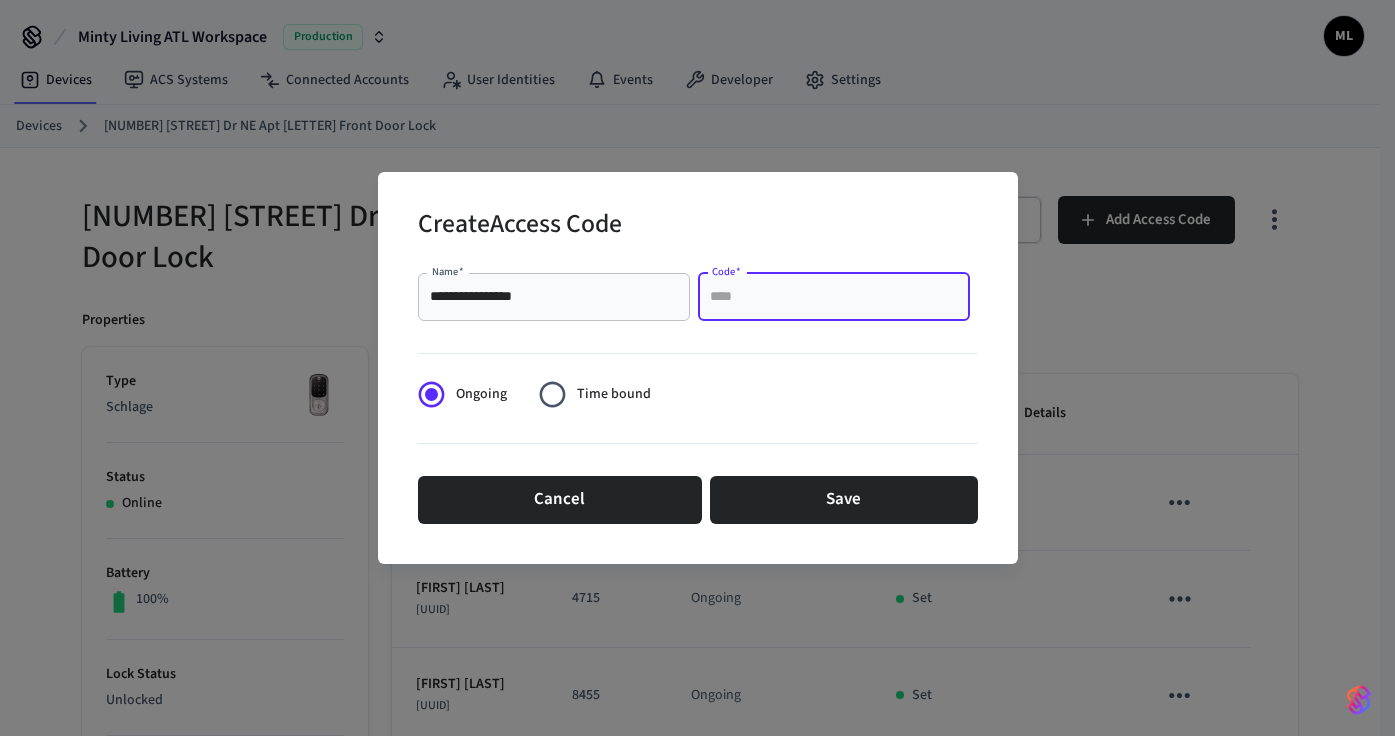 click on "Code   *" at bounding box center (834, 297) 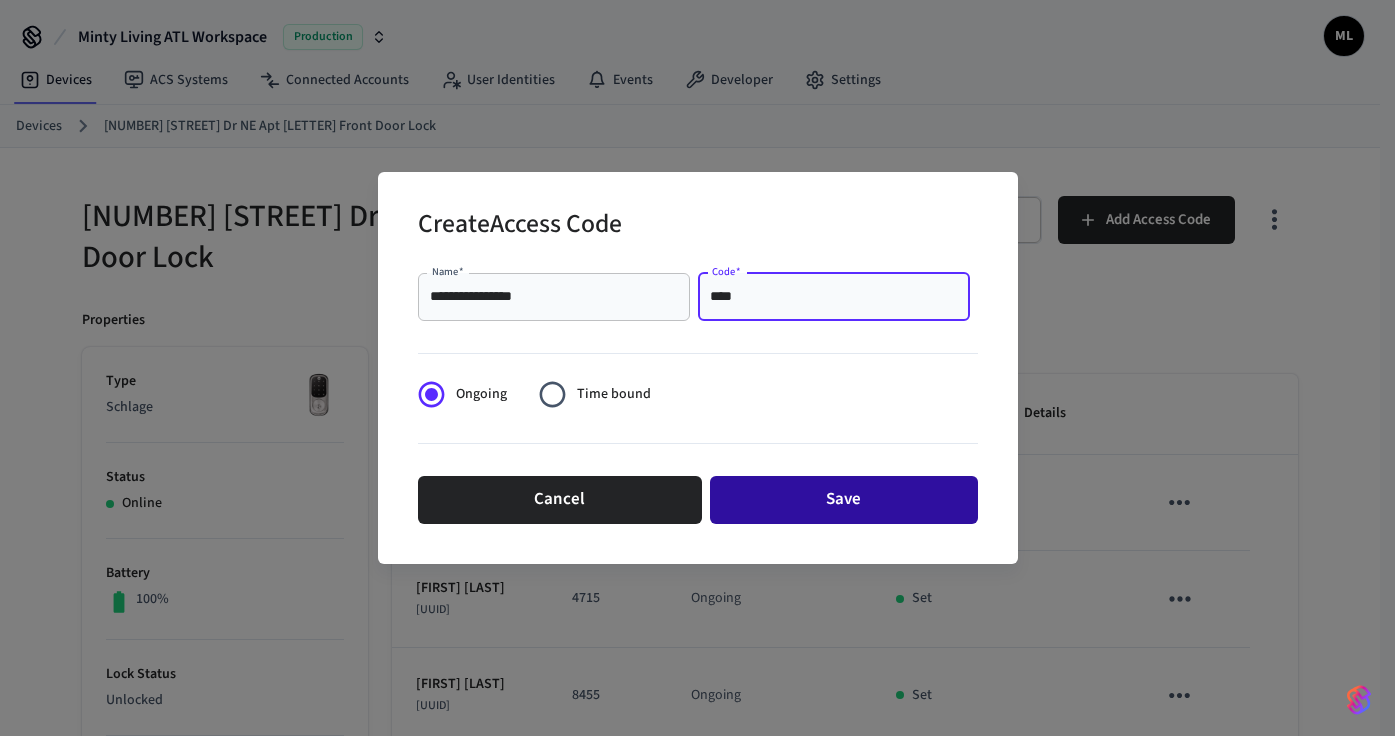type on "****" 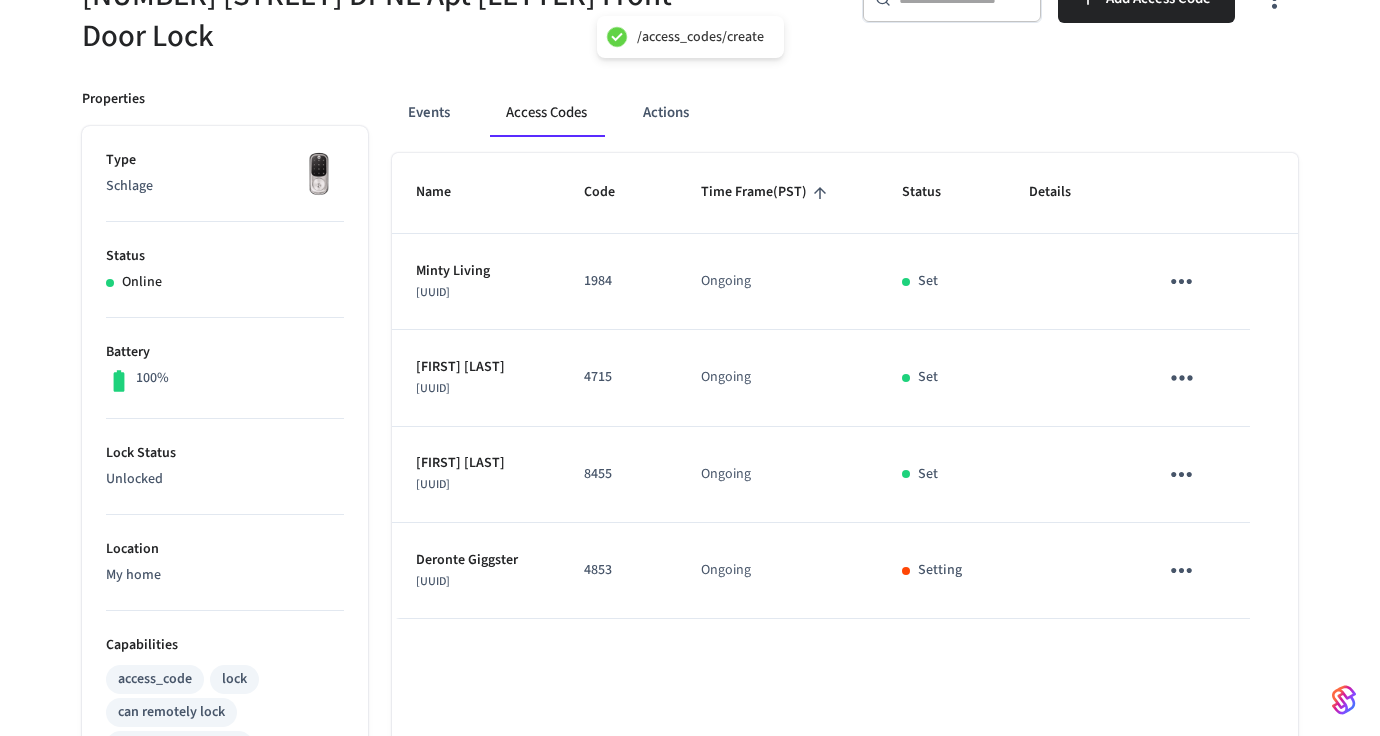 scroll, scrollTop: 0, scrollLeft: 0, axis: both 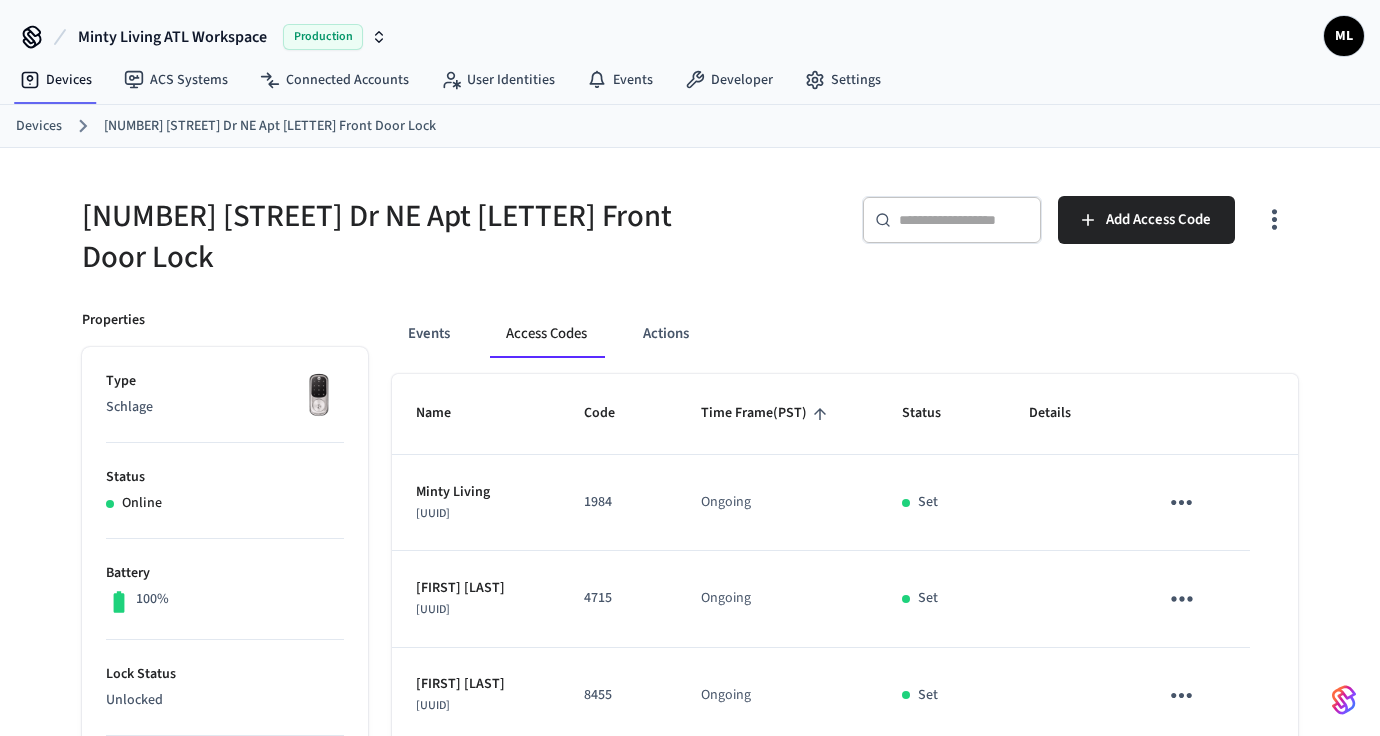 click on "Devices" at bounding box center (39, 126) 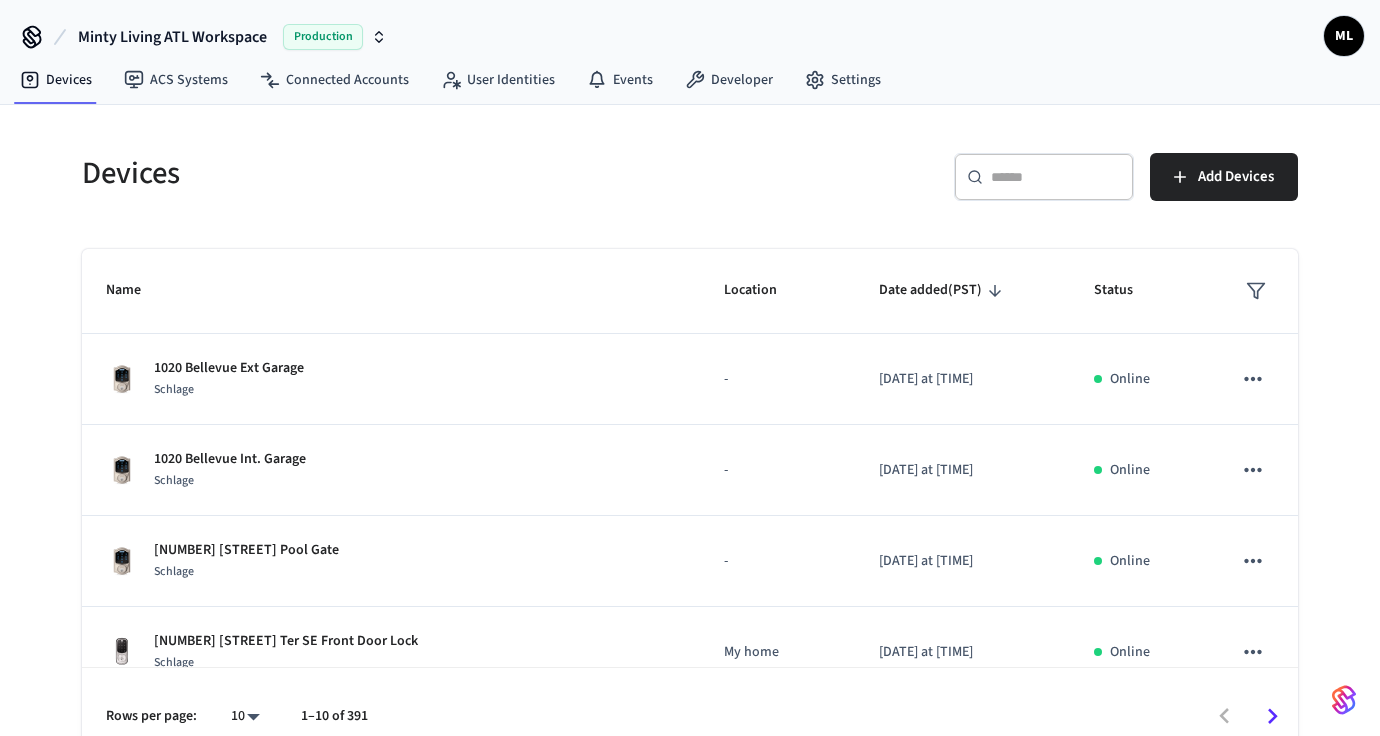 click at bounding box center (1056, 177) 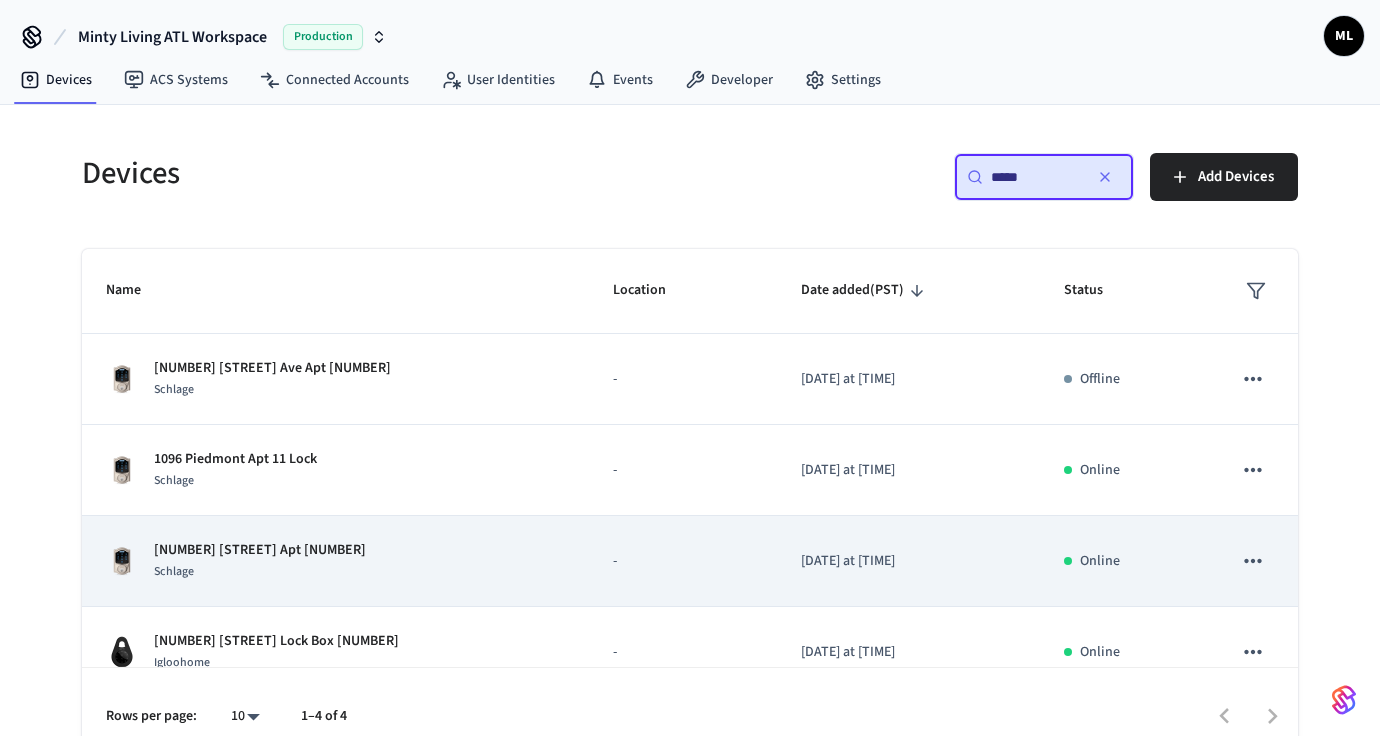 scroll, scrollTop: 31, scrollLeft: 0, axis: vertical 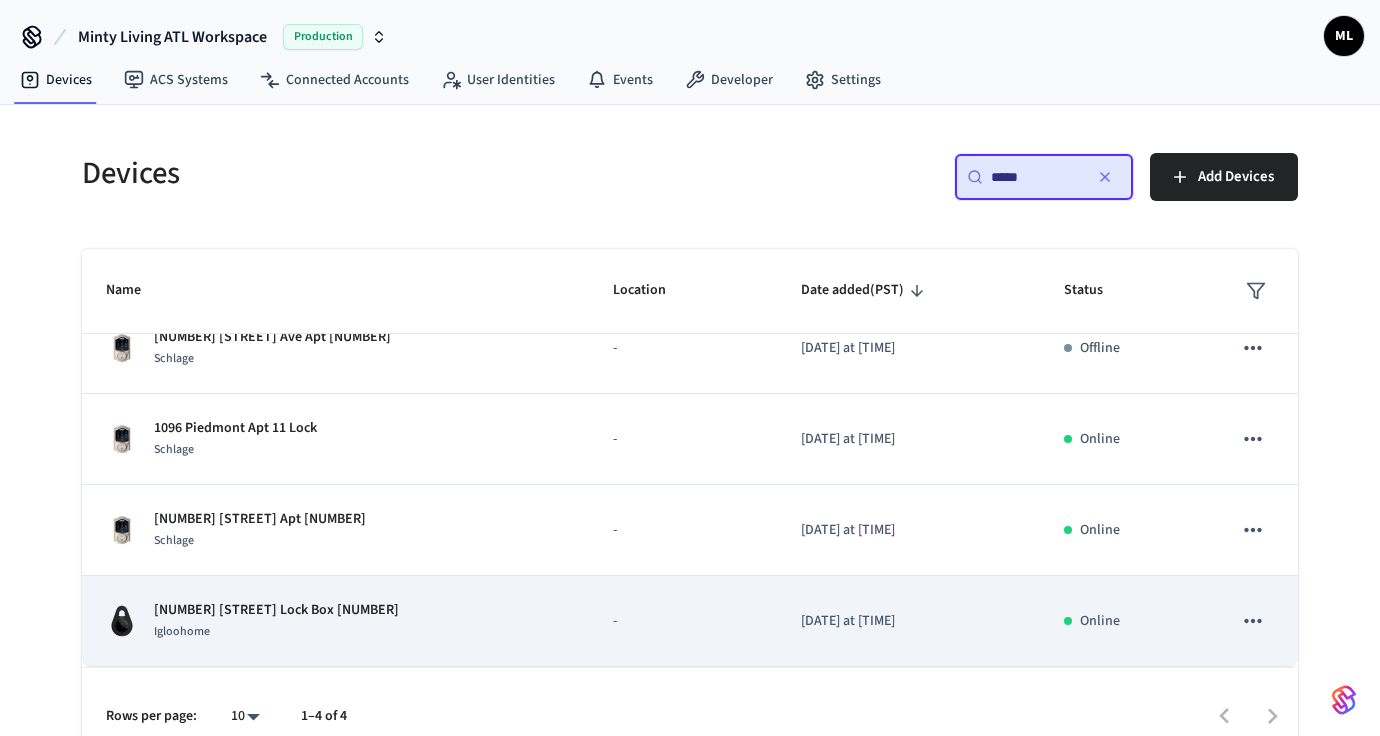 type on "****" 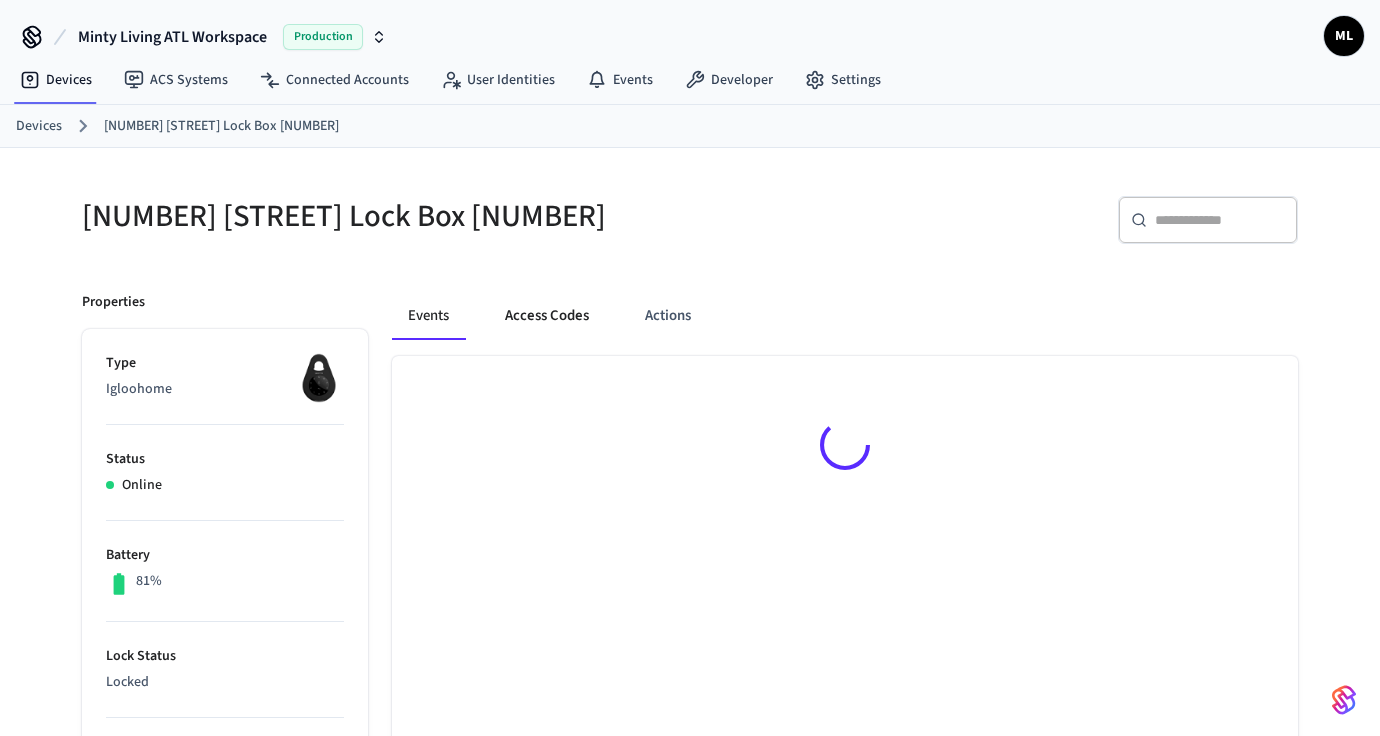 click on "Access Codes" at bounding box center [547, 316] 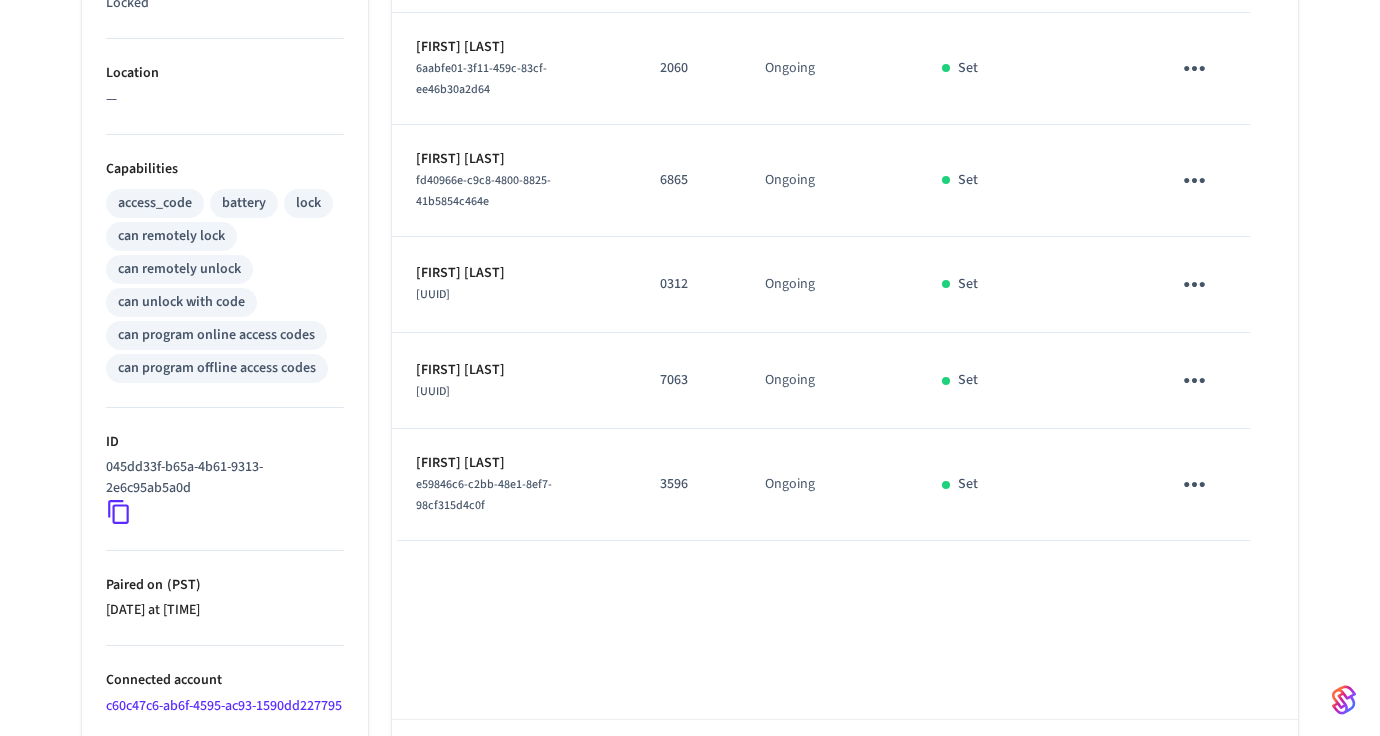 scroll, scrollTop: 10, scrollLeft: 0, axis: vertical 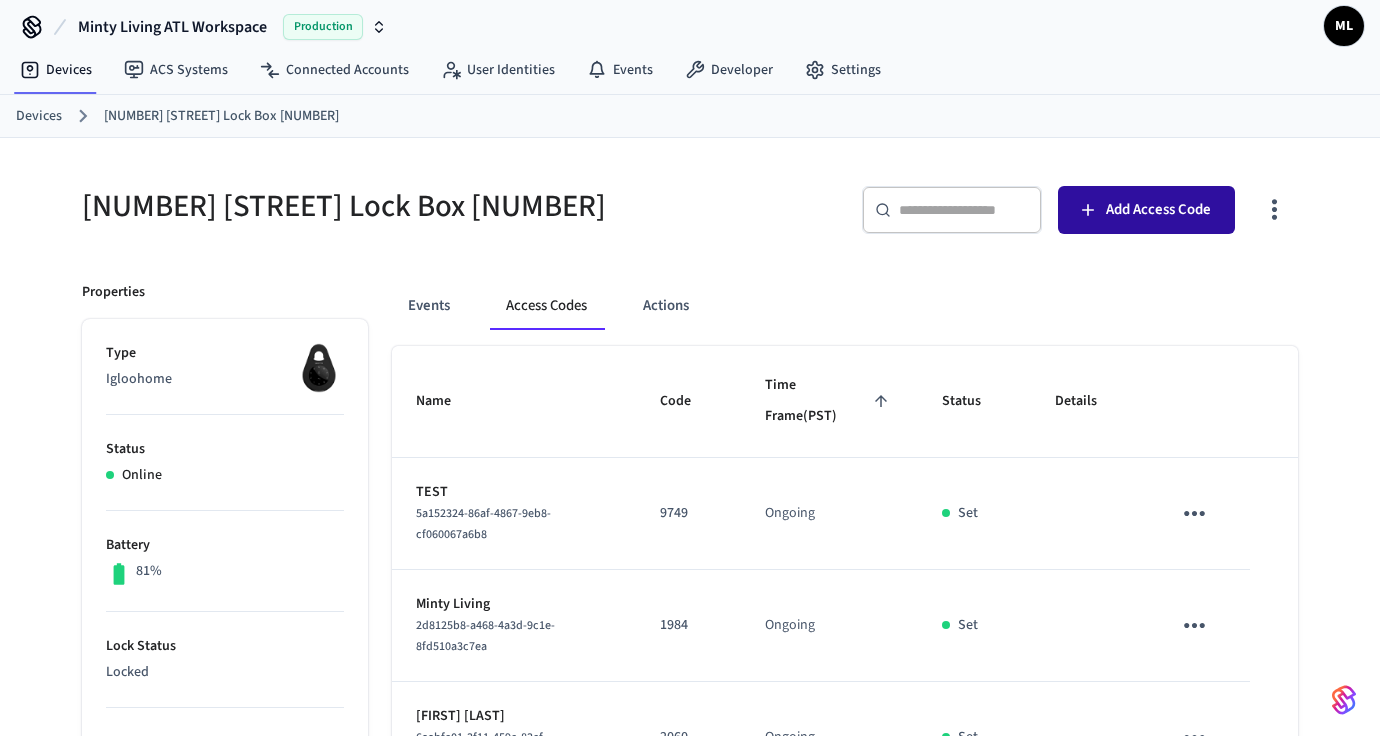 click on "Add Access Code" at bounding box center (1158, 210) 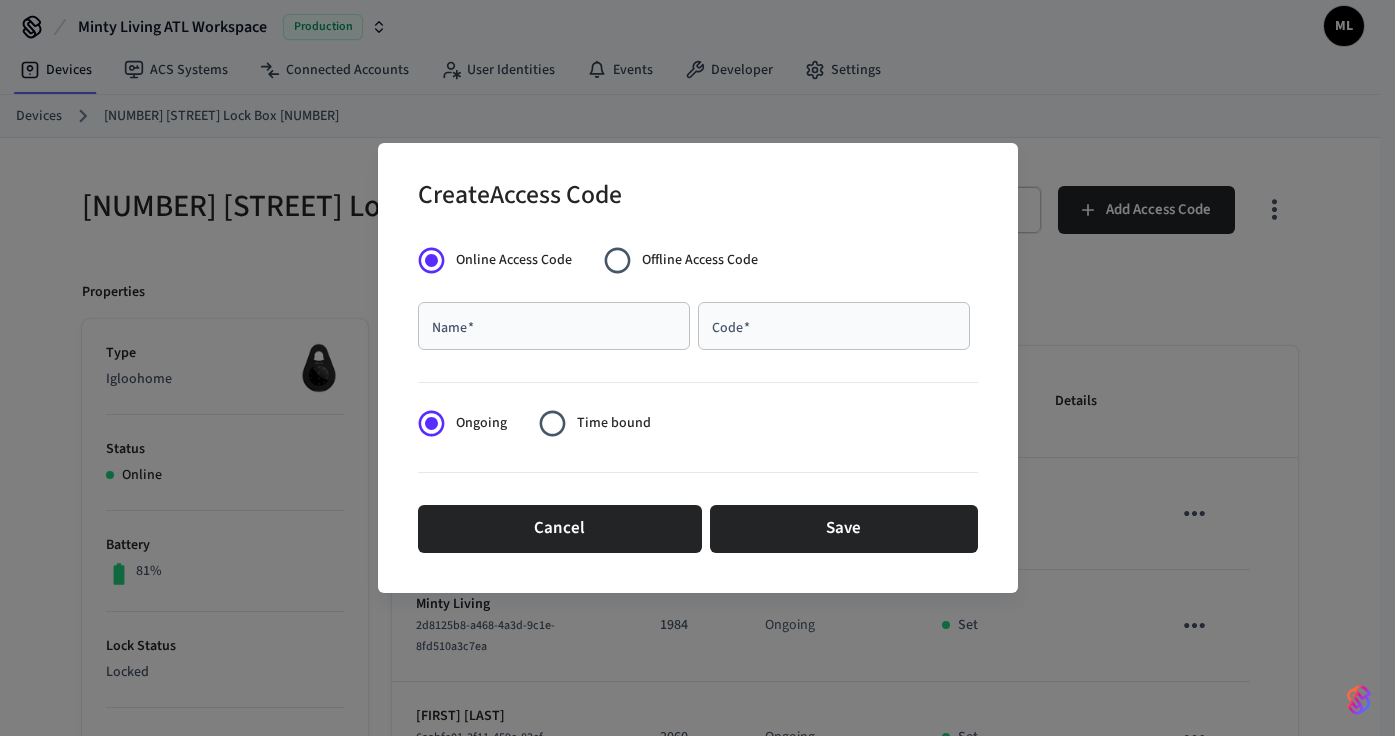 click on "Name   *" at bounding box center (554, 326) 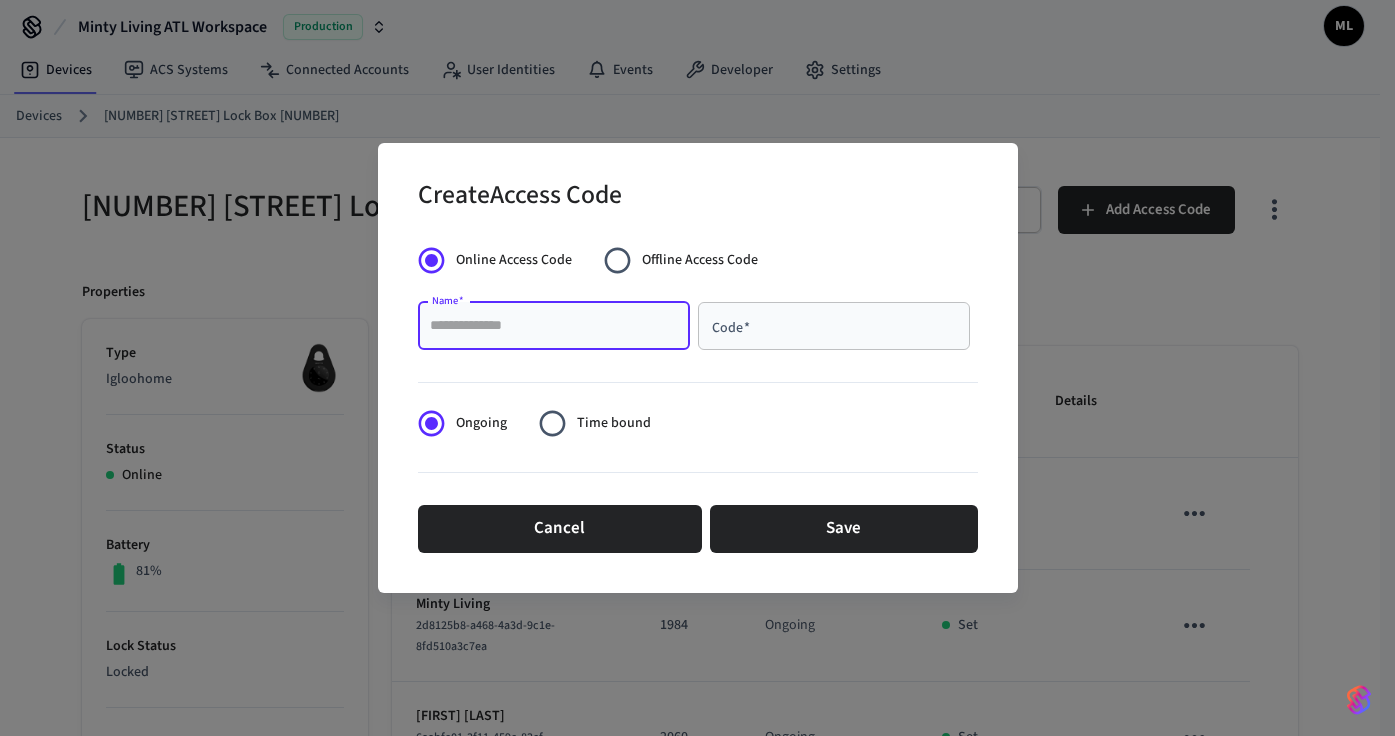 paste on "**********" 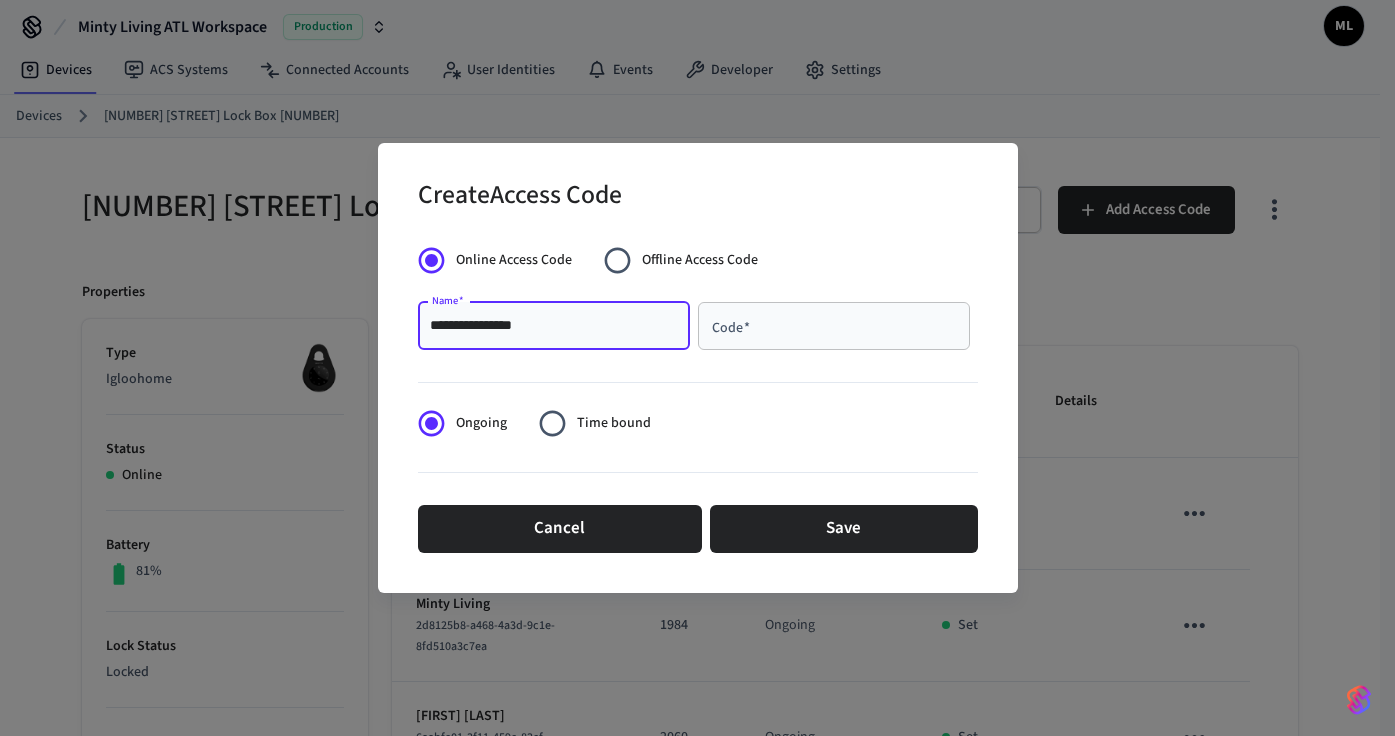 type on "**********" 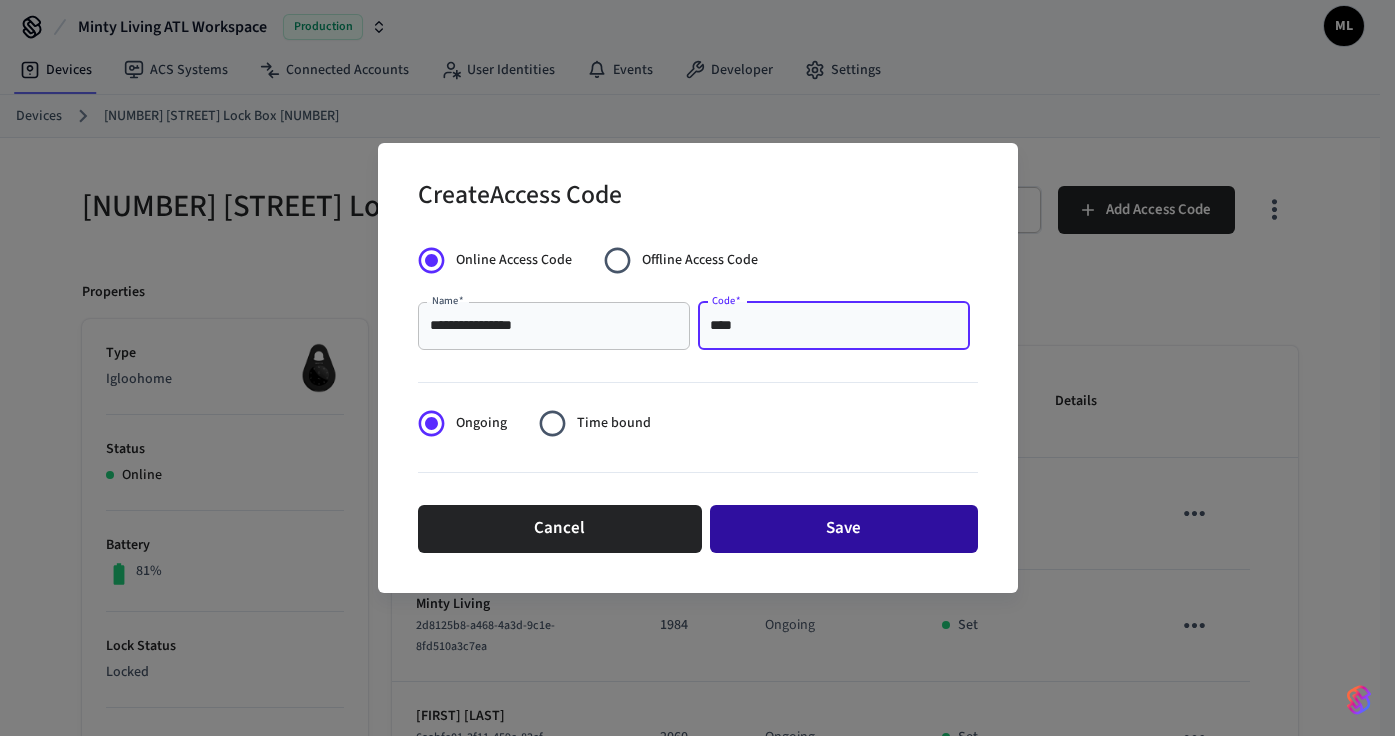 type on "****" 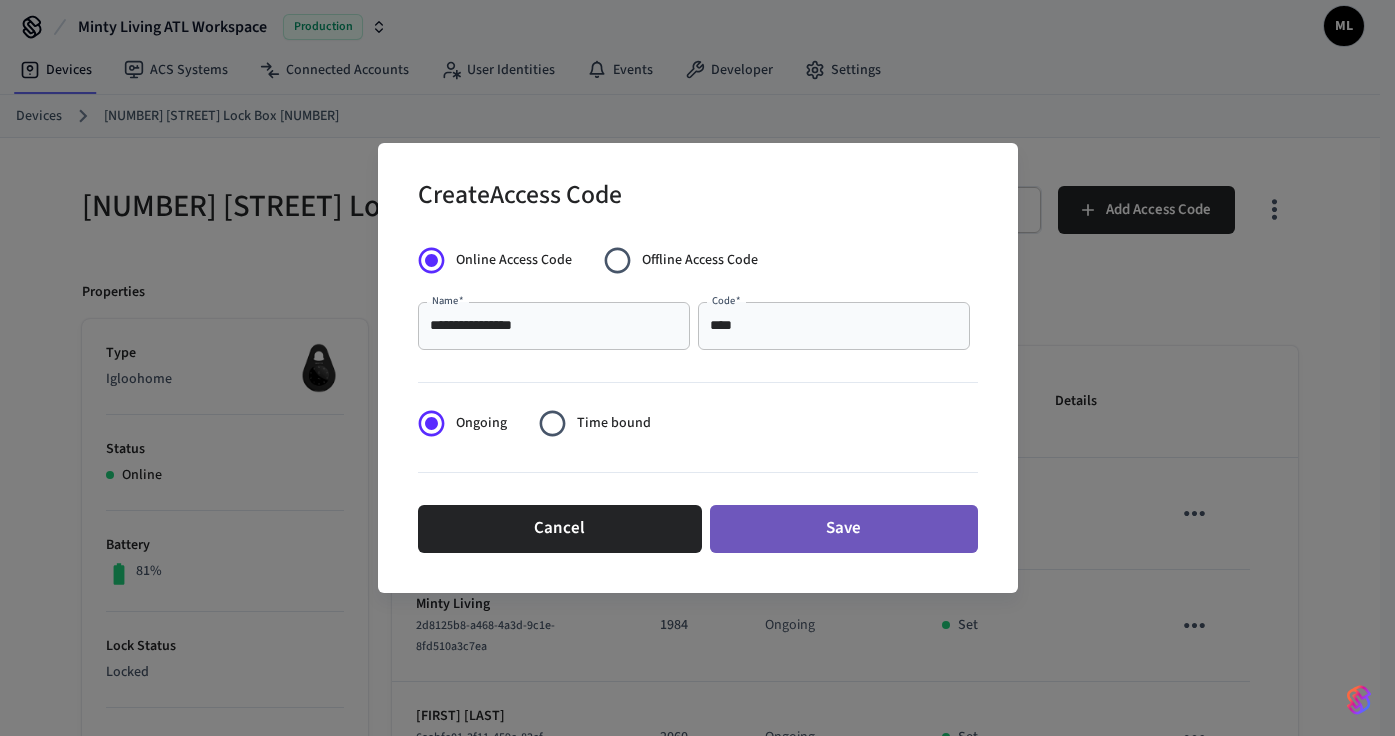 click on "Save" at bounding box center (844, 529) 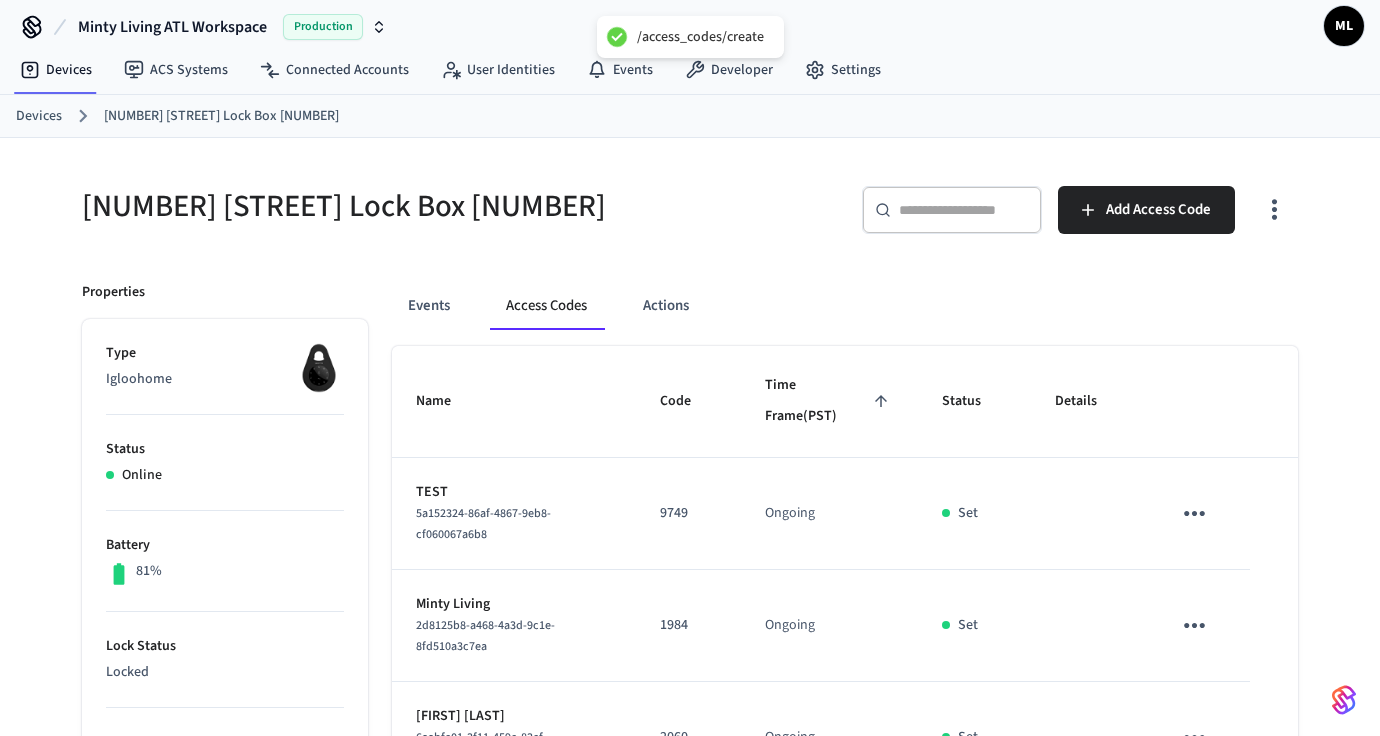 click on "Devices" at bounding box center (39, 116) 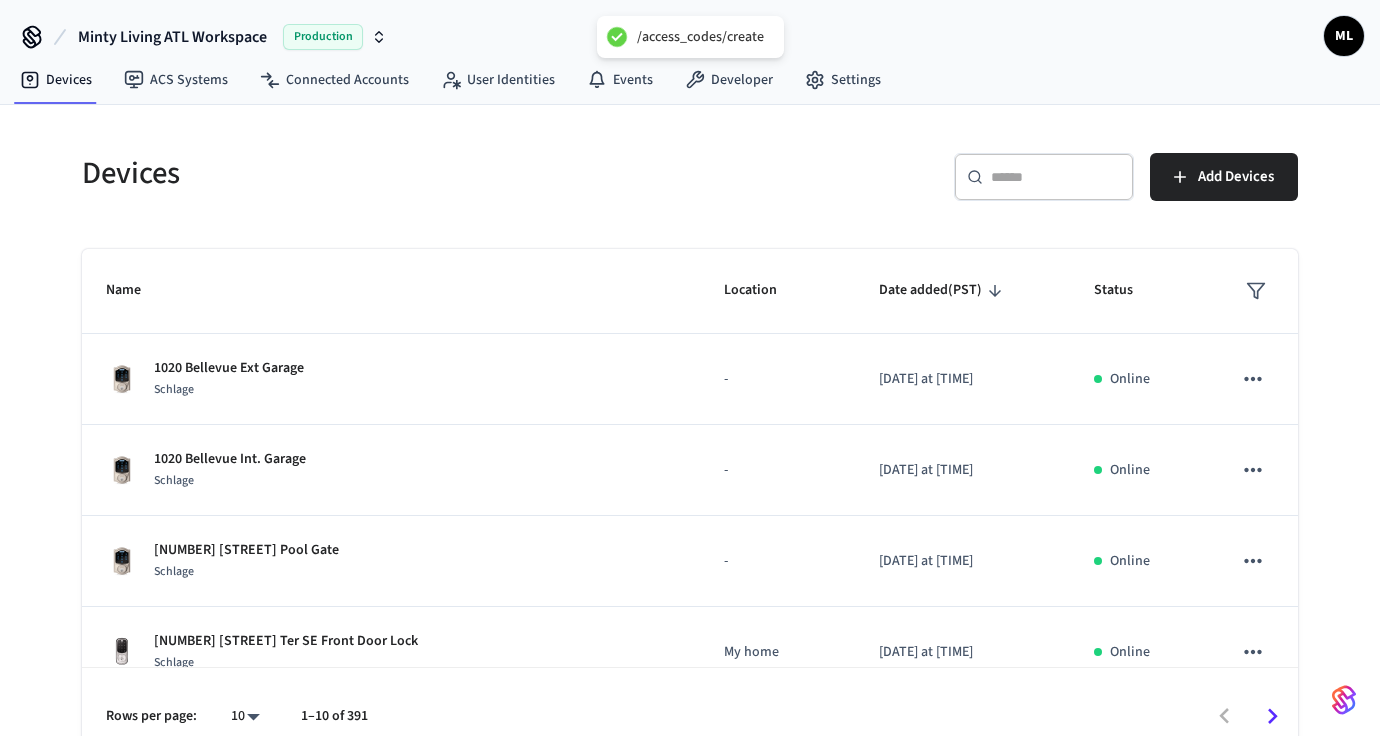 click on "​ ​" at bounding box center [1044, 177] 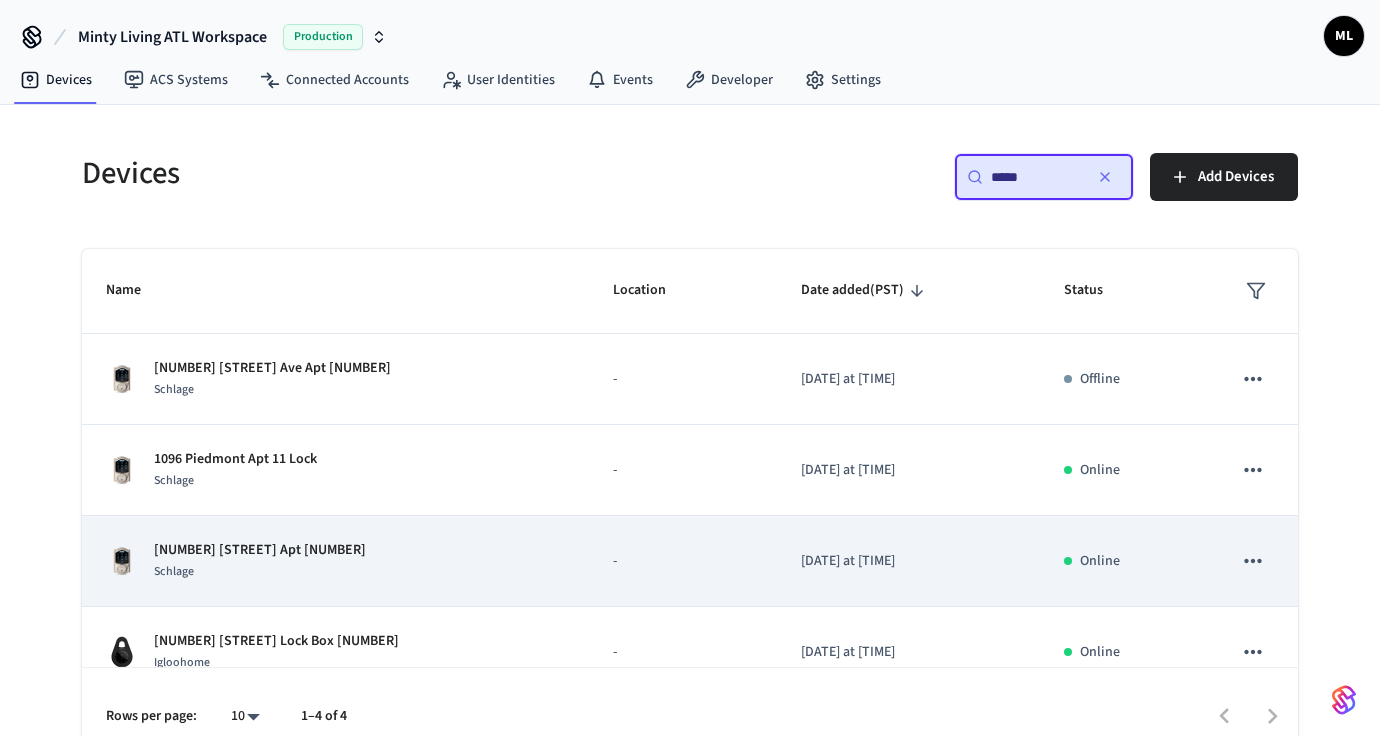 type on "****" 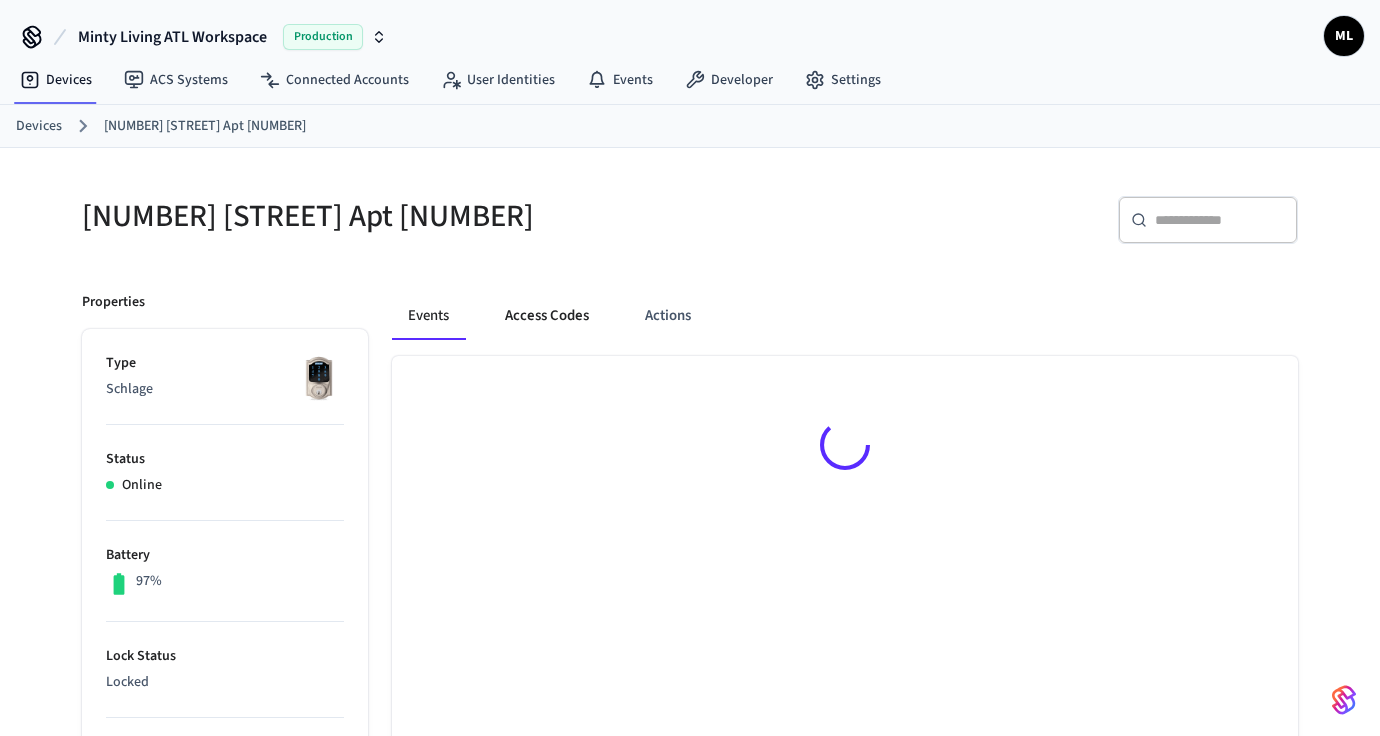 click on "Access Codes" at bounding box center [547, 316] 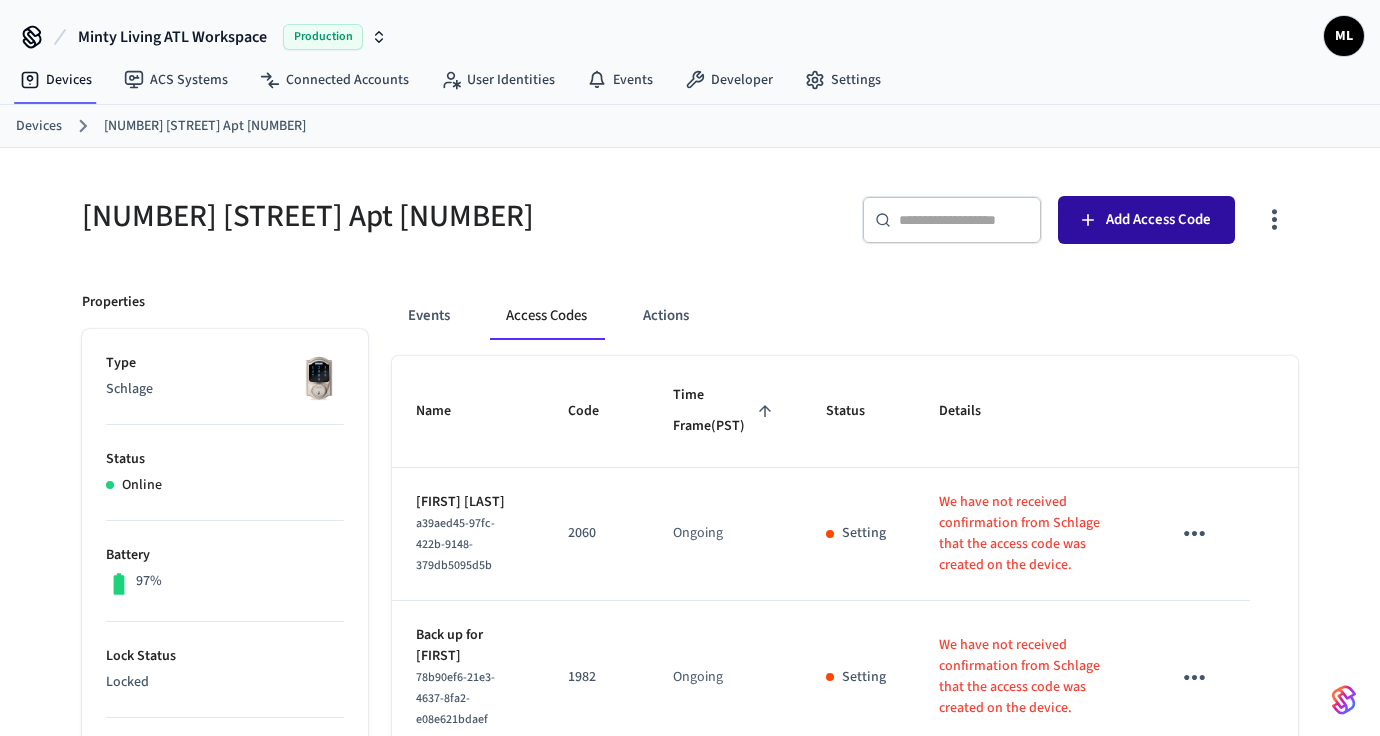 click on "Add Access Code" at bounding box center [1158, 220] 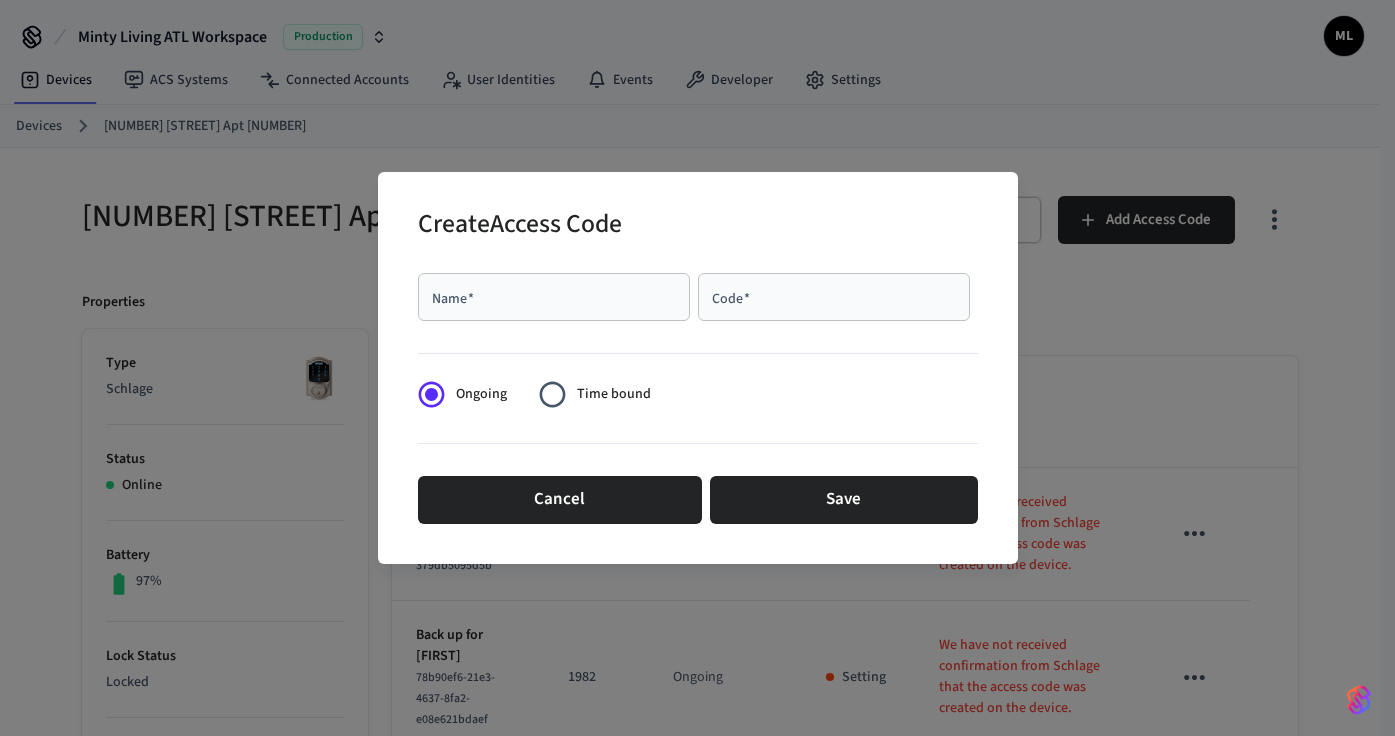 click on "Name   *" at bounding box center [554, 297] 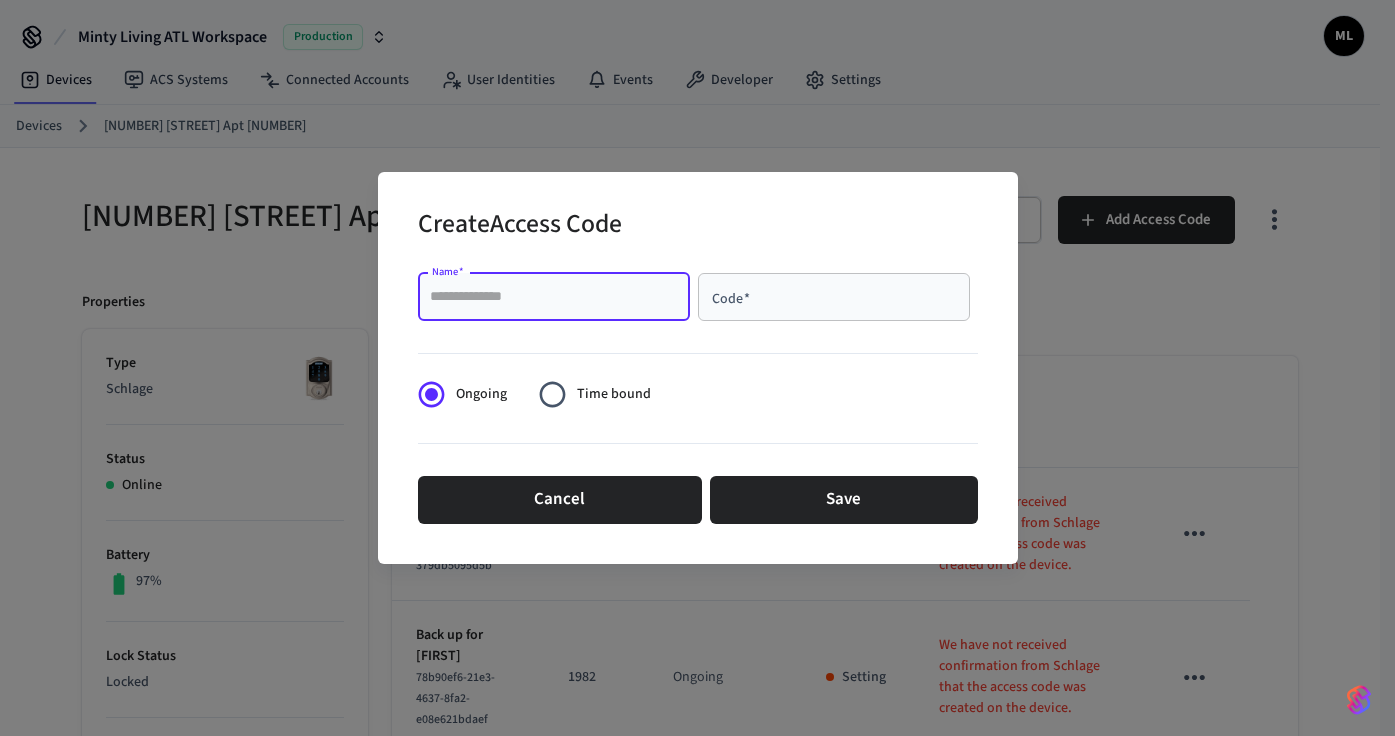 paste on "**********" 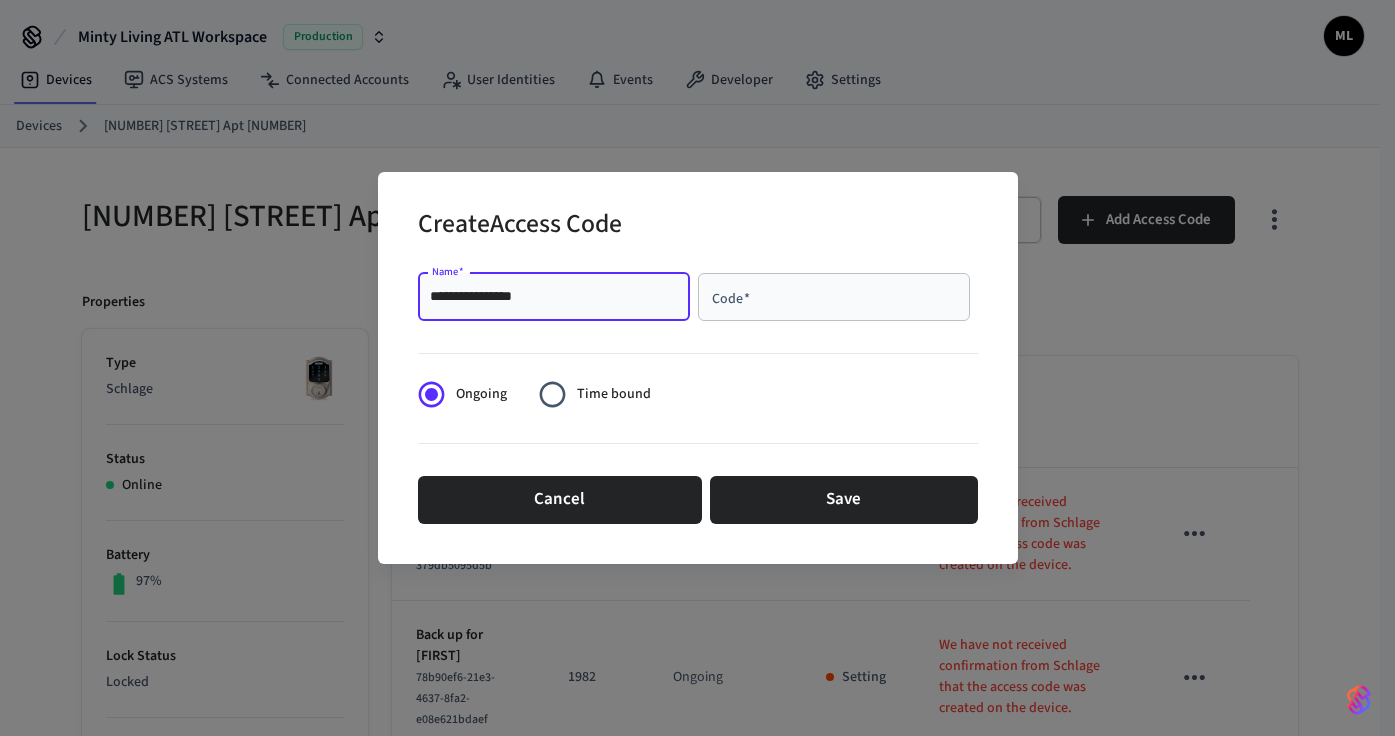 type on "**********" 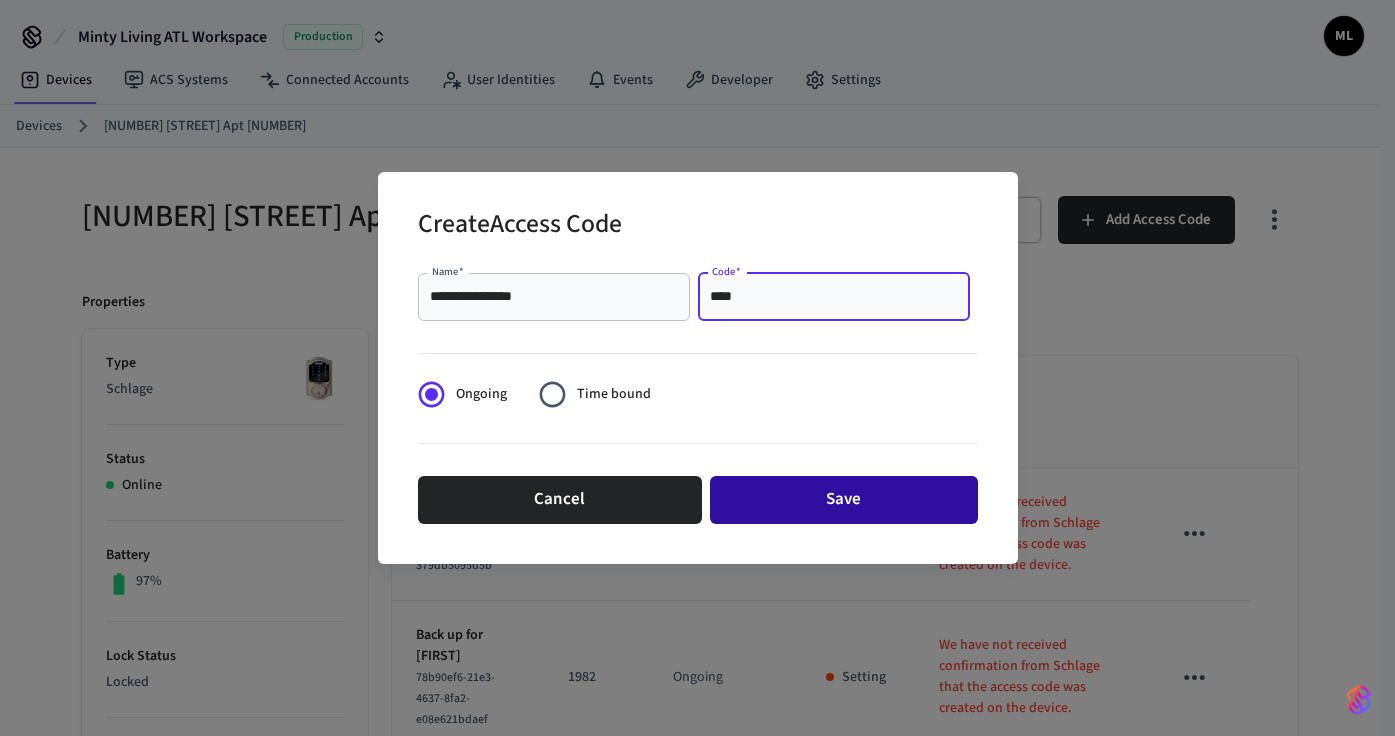 type on "****" 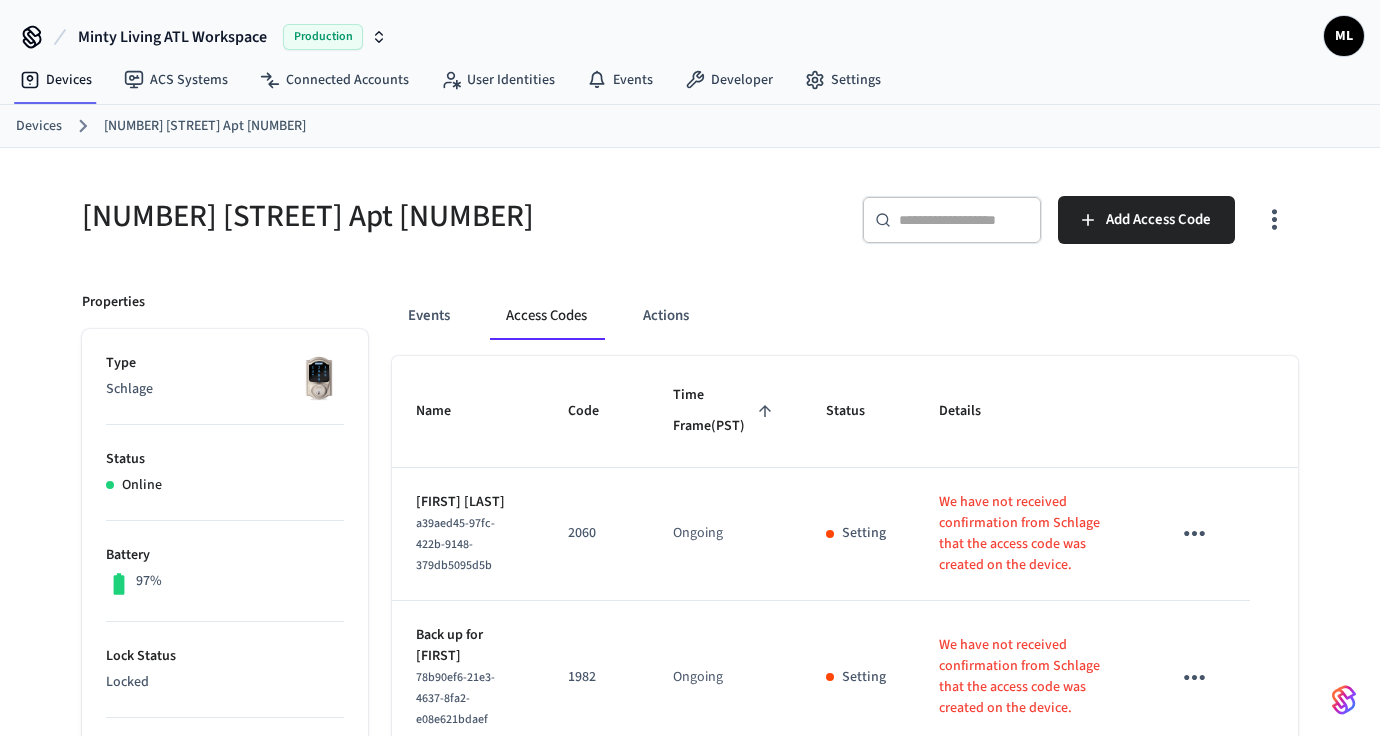 click on "Devices" at bounding box center [39, 126] 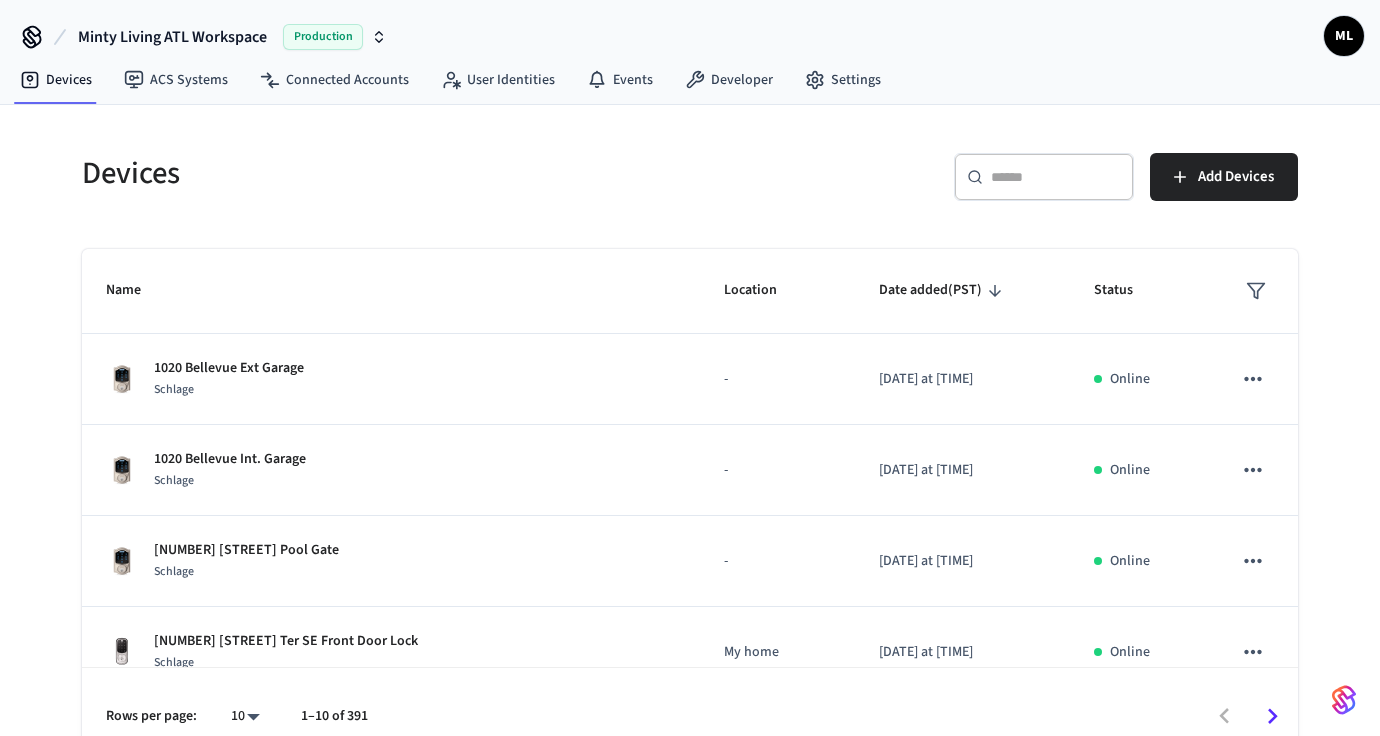 click at bounding box center [1056, 177] 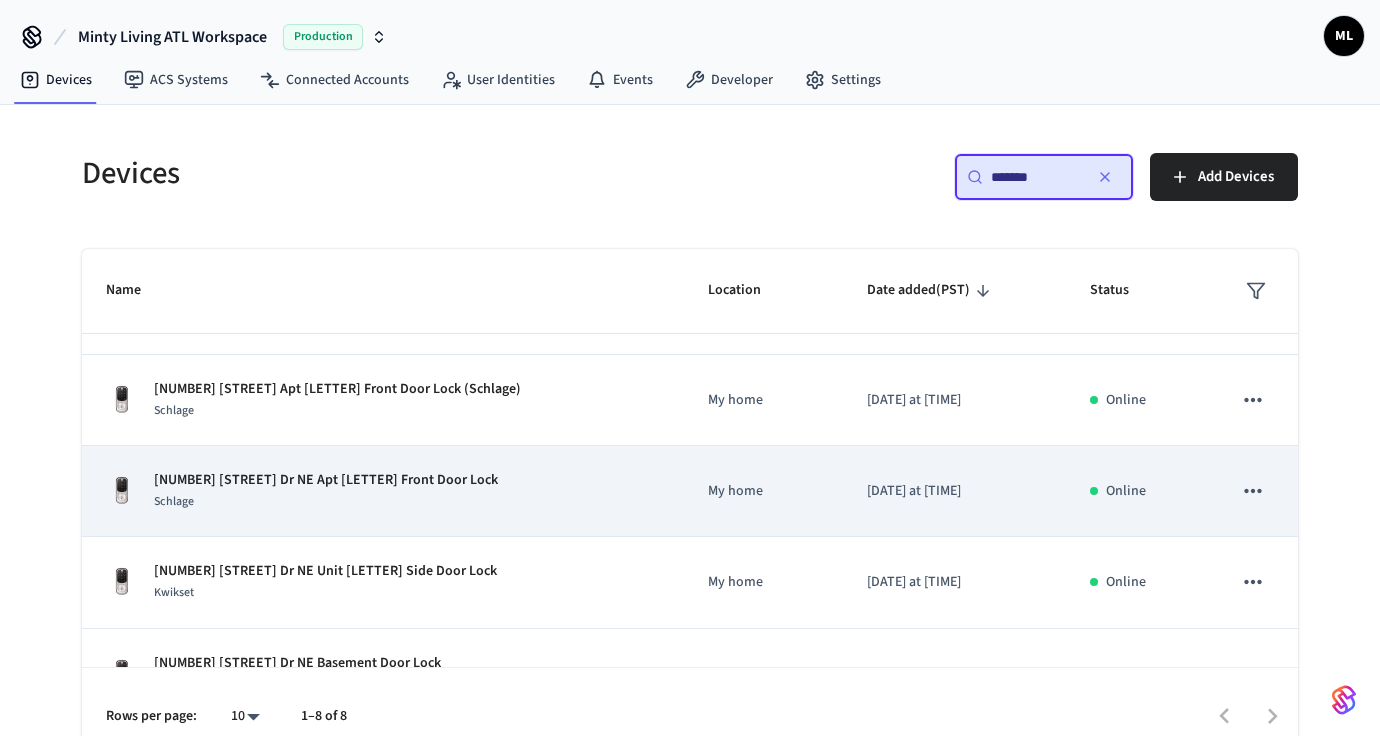 scroll, scrollTop: 163, scrollLeft: 0, axis: vertical 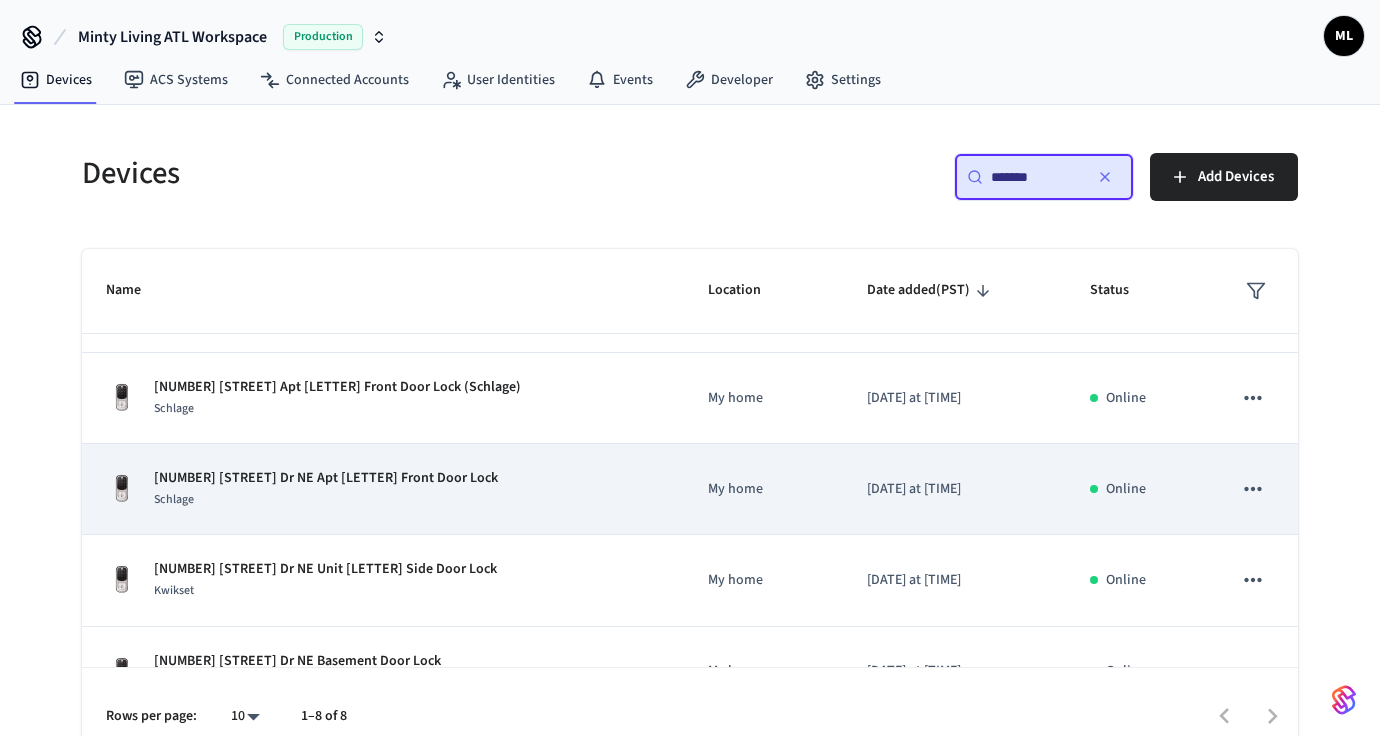 type on "*******" 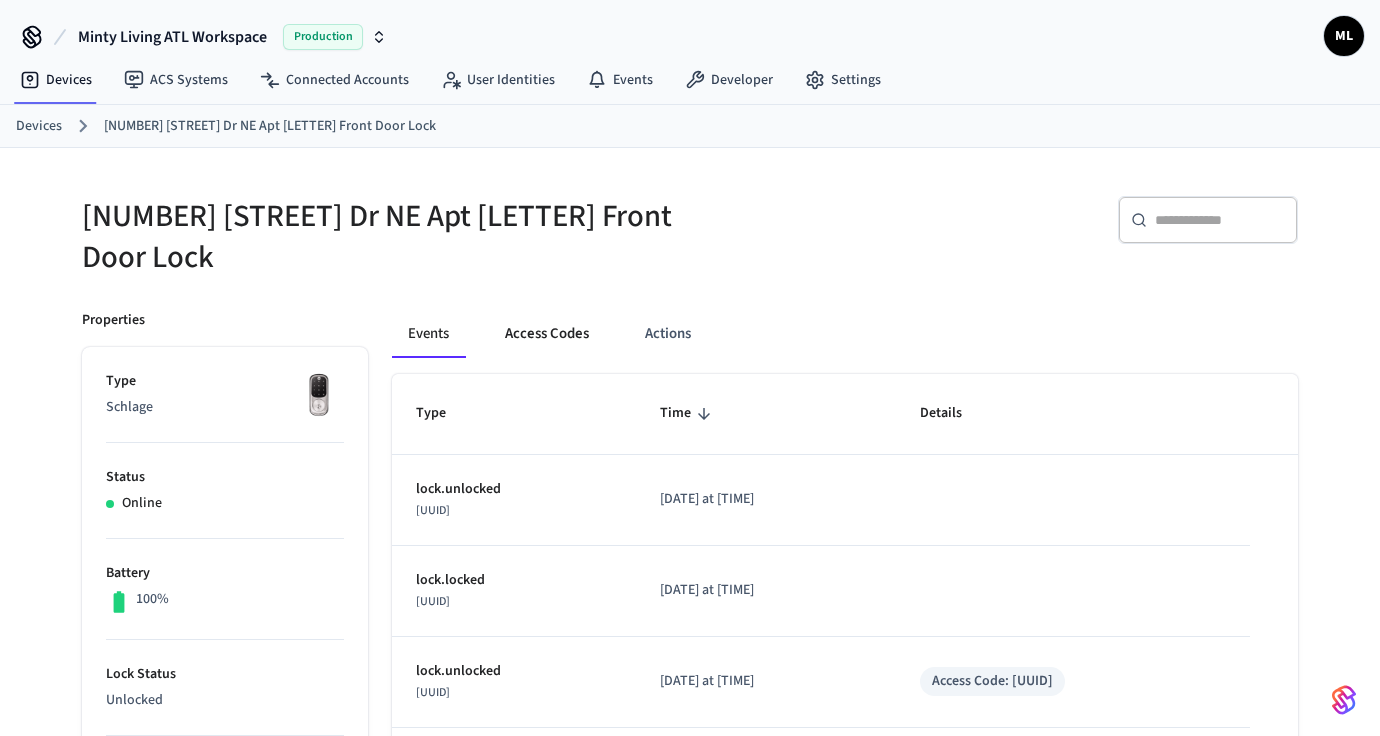 click on "Access Codes" at bounding box center (547, 334) 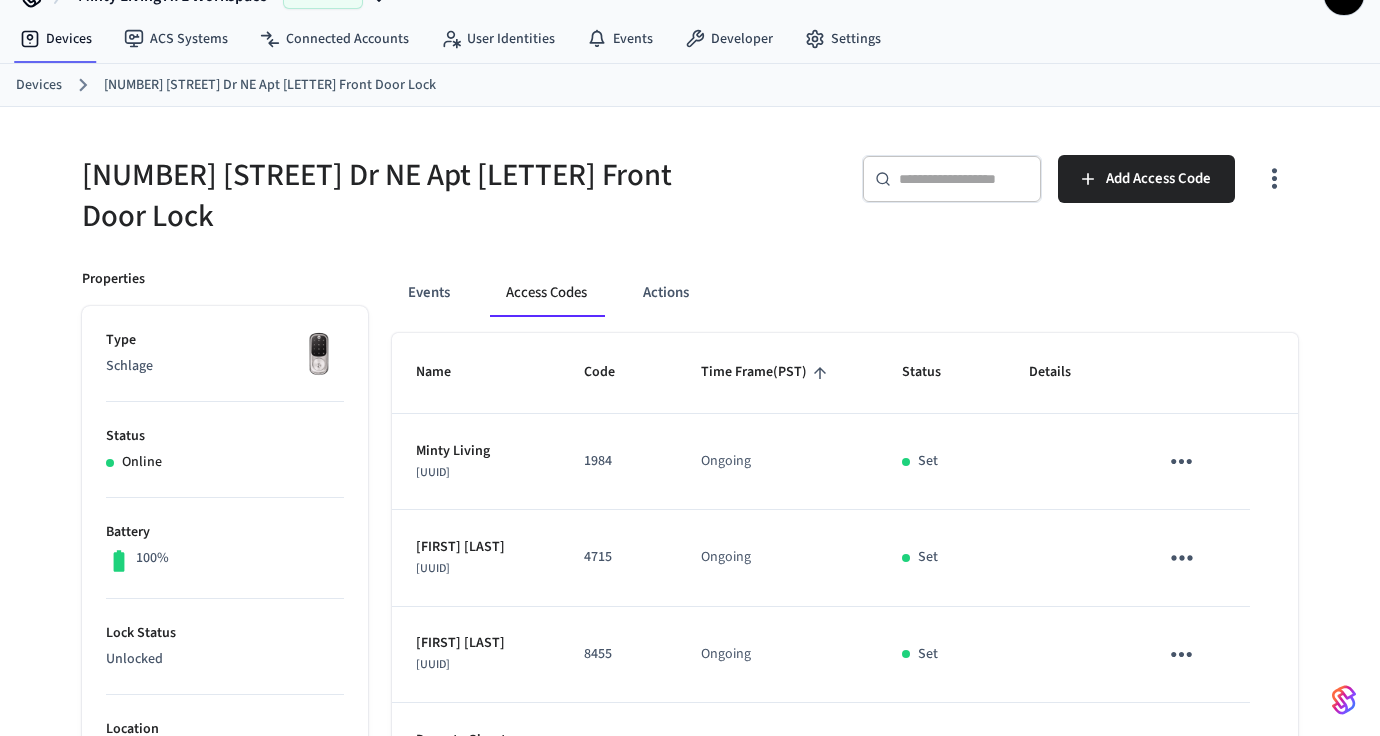 scroll, scrollTop: 407, scrollLeft: 0, axis: vertical 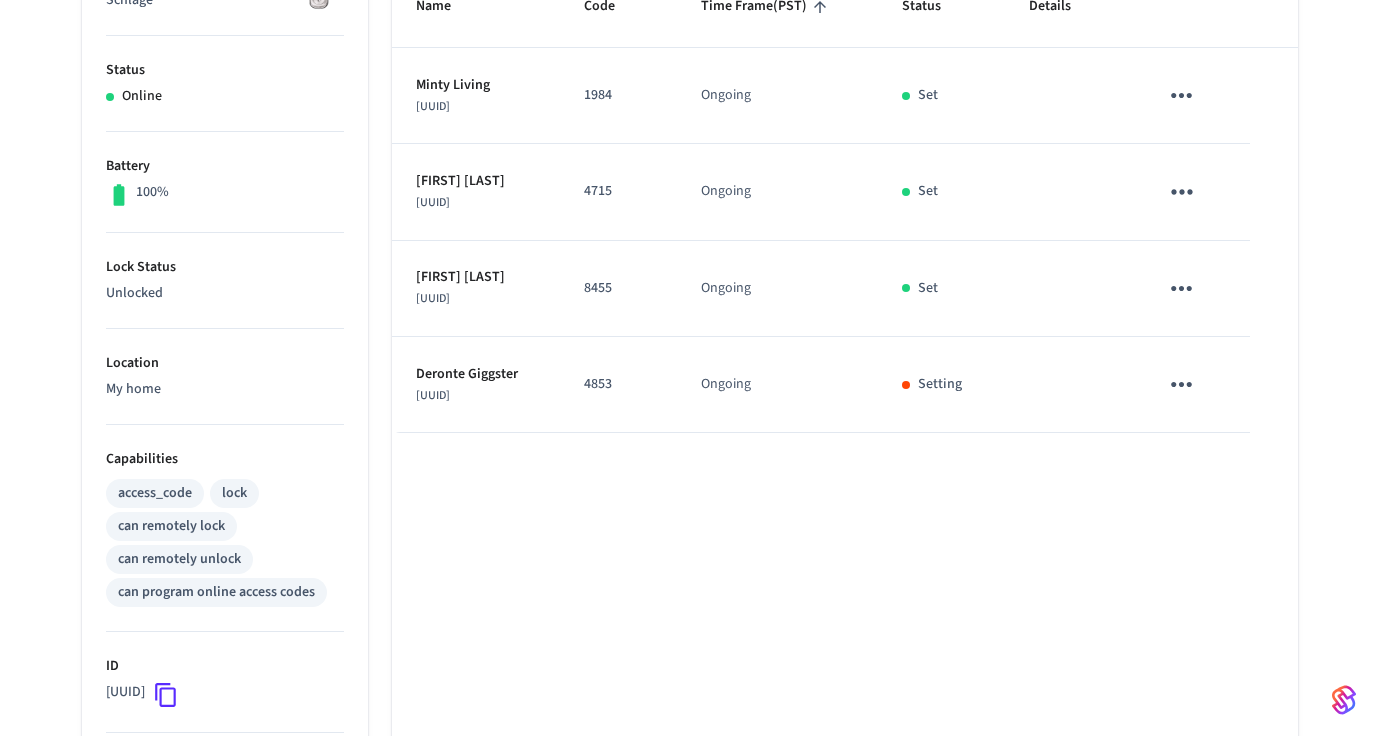 click on "8455" at bounding box center (618, 289) 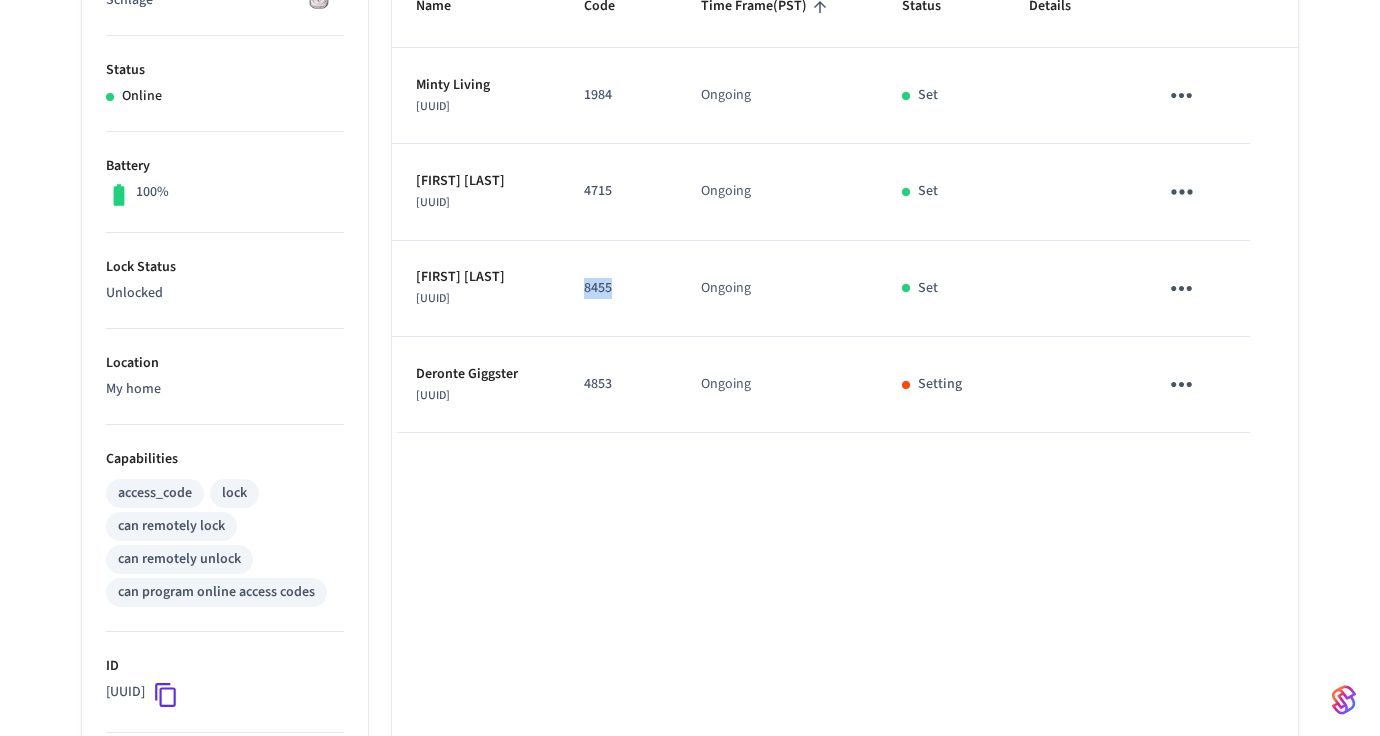 click on "8455" at bounding box center (618, 288) 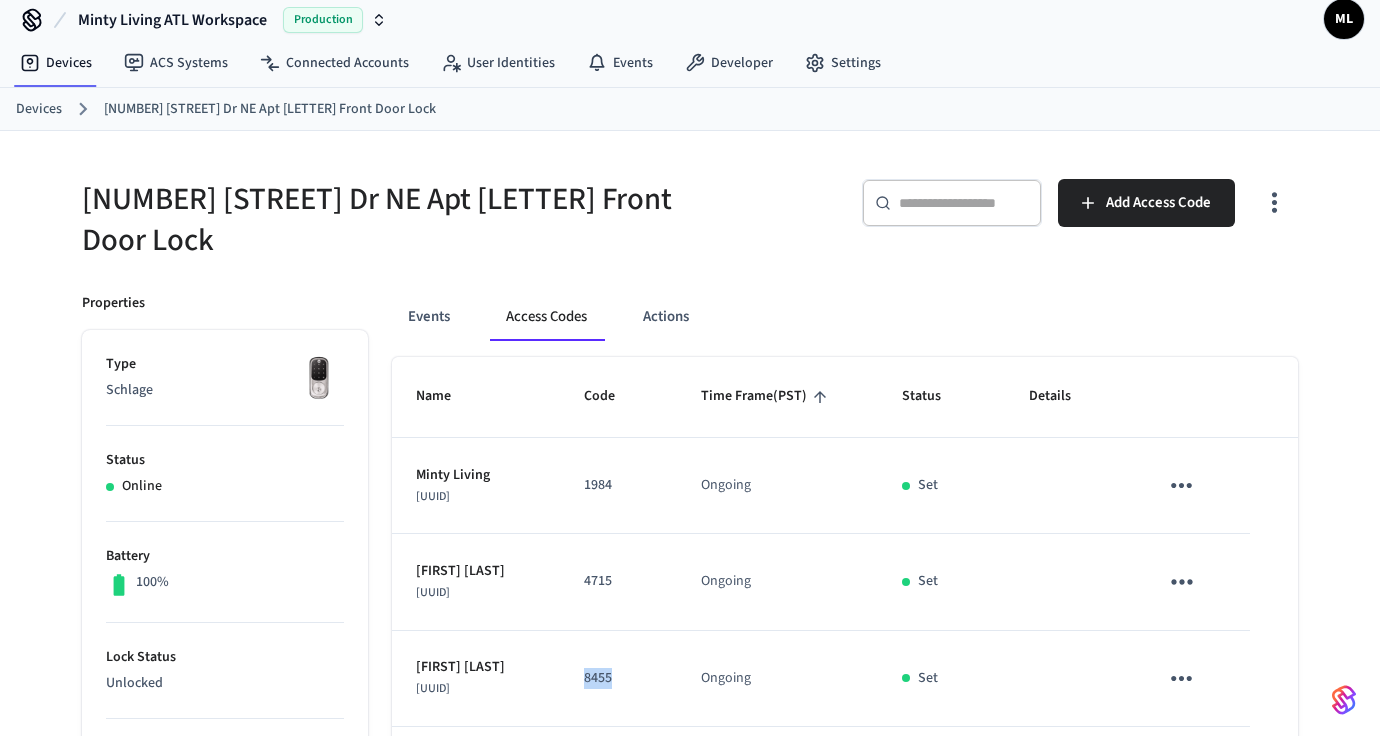 scroll, scrollTop: 0, scrollLeft: 0, axis: both 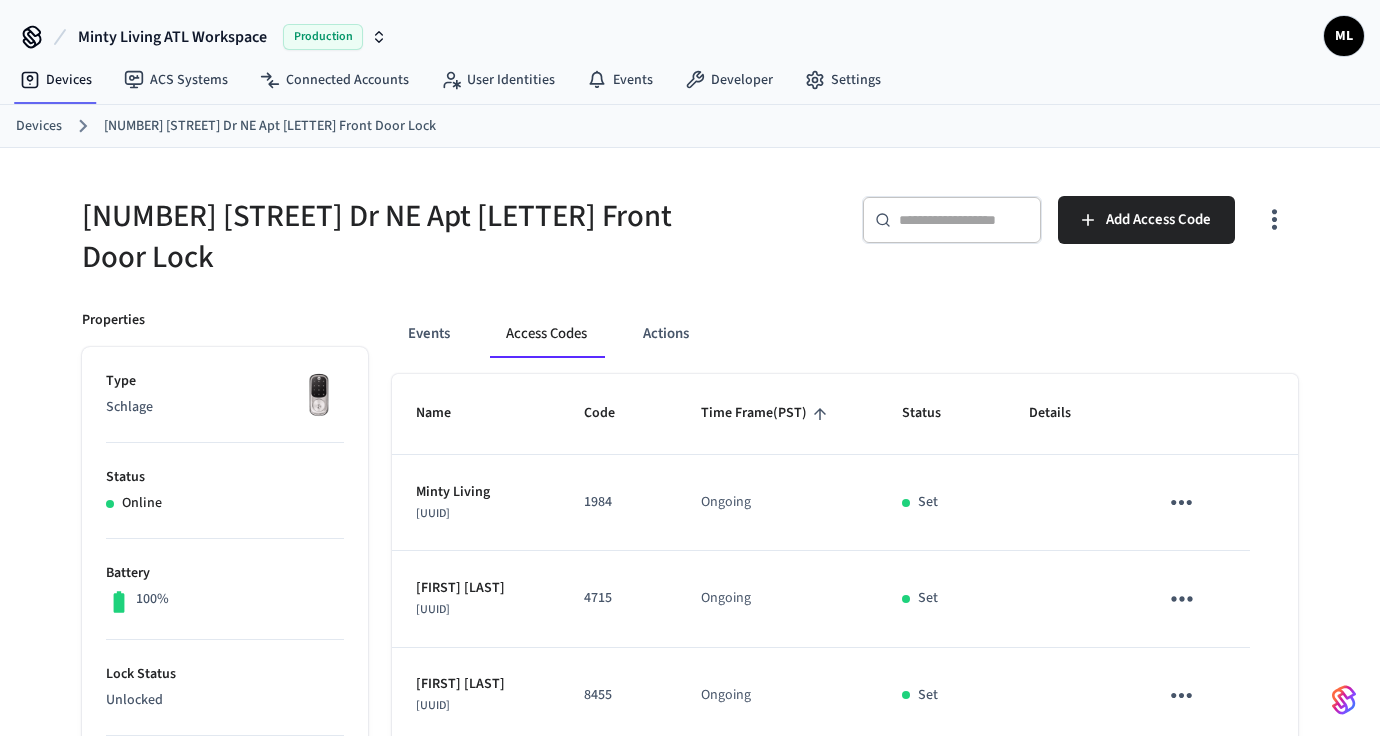 click on "Devices" at bounding box center [39, 126] 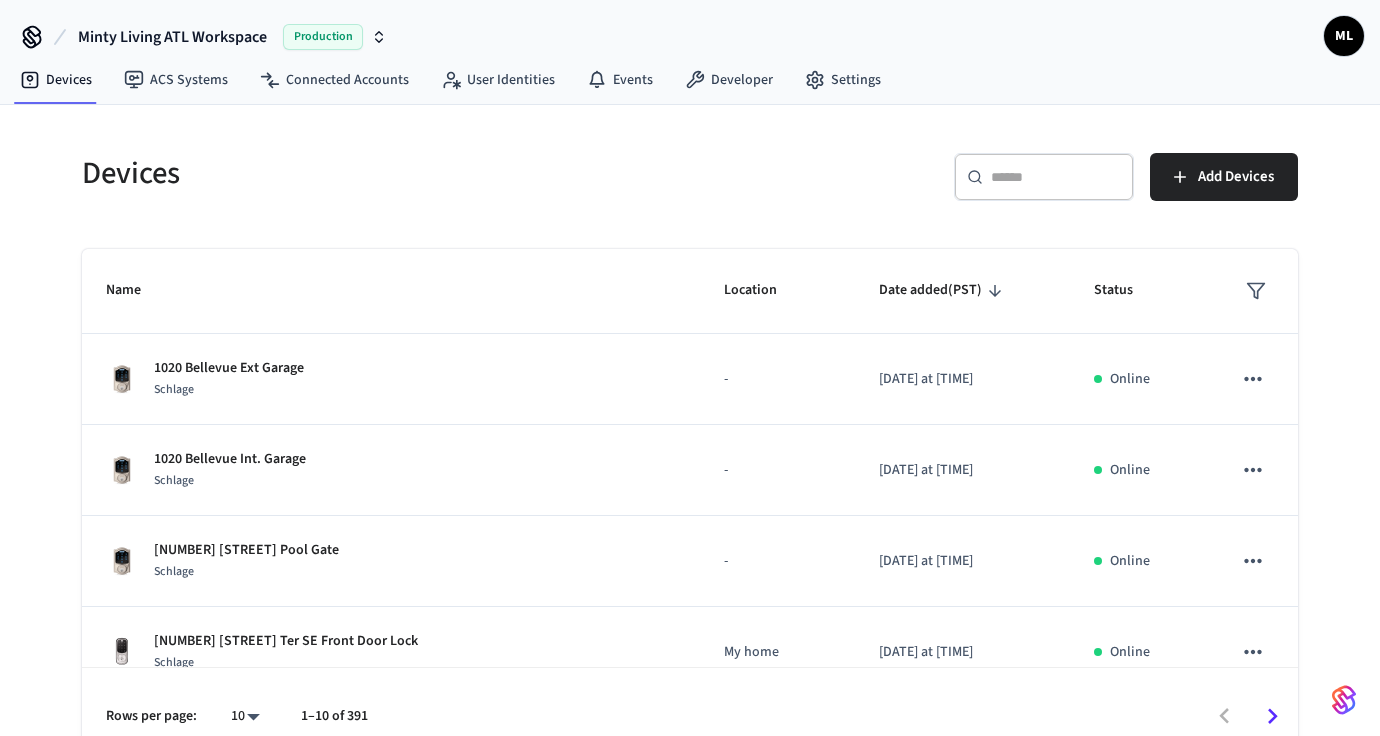 click on "​ ​" at bounding box center (1044, 177) 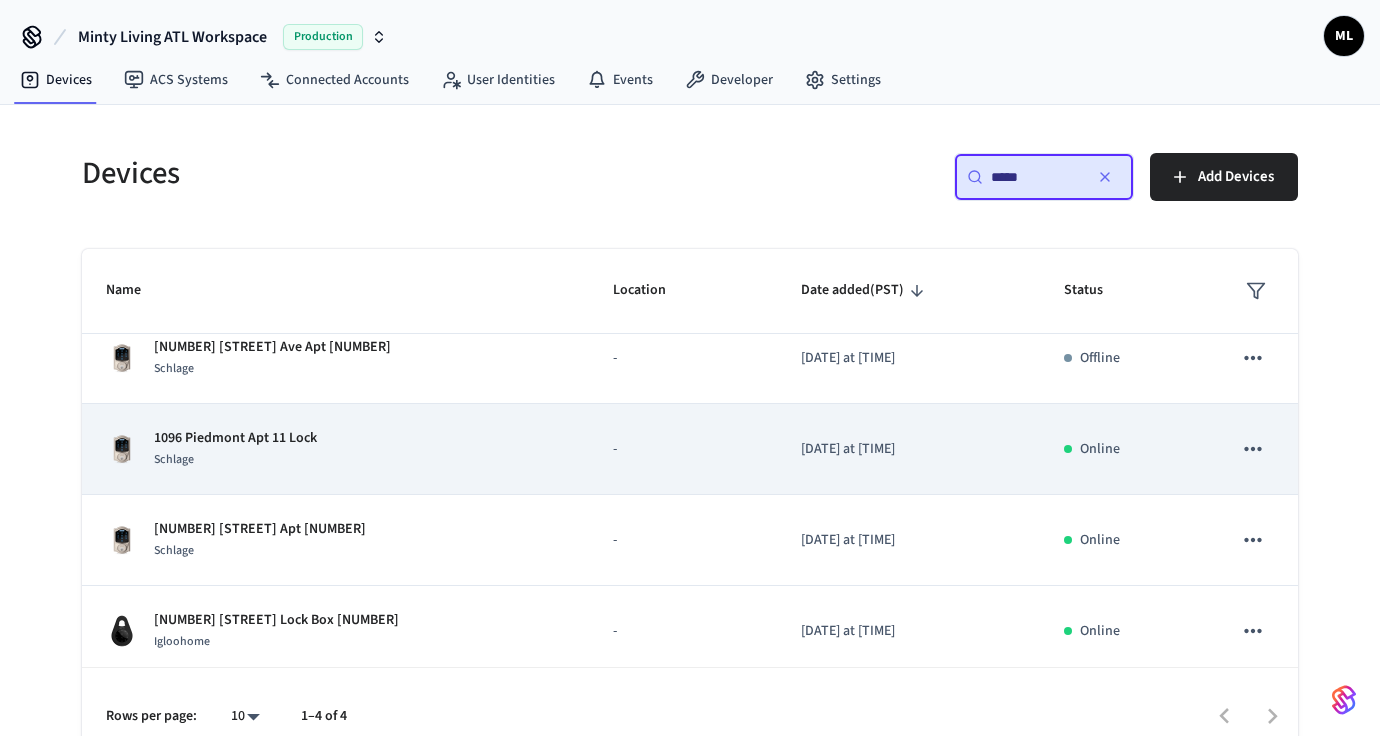 scroll, scrollTop: 31, scrollLeft: 0, axis: vertical 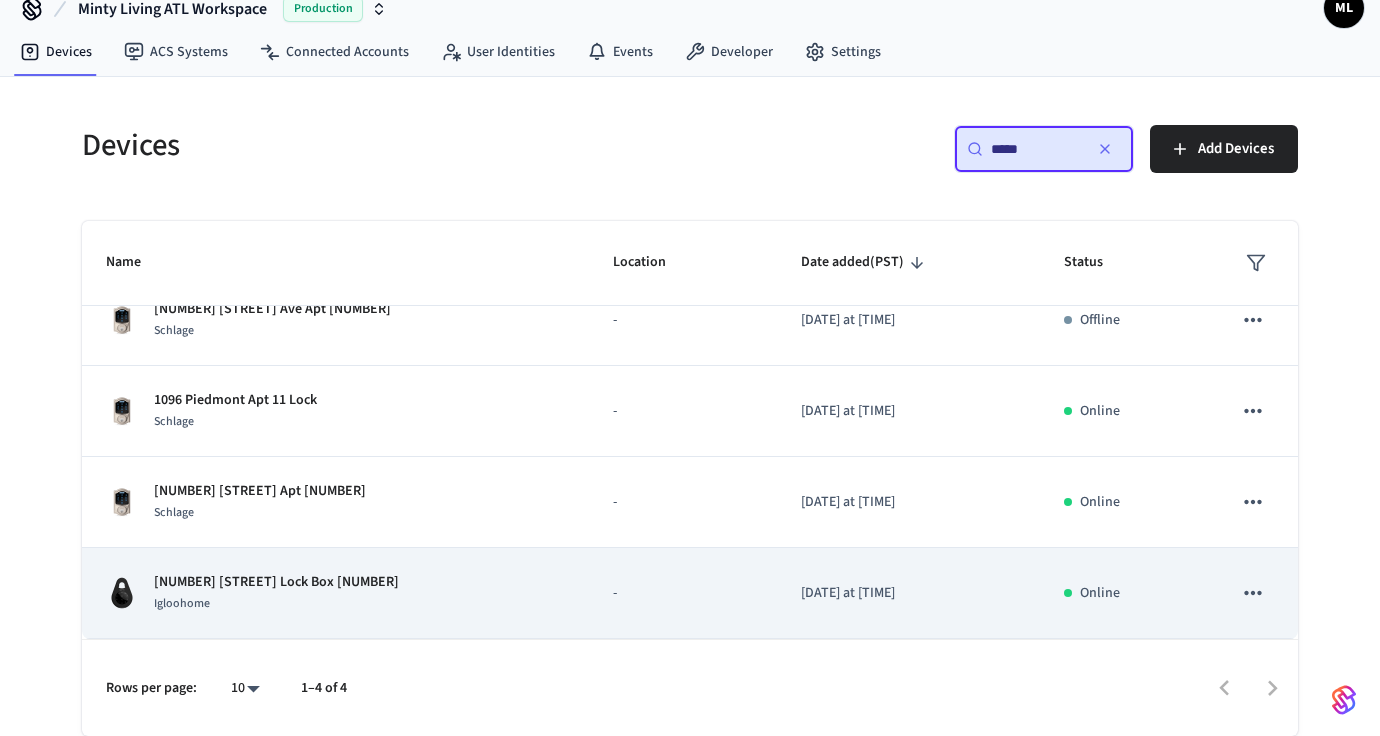 type on "****" 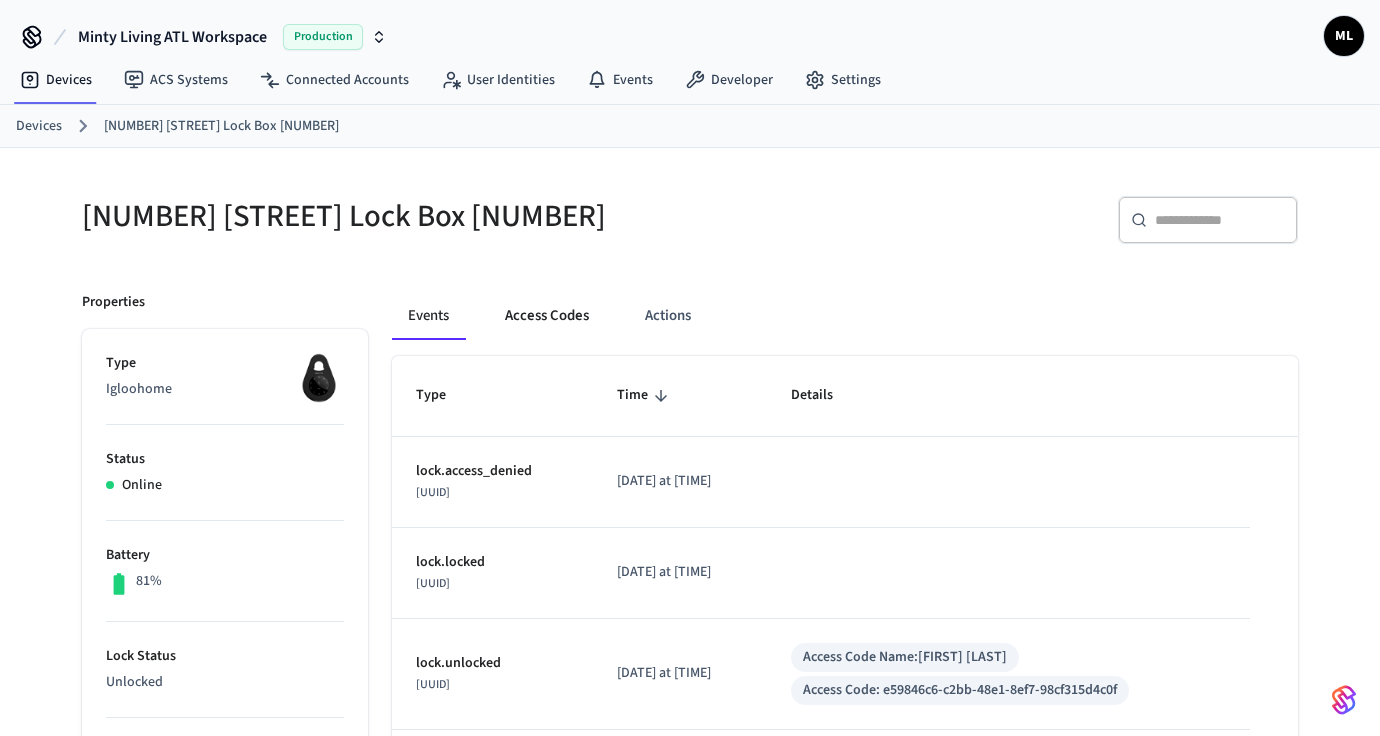 click on "Access Codes" at bounding box center [547, 316] 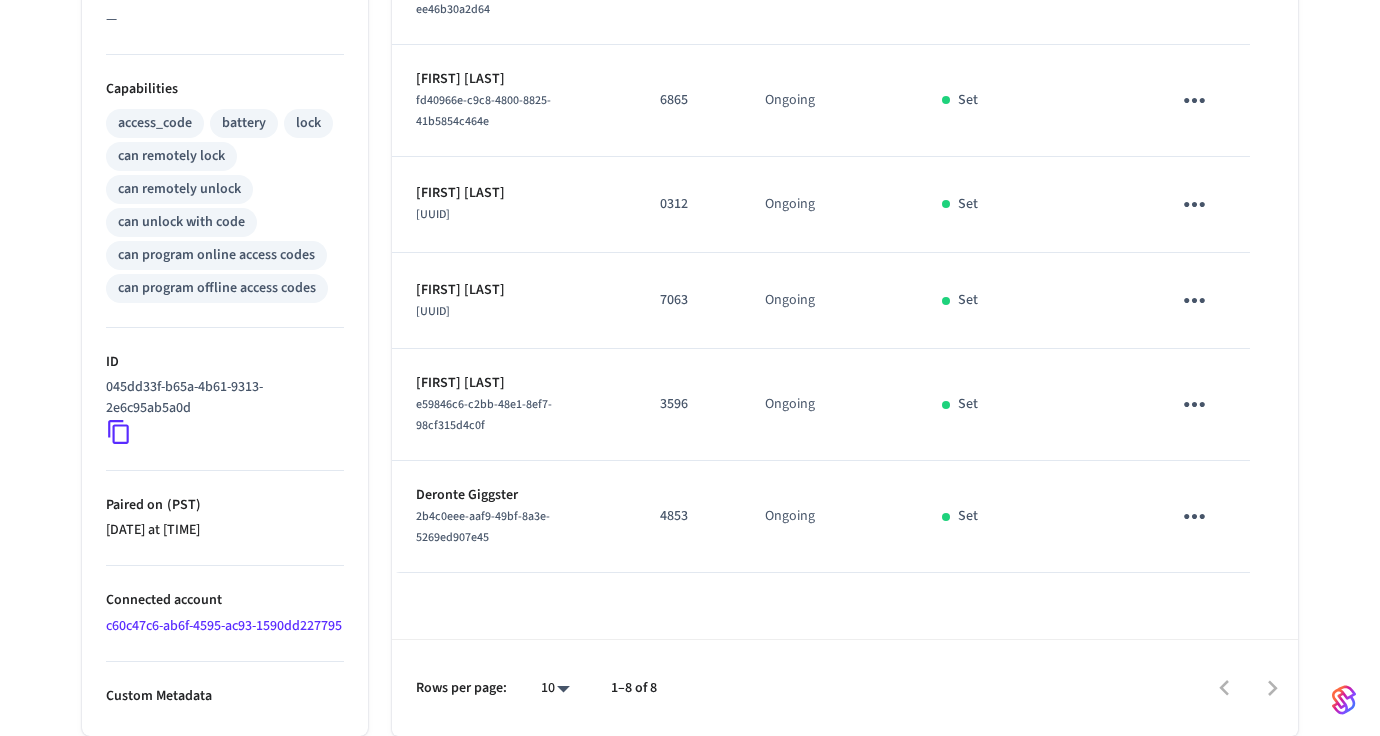 scroll, scrollTop: 780, scrollLeft: 0, axis: vertical 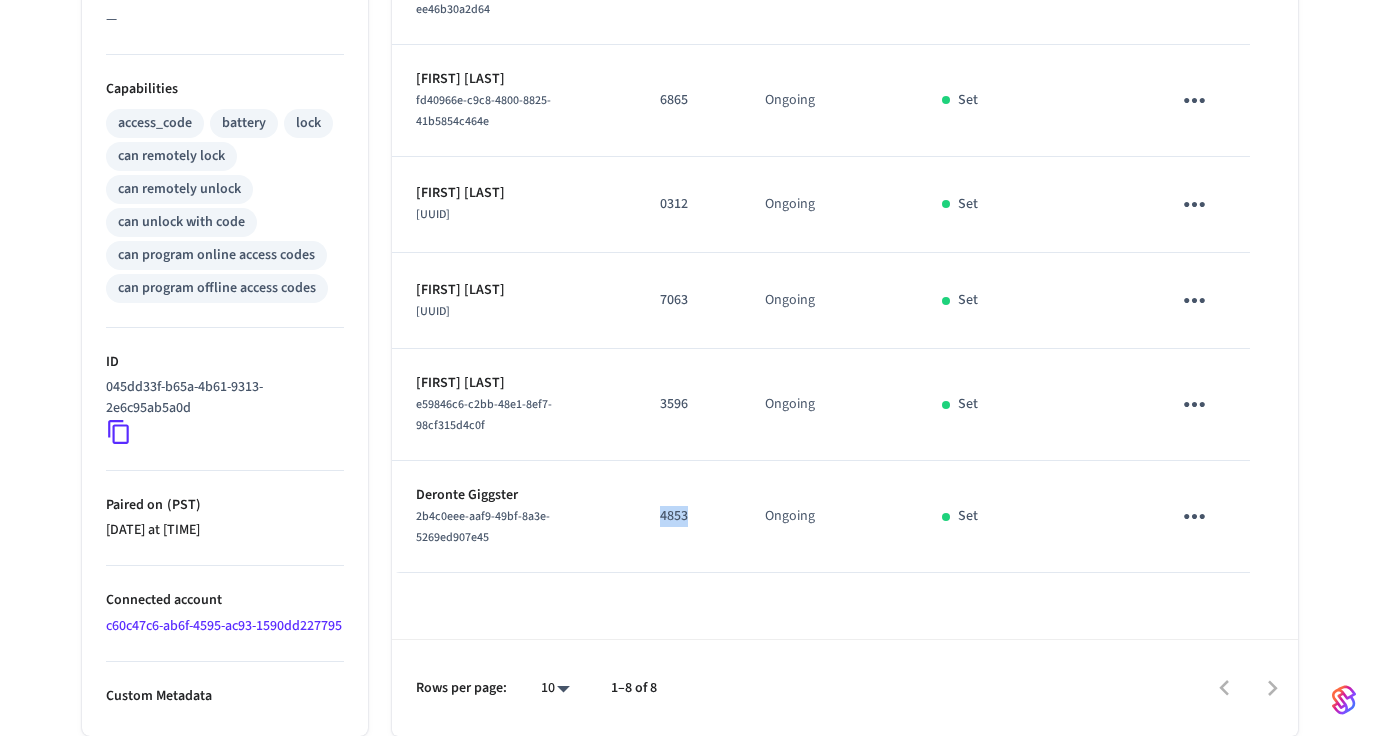 click on "4853" at bounding box center (688, 516) 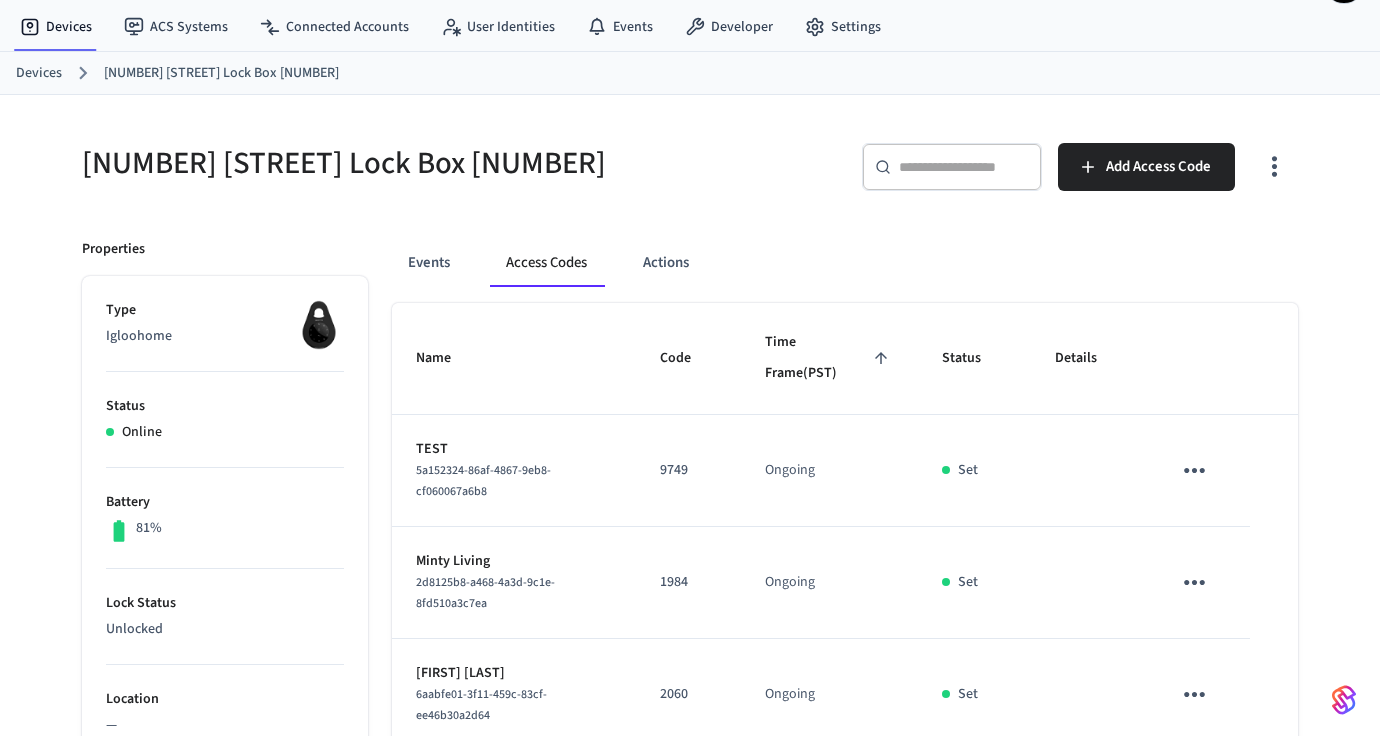 scroll, scrollTop: 0, scrollLeft: 0, axis: both 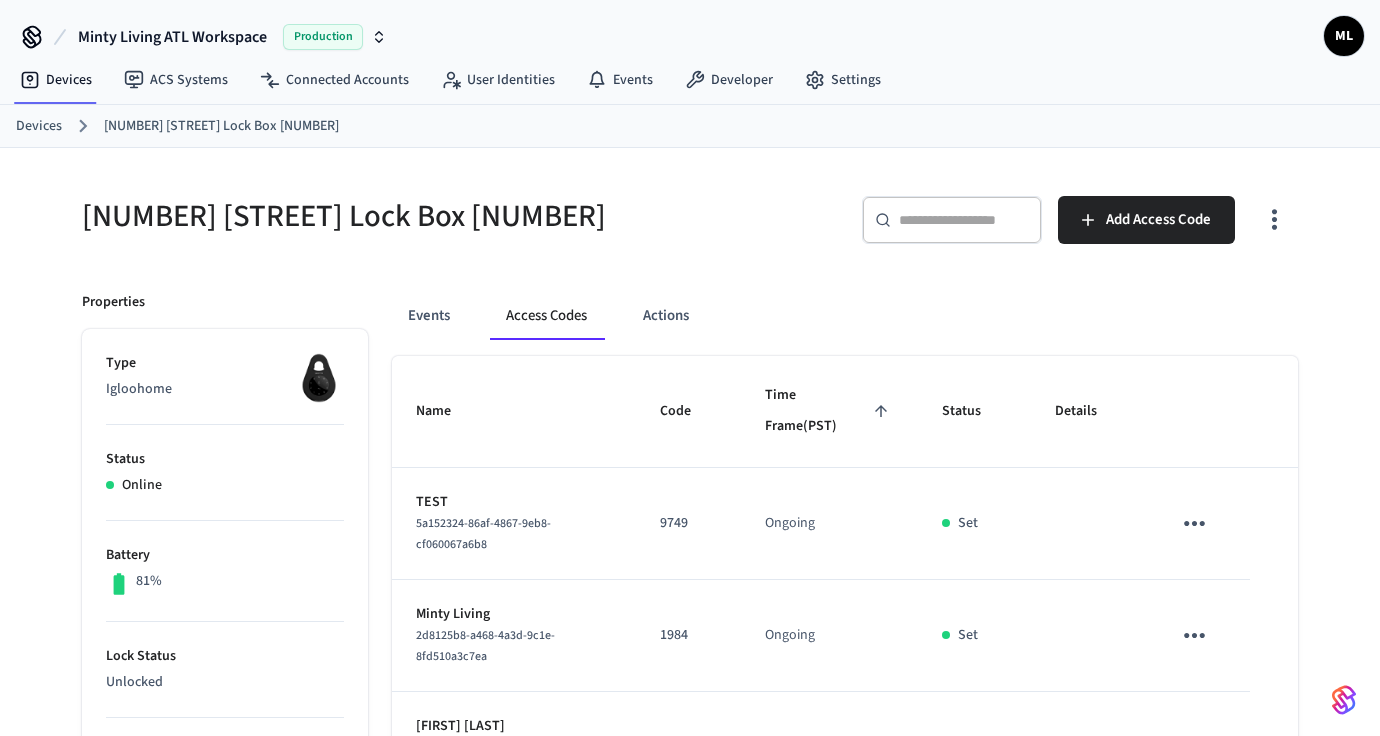 click on "Devices" at bounding box center [39, 126] 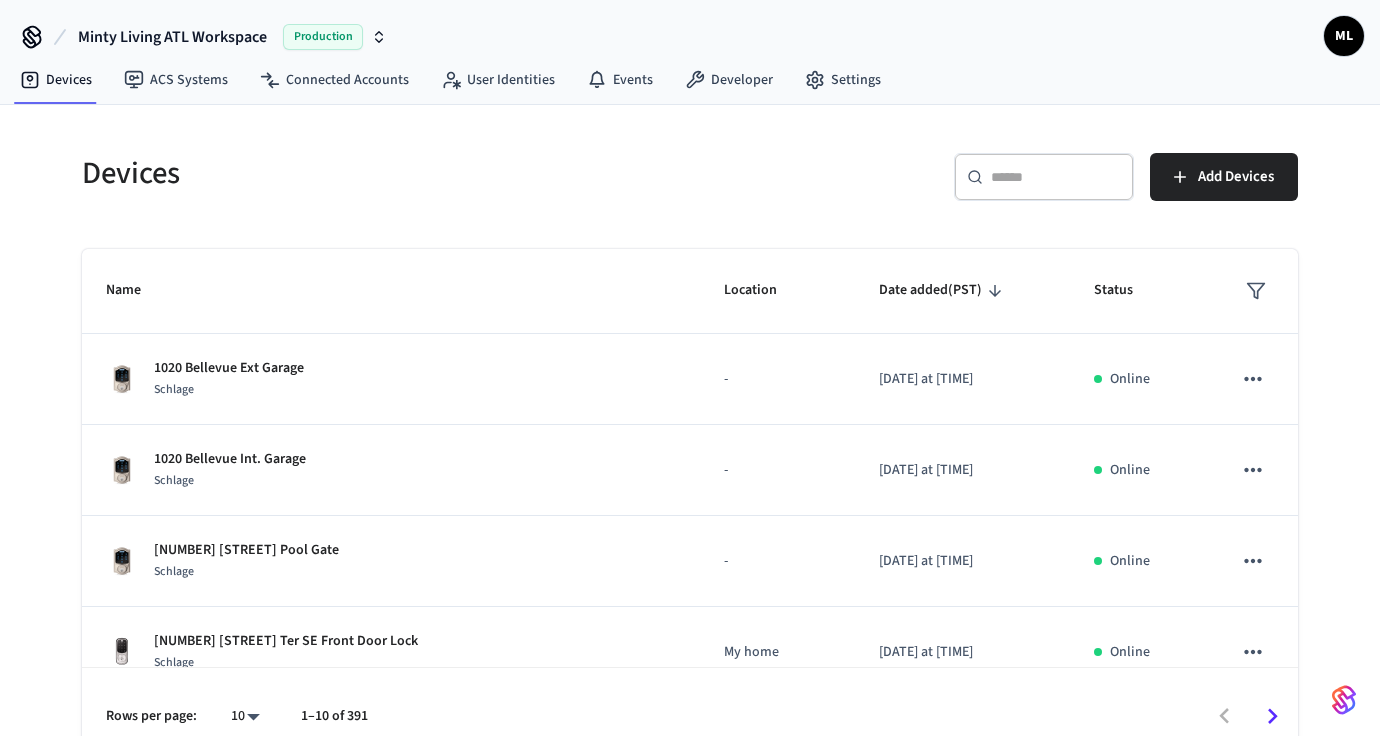click at bounding box center [1056, 177] 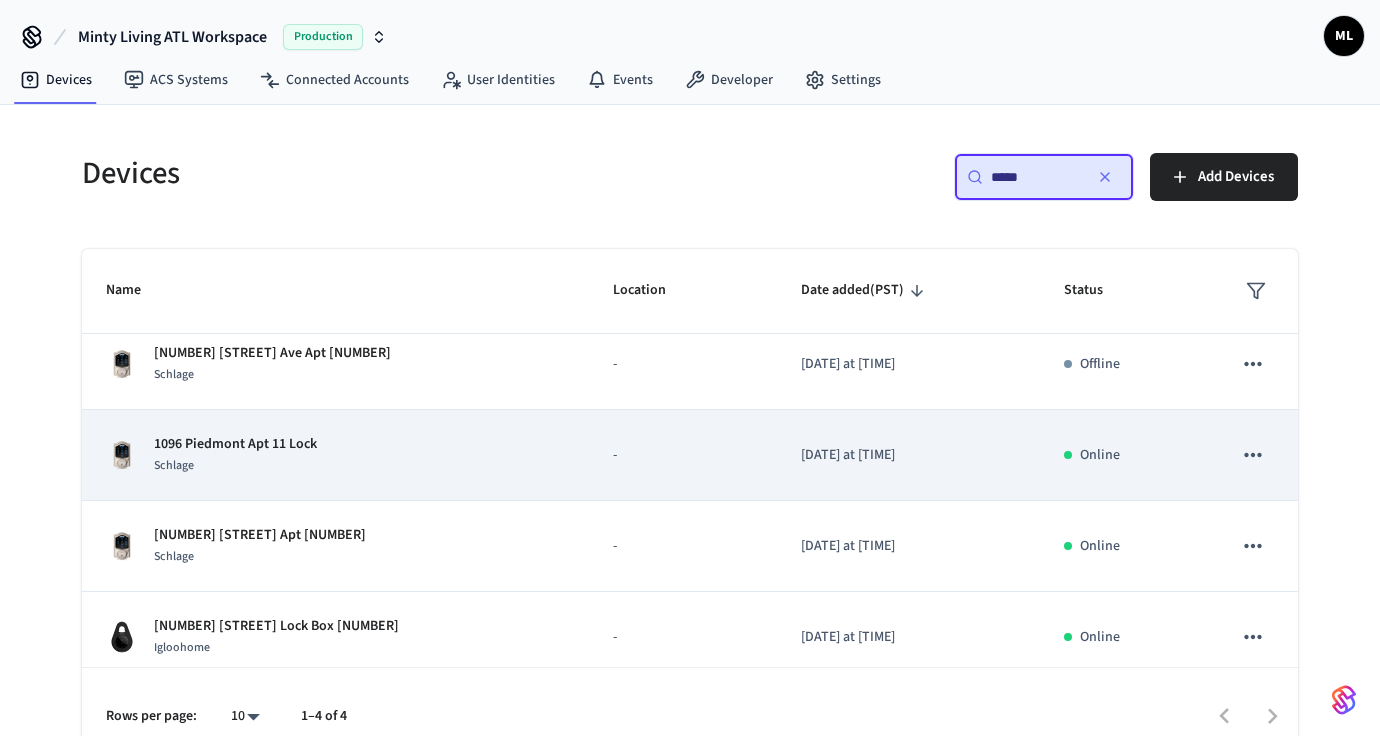 scroll, scrollTop: 31, scrollLeft: 0, axis: vertical 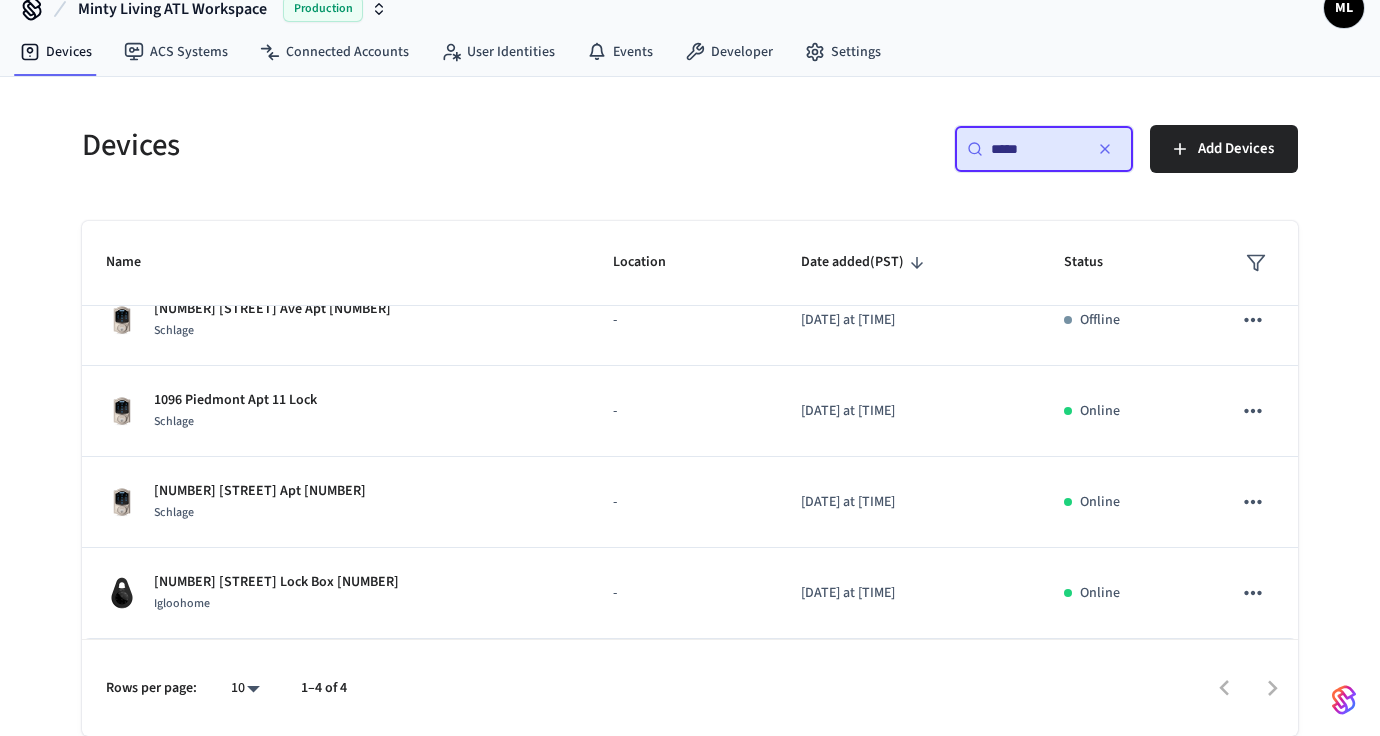 type on "****" 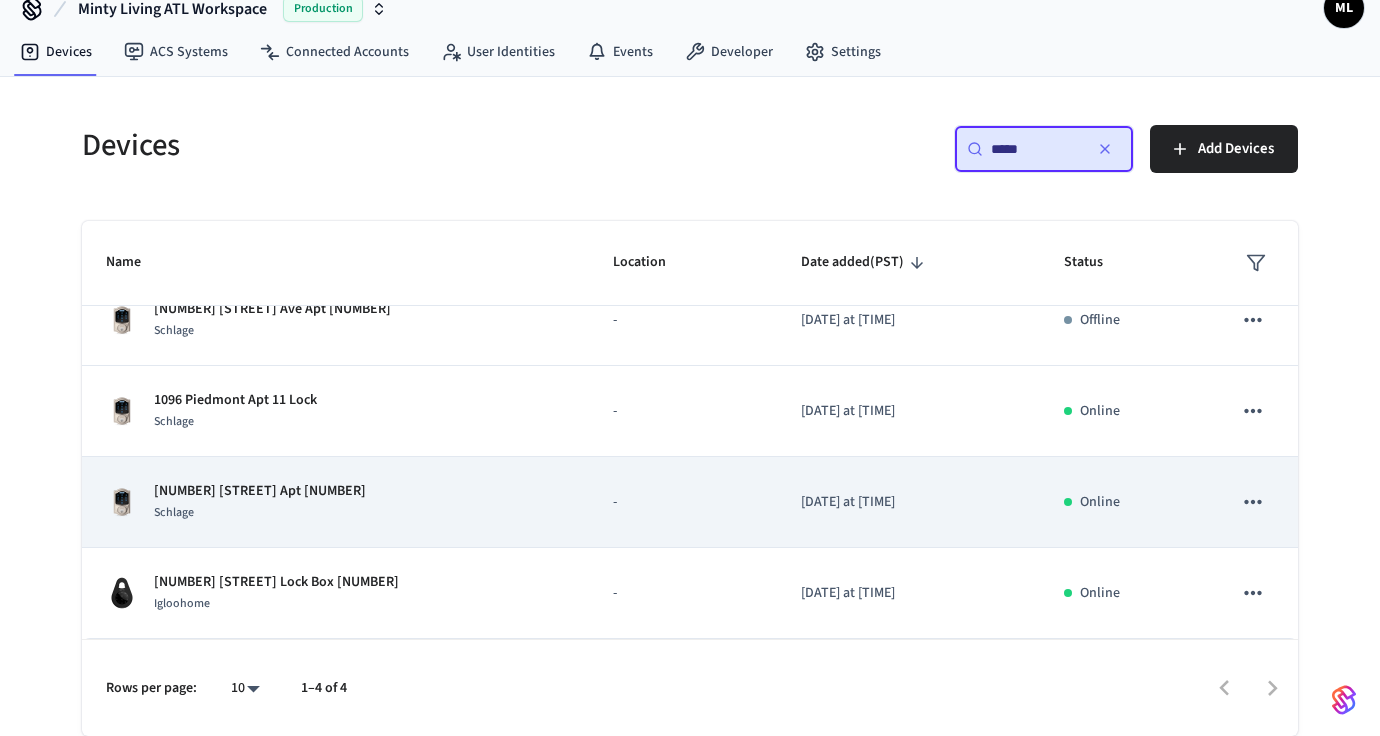 click on "[NUMBER] [STREET] Apt [NUMBER] Schlage" at bounding box center [335, 502] 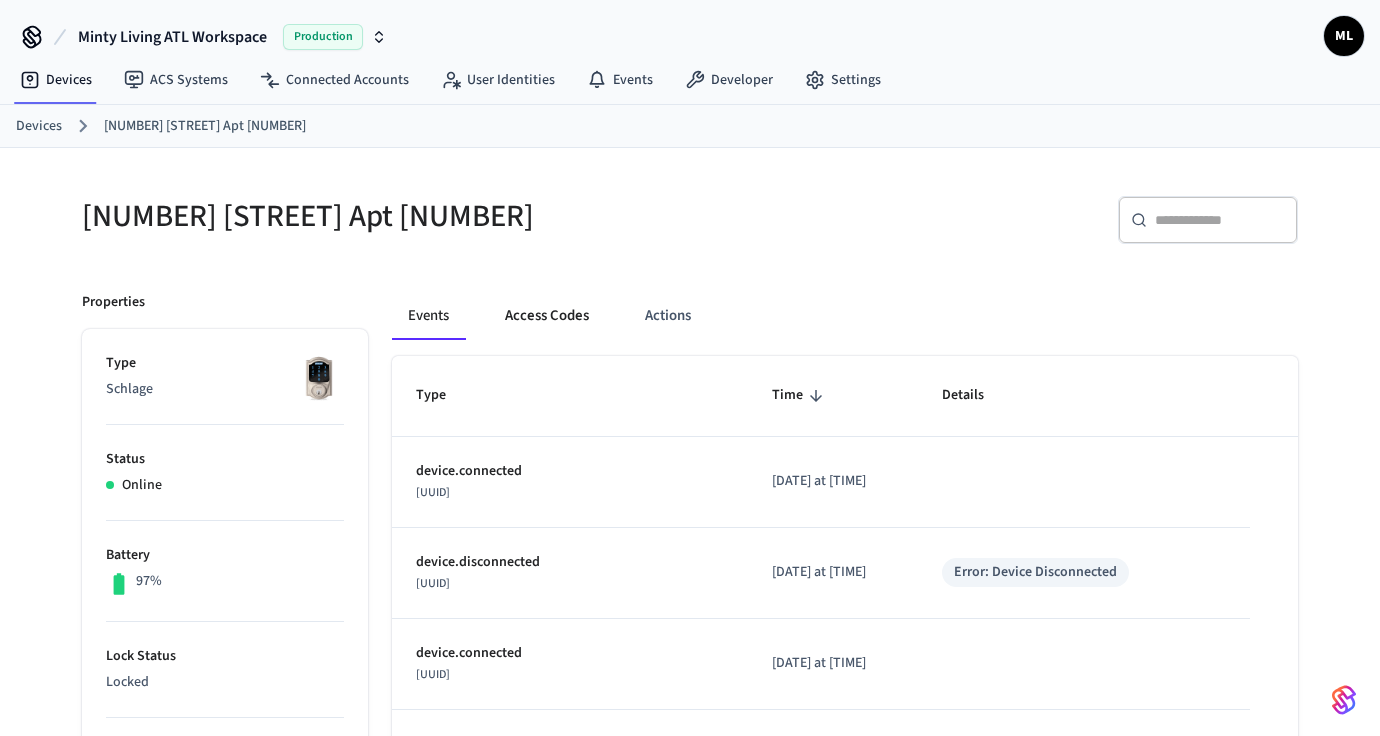 click on "Access Codes" at bounding box center (547, 316) 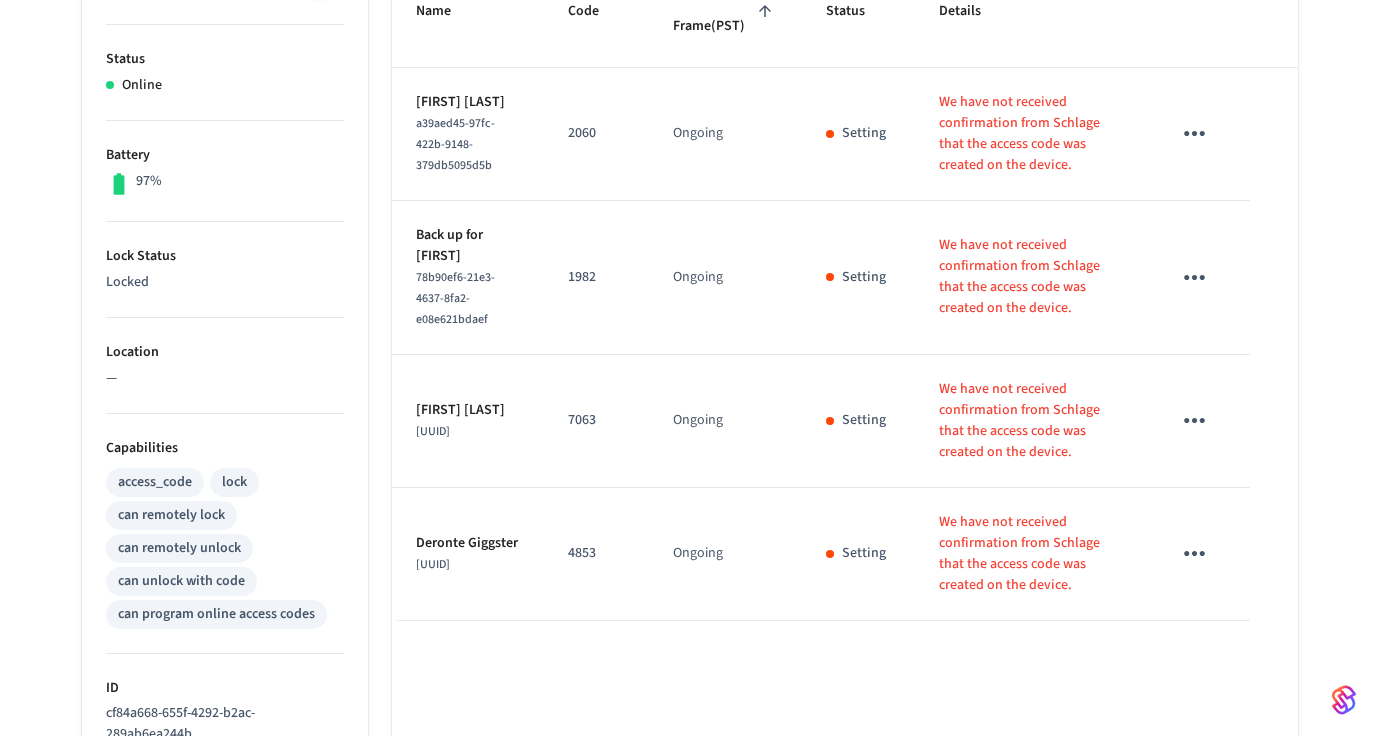 scroll, scrollTop: 58, scrollLeft: 0, axis: vertical 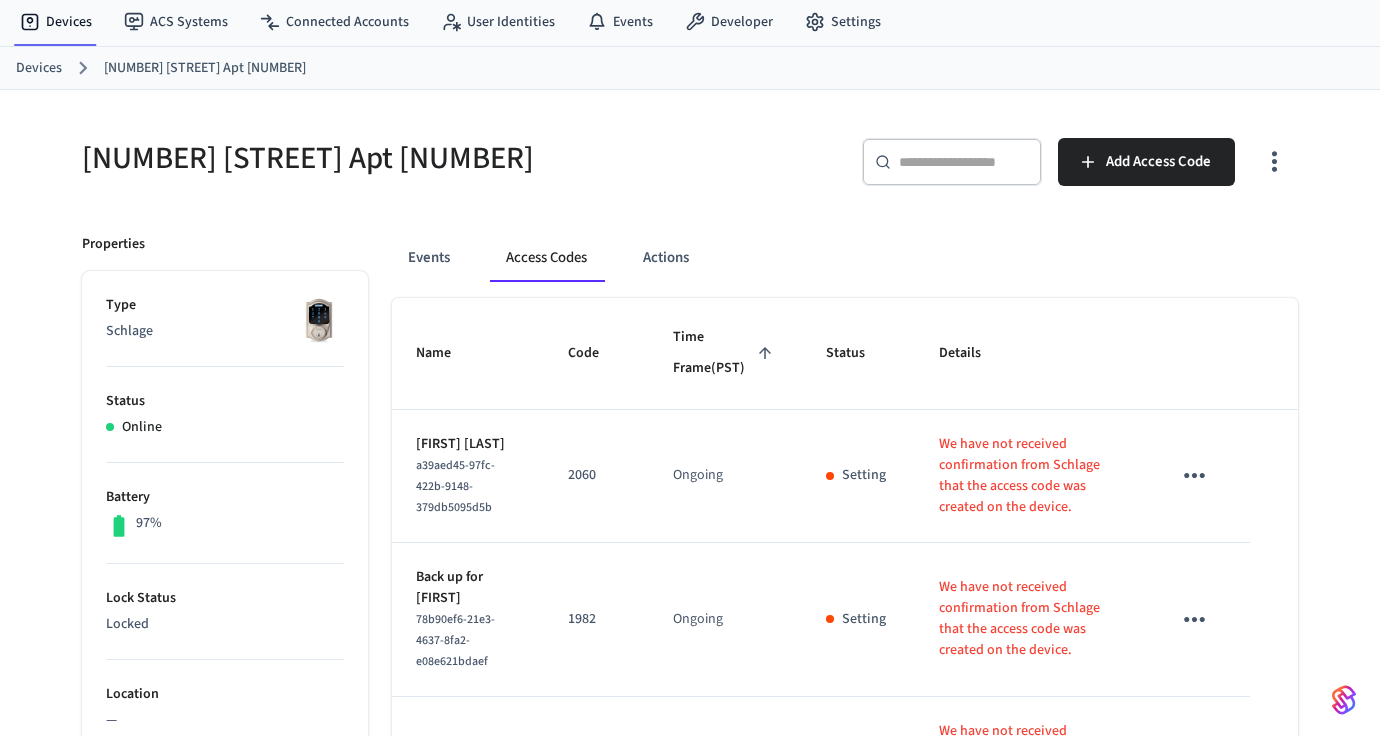 click on "Devices" at bounding box center [39, 68] 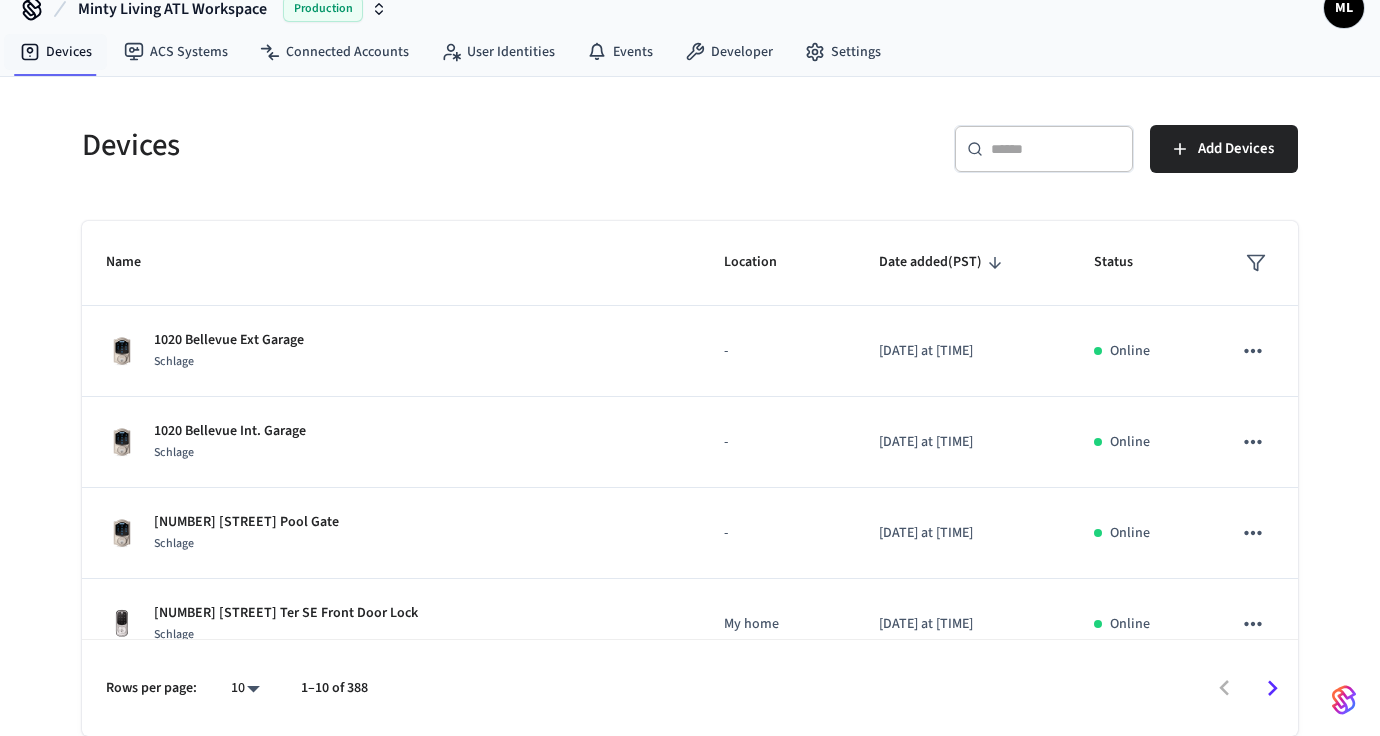 scroll, scrollTop: 0, scrollLeft: 0, axis: both 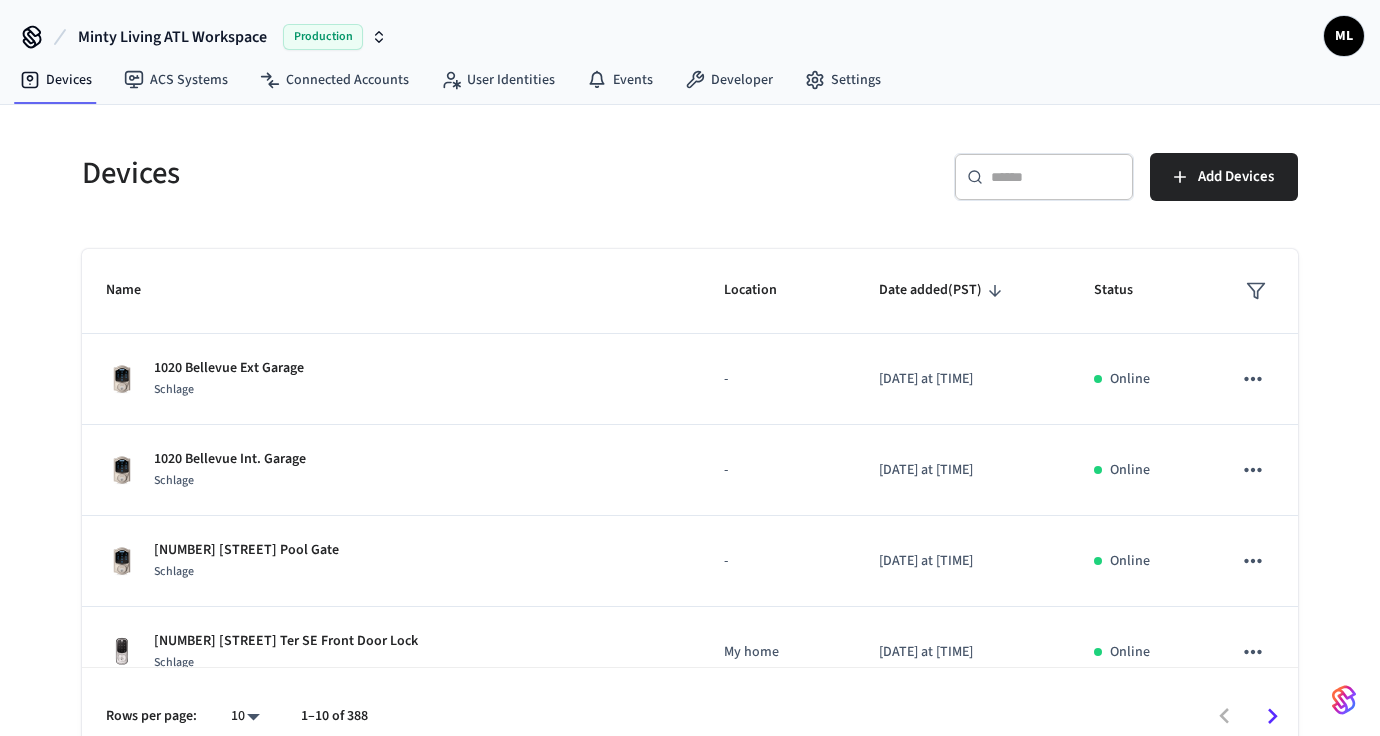 click at bounding box center [1056, 177] 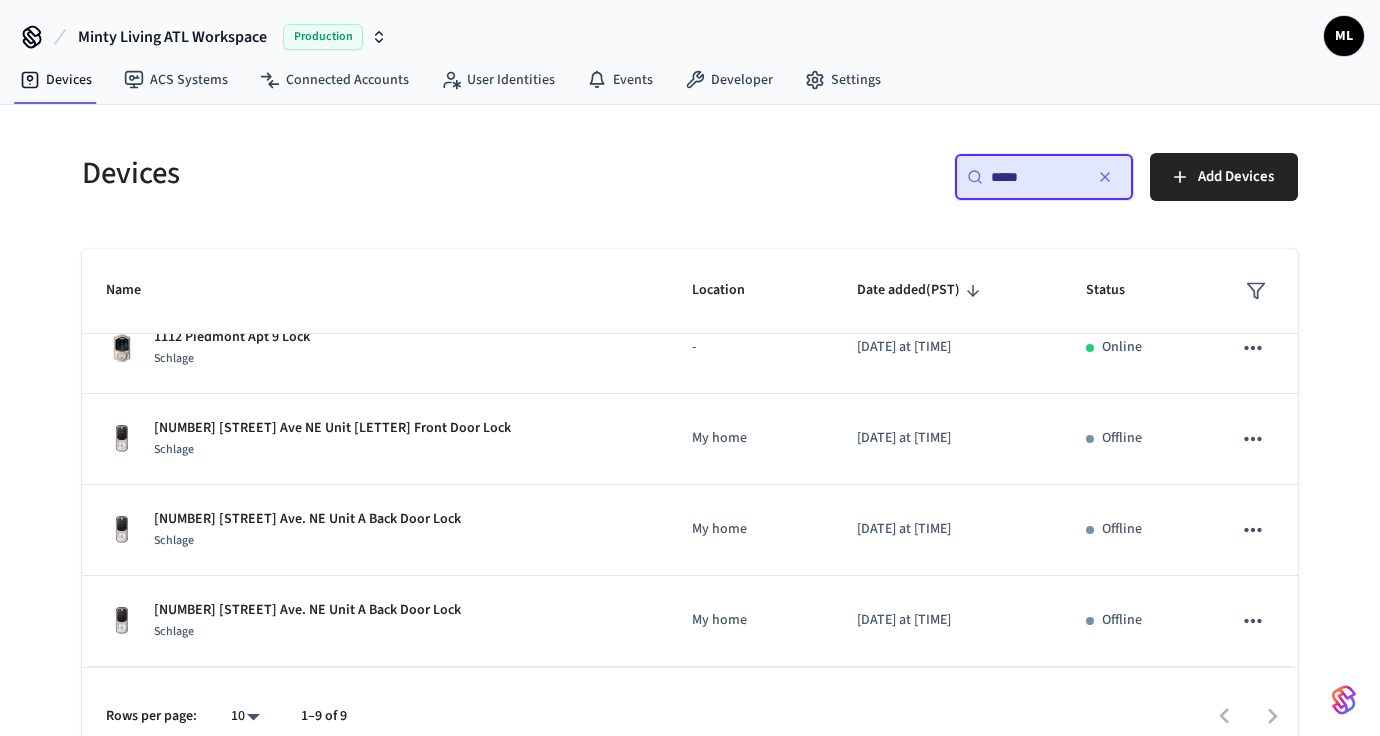 scroll, scrollTop: 0, scrollLeft: 0, axis: both 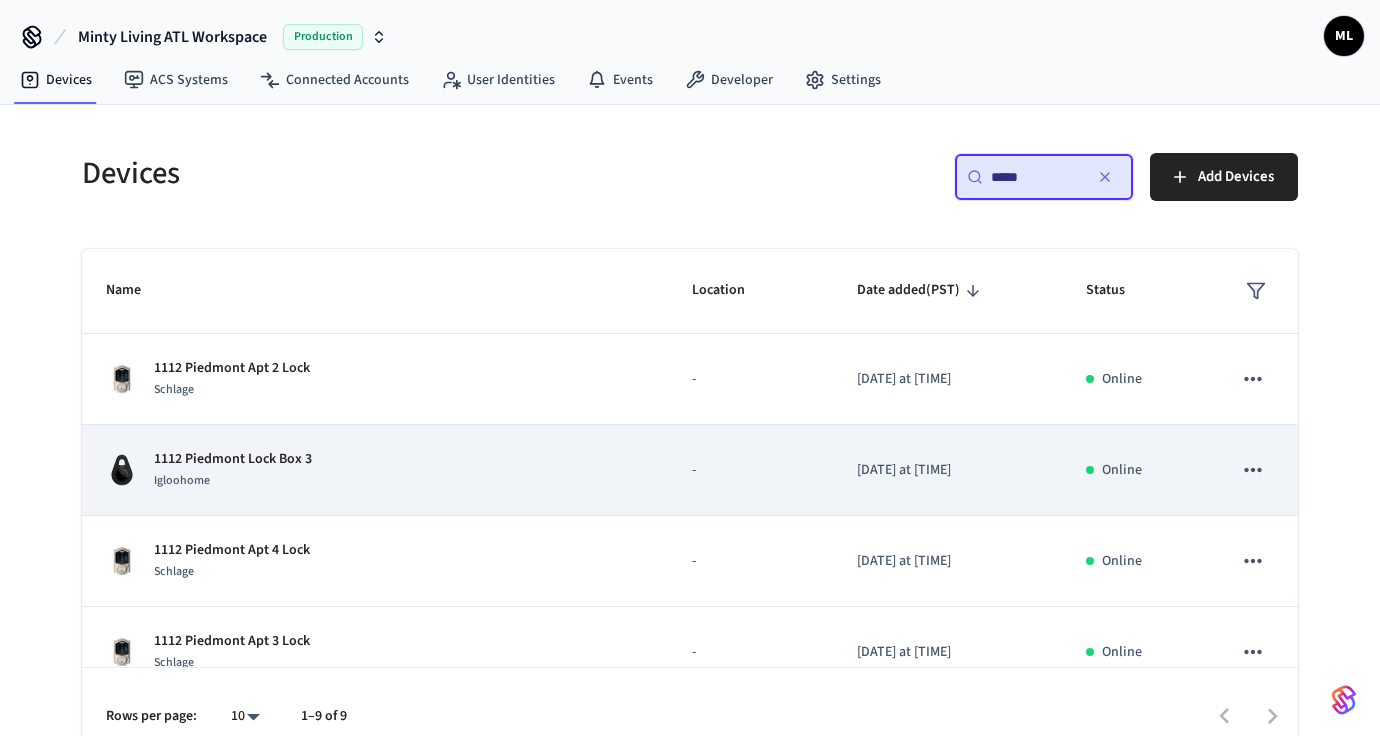 type on "****" 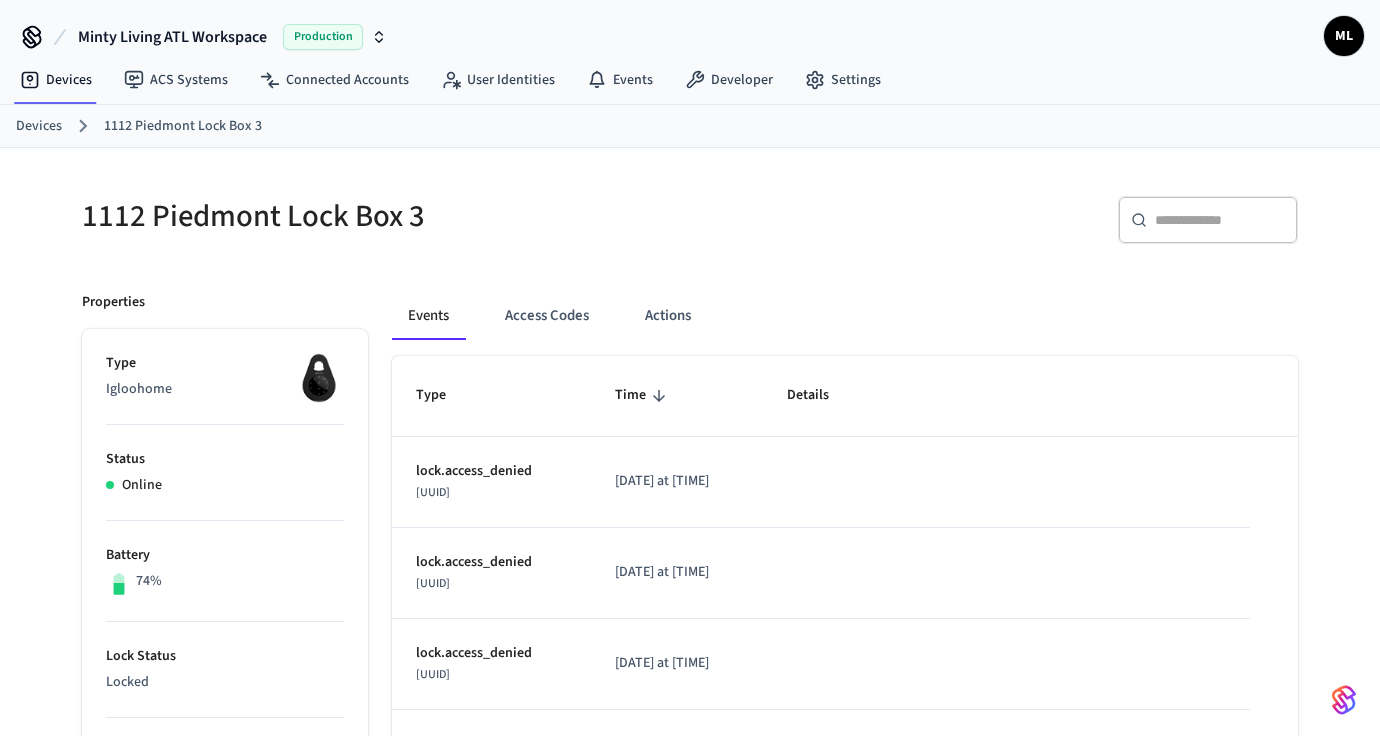 click on "Devices" at bounding box center [39, 126] 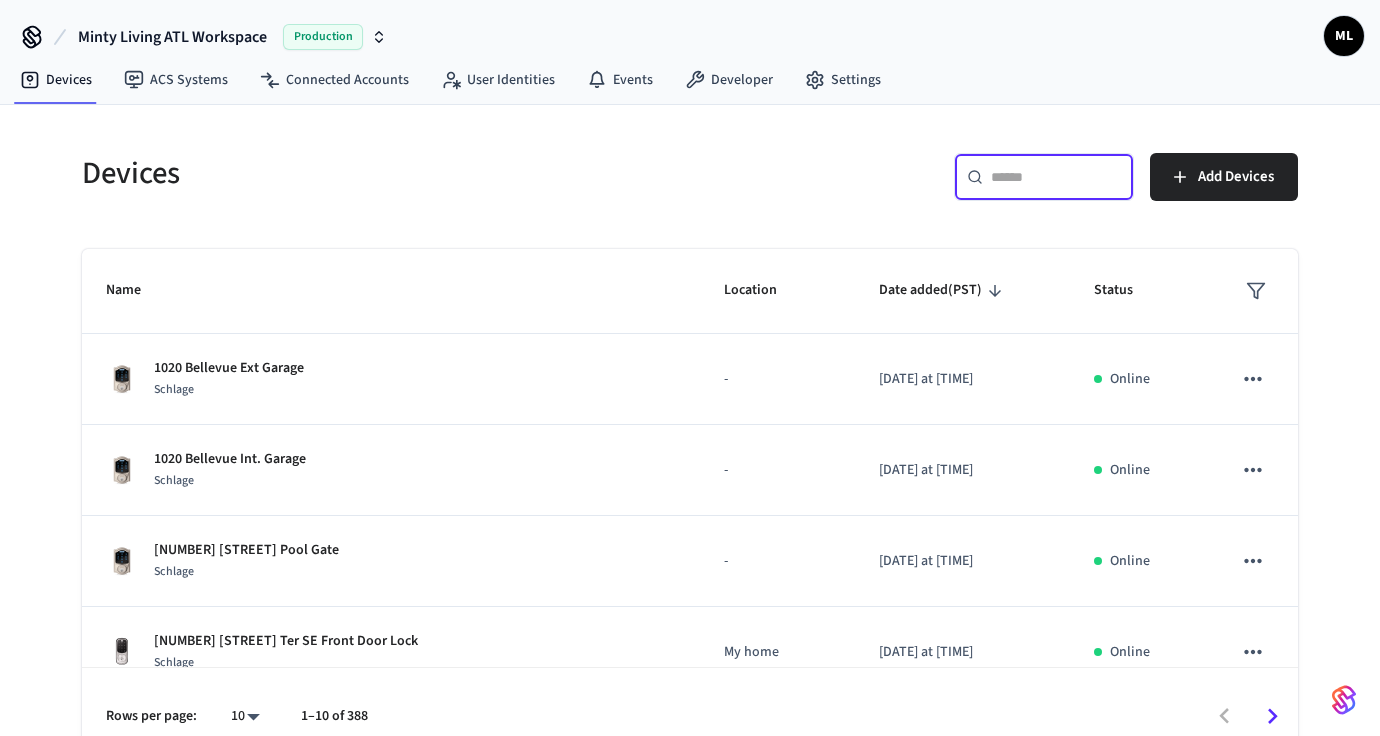 click at bounding box center (1056, 177) 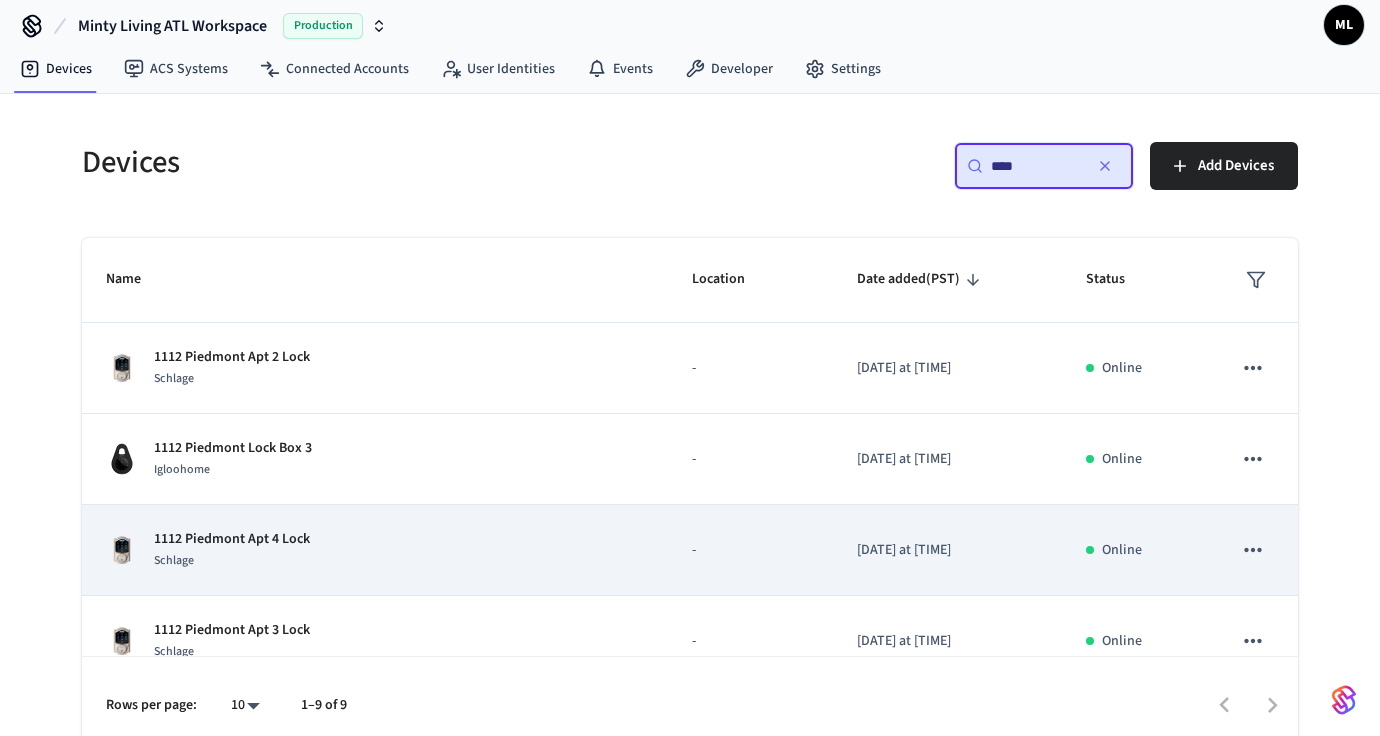 scroll, scrollTop: 28, scrollLeft: 0, axis: vertical 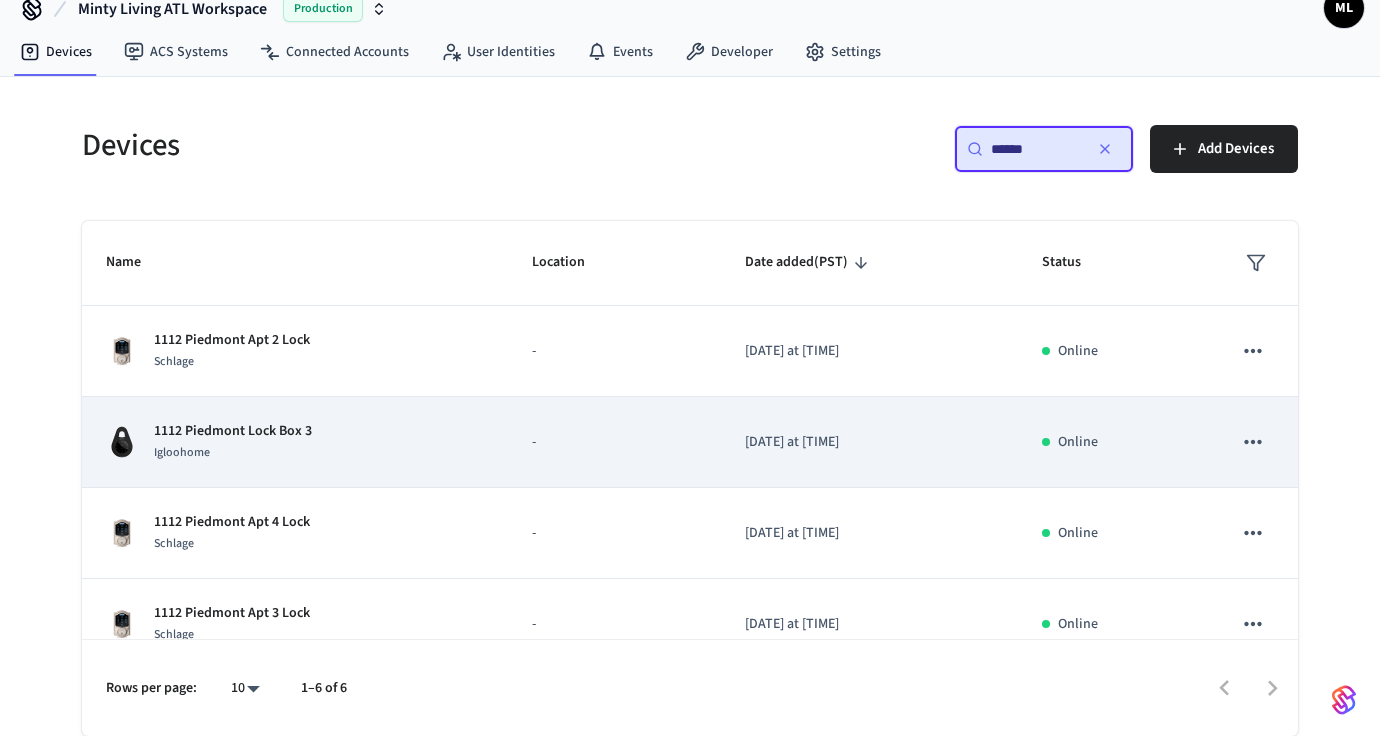type on "******" 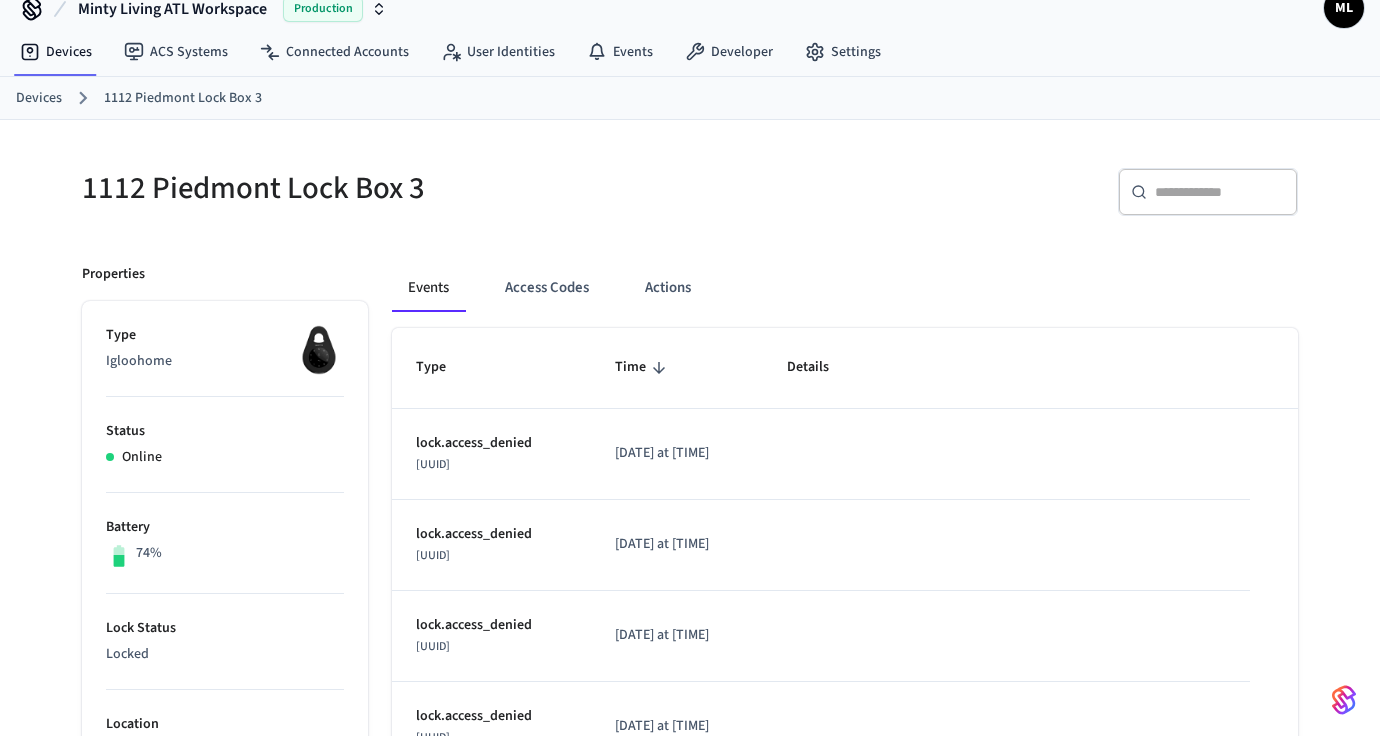 scroll, scrollTop: 0, scrollLeft: 0, axis: both 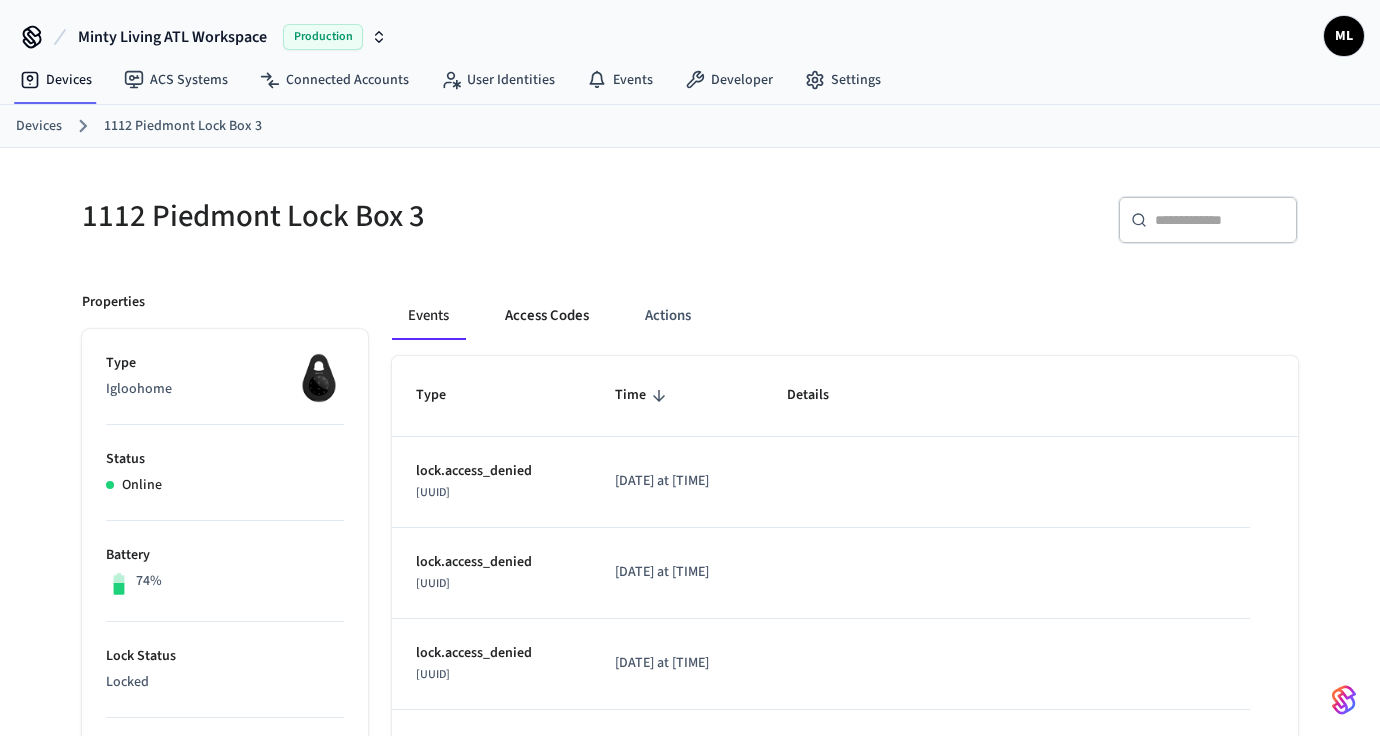 click on "Access Codes" at bounding box center (547, 316) 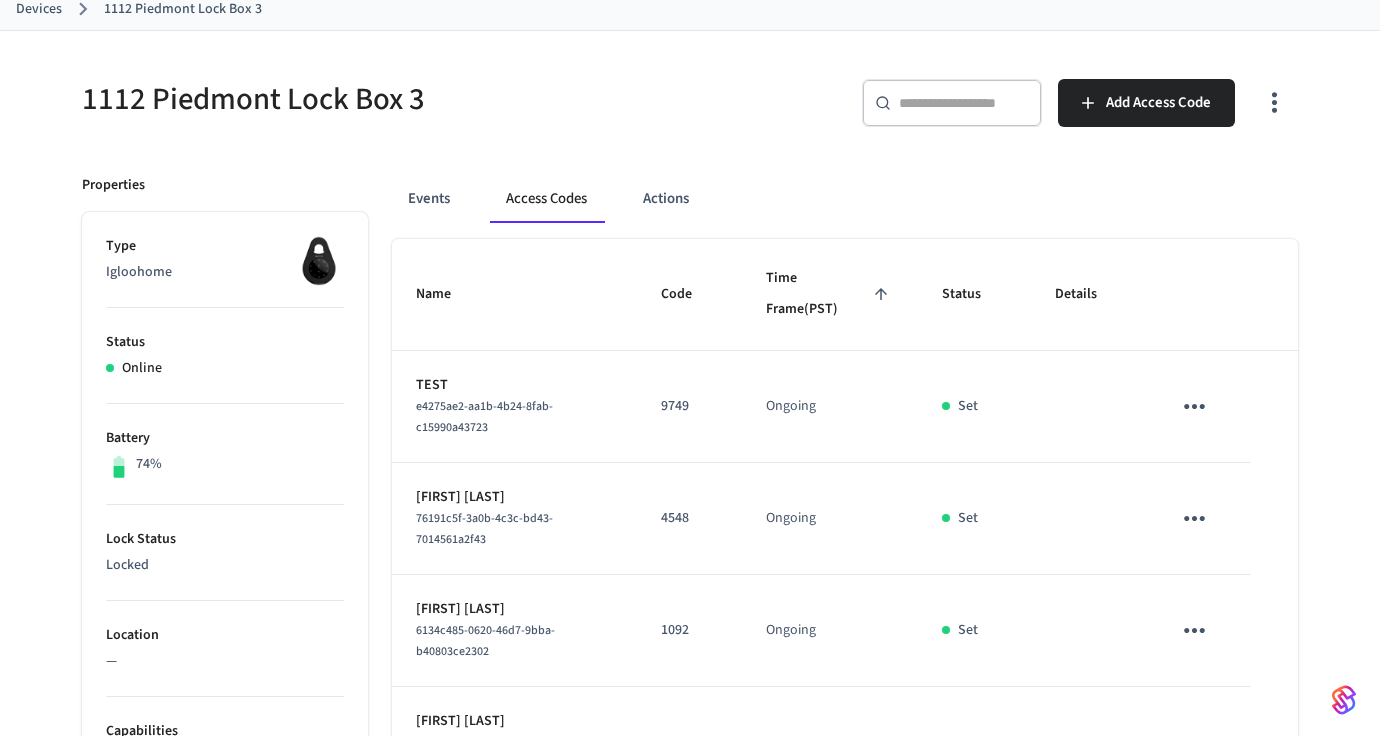 scroll, scrollTop: 11, scrollLeft: 0, axis: vertical 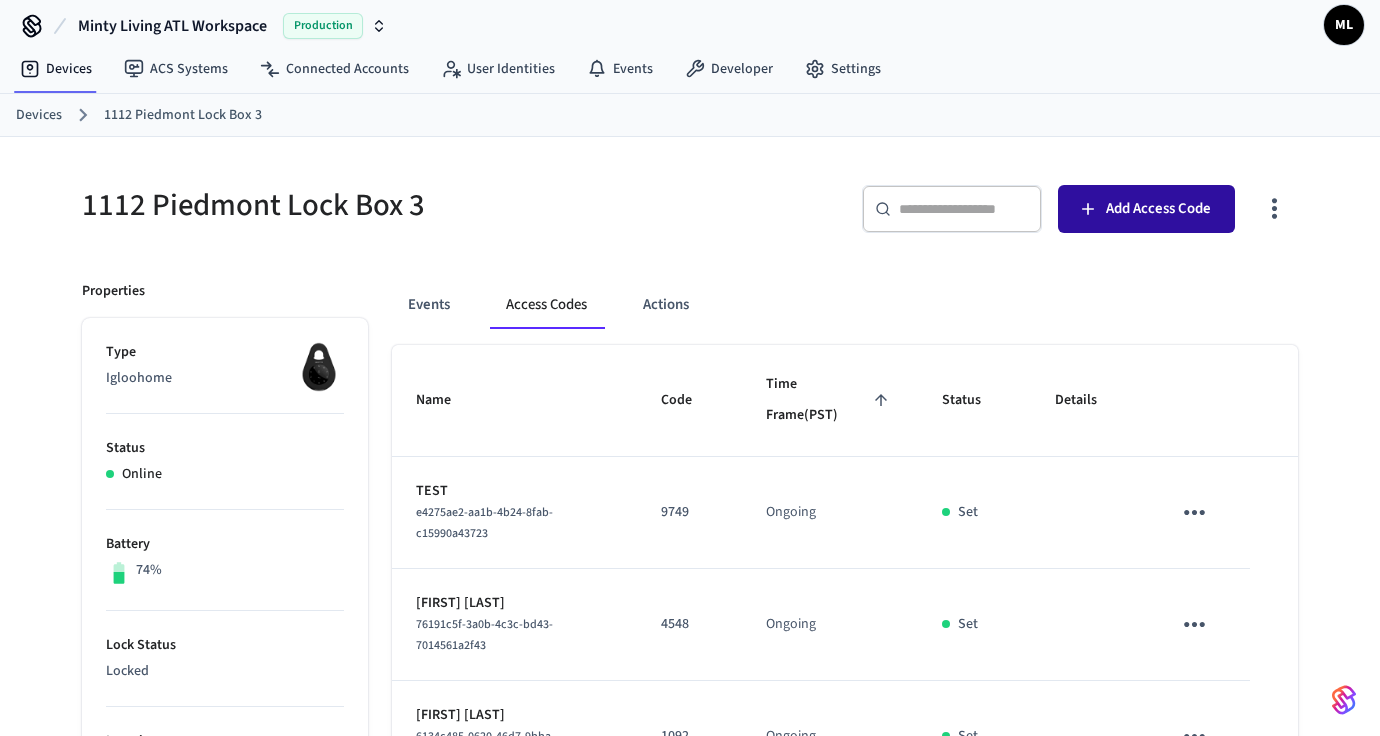 click 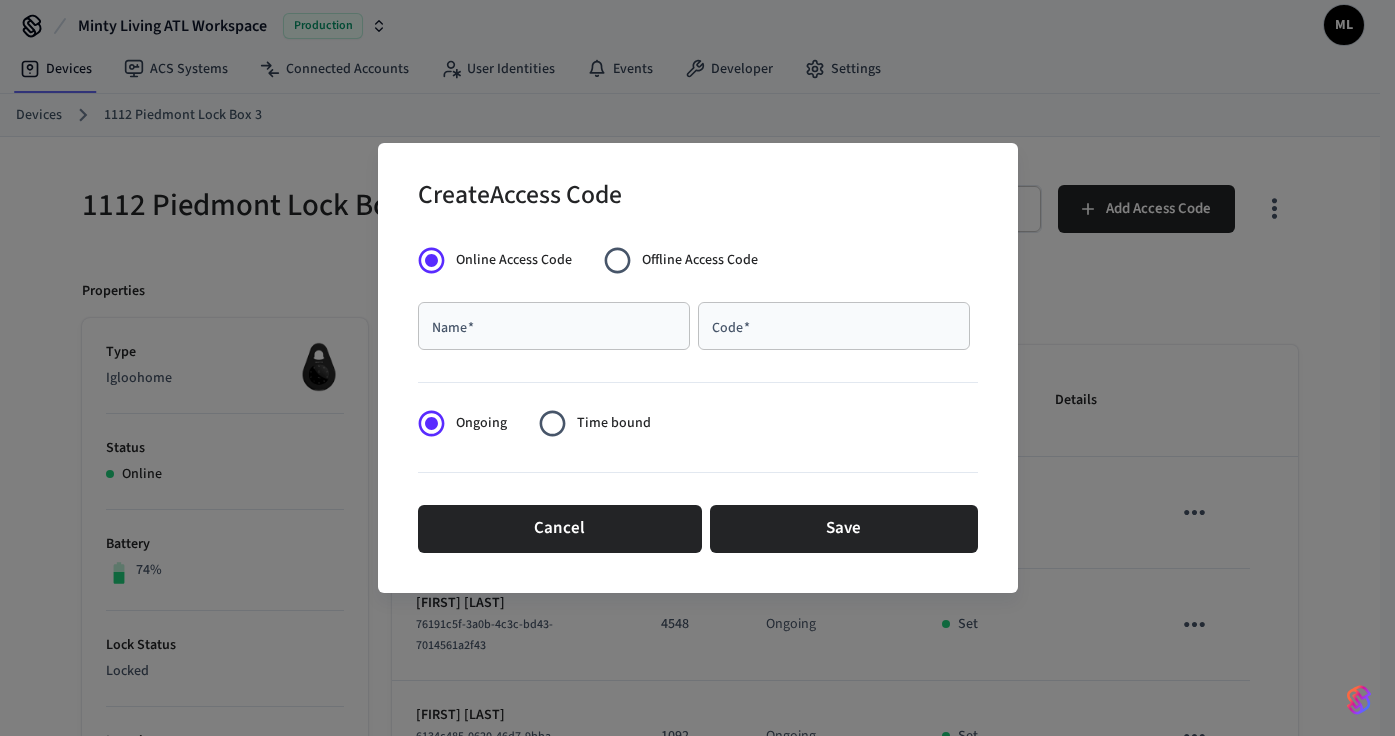 click on "Name   *" at bounding box center [554, 326] 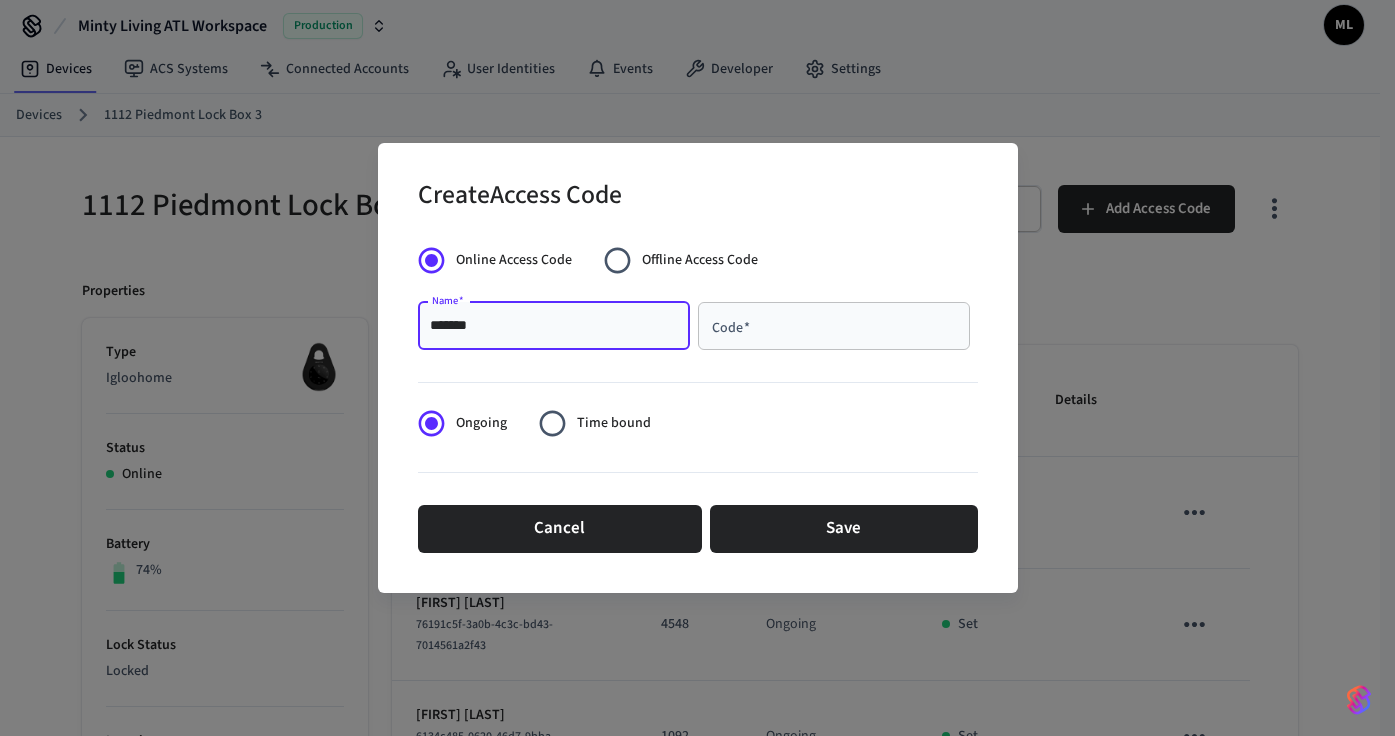 type on "*******" 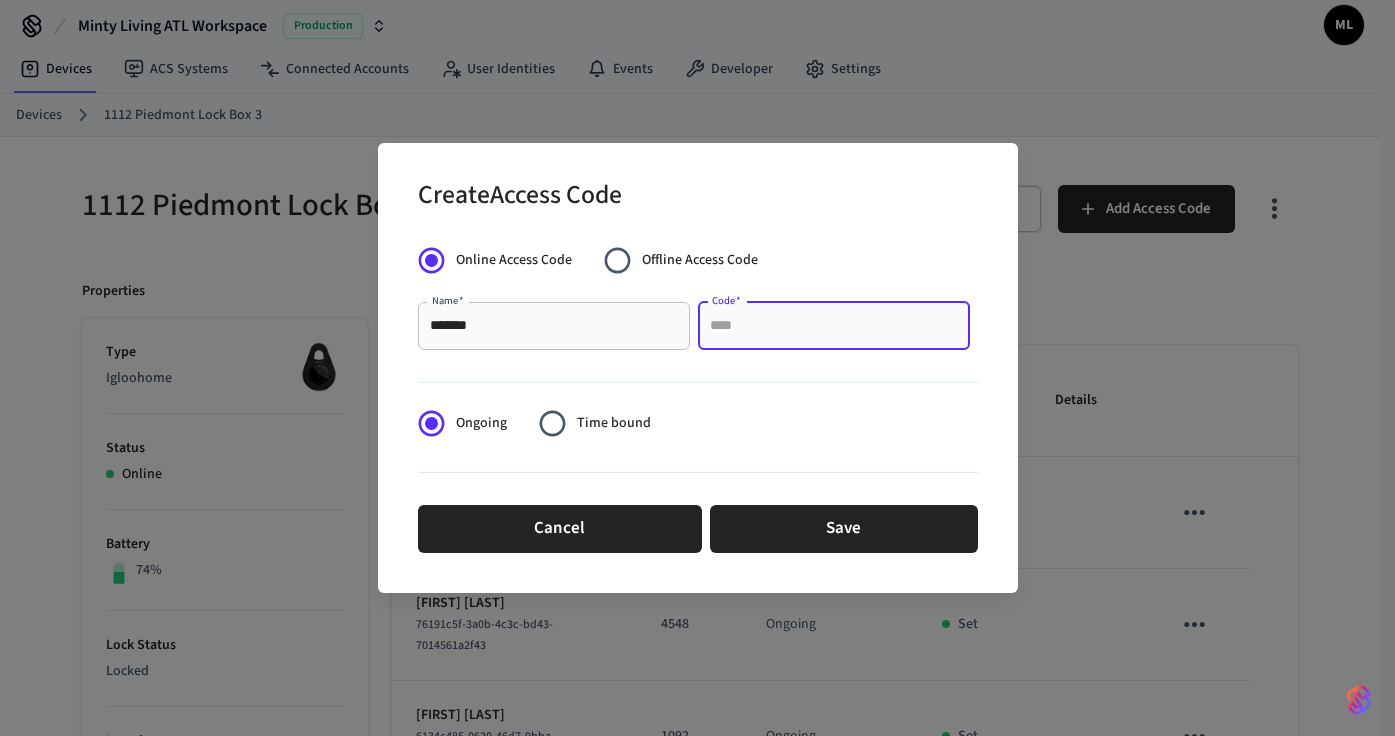 click on "Code   *" at bounding box center [834, 326] 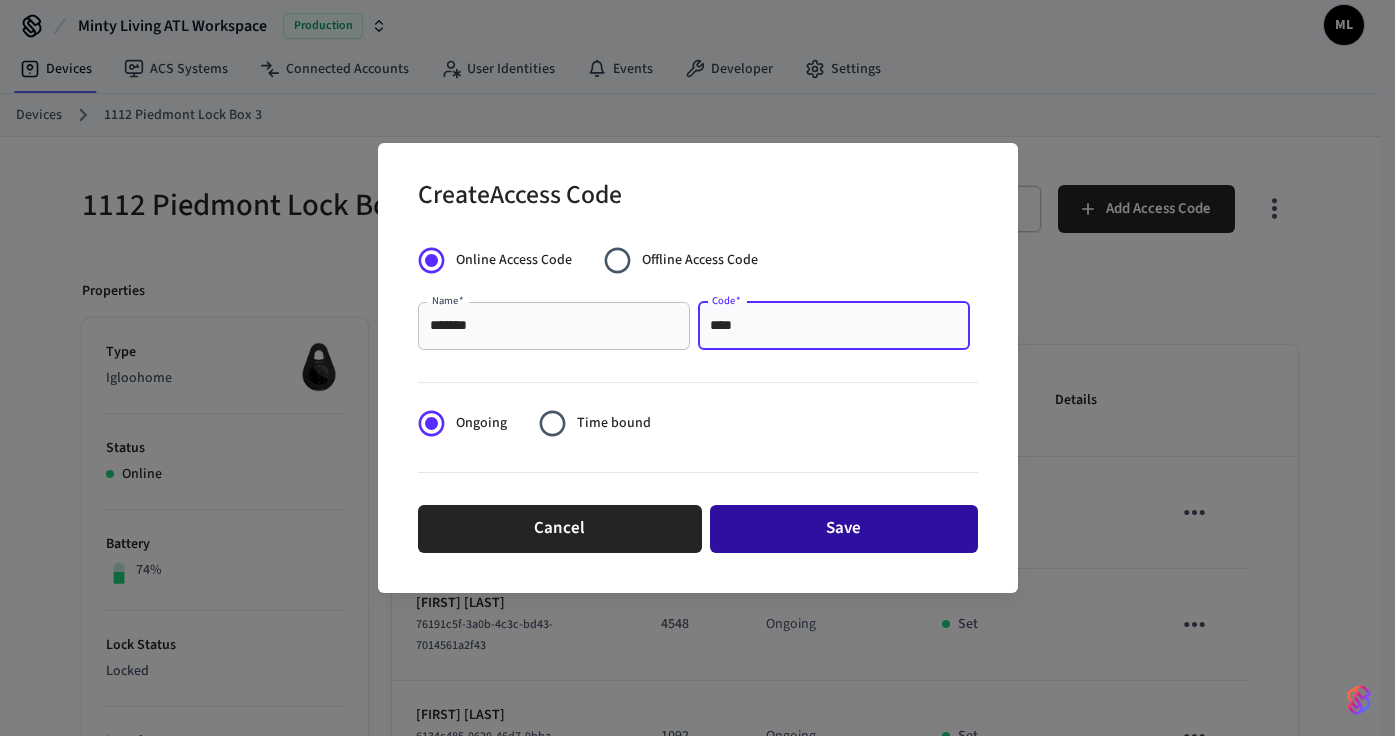 type on "****" 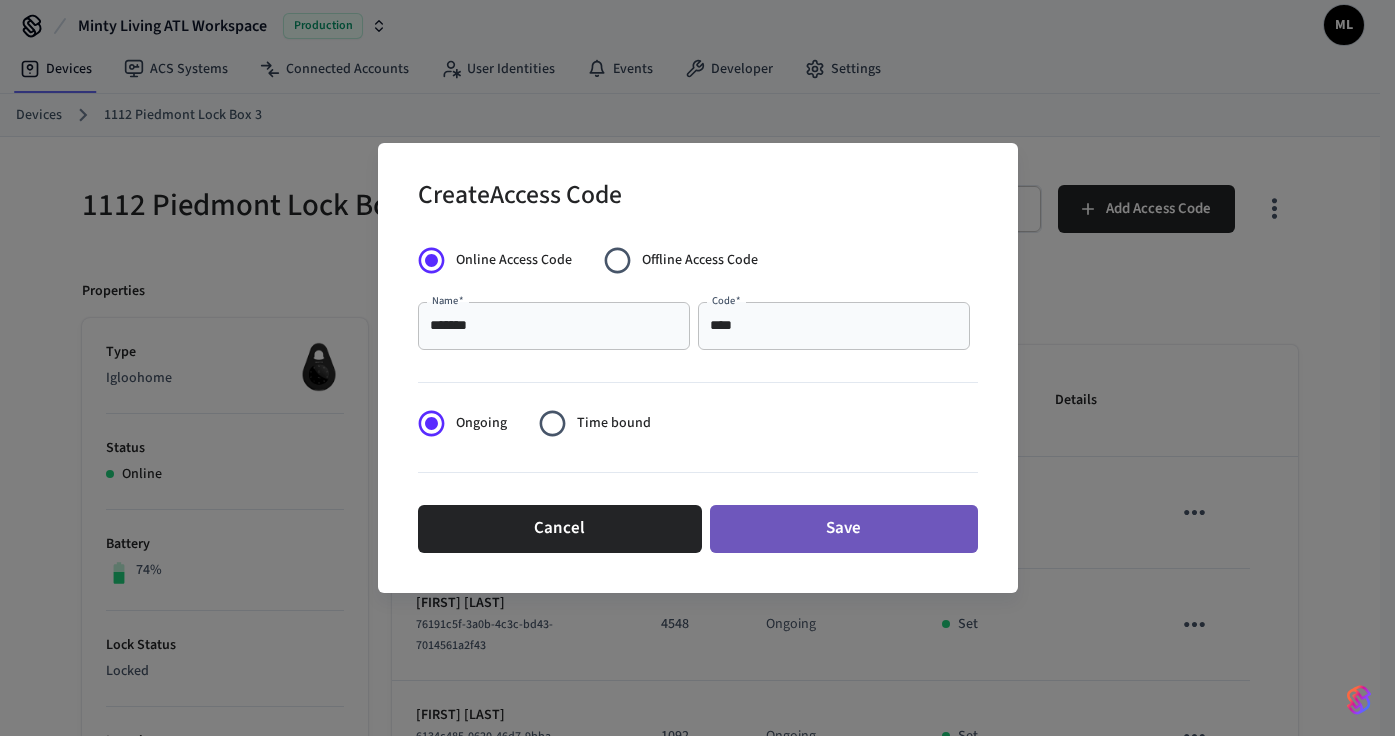 click on "Save" at bounding box center (844, 529) 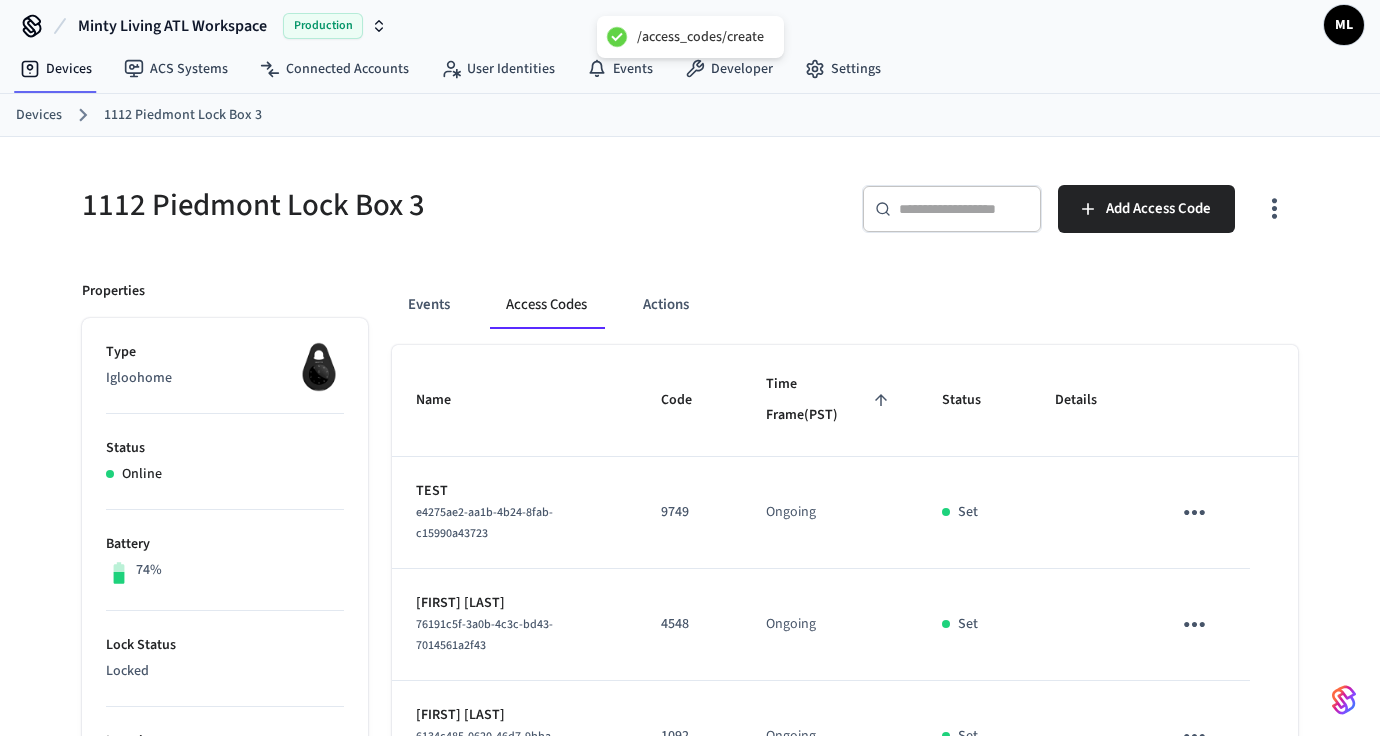 click on "Devices" at bounding box center [39, 115] 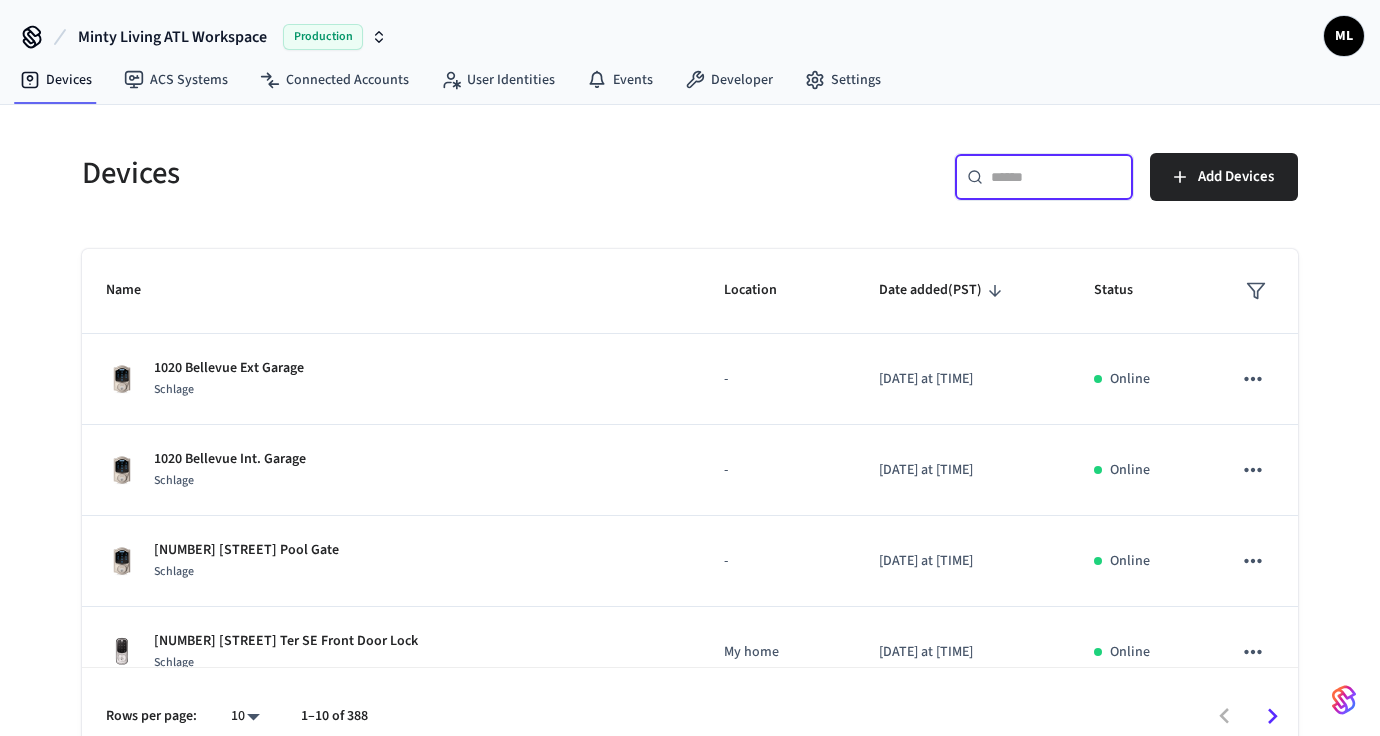 click at bounding box center (1056, 177) 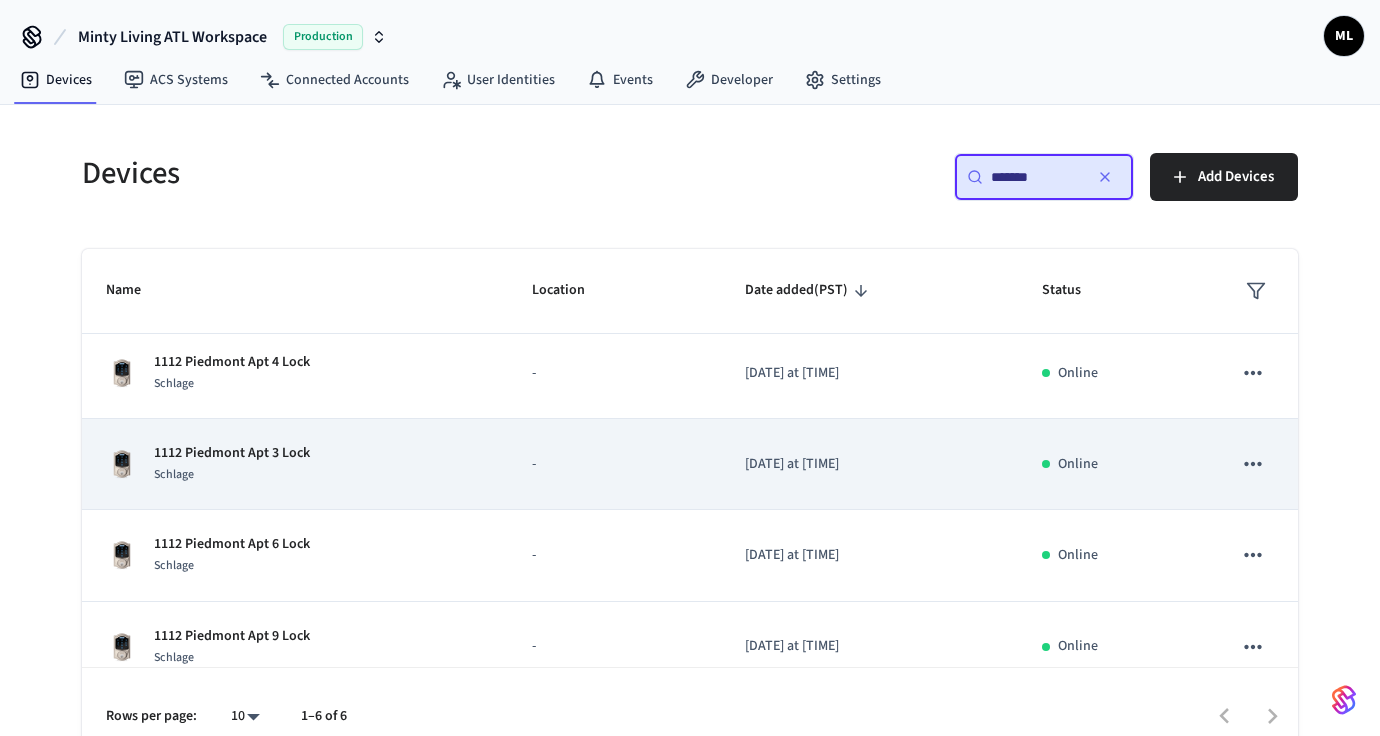 scroll, scrollTop: 213, scrollLeft: 0, axis: vertical 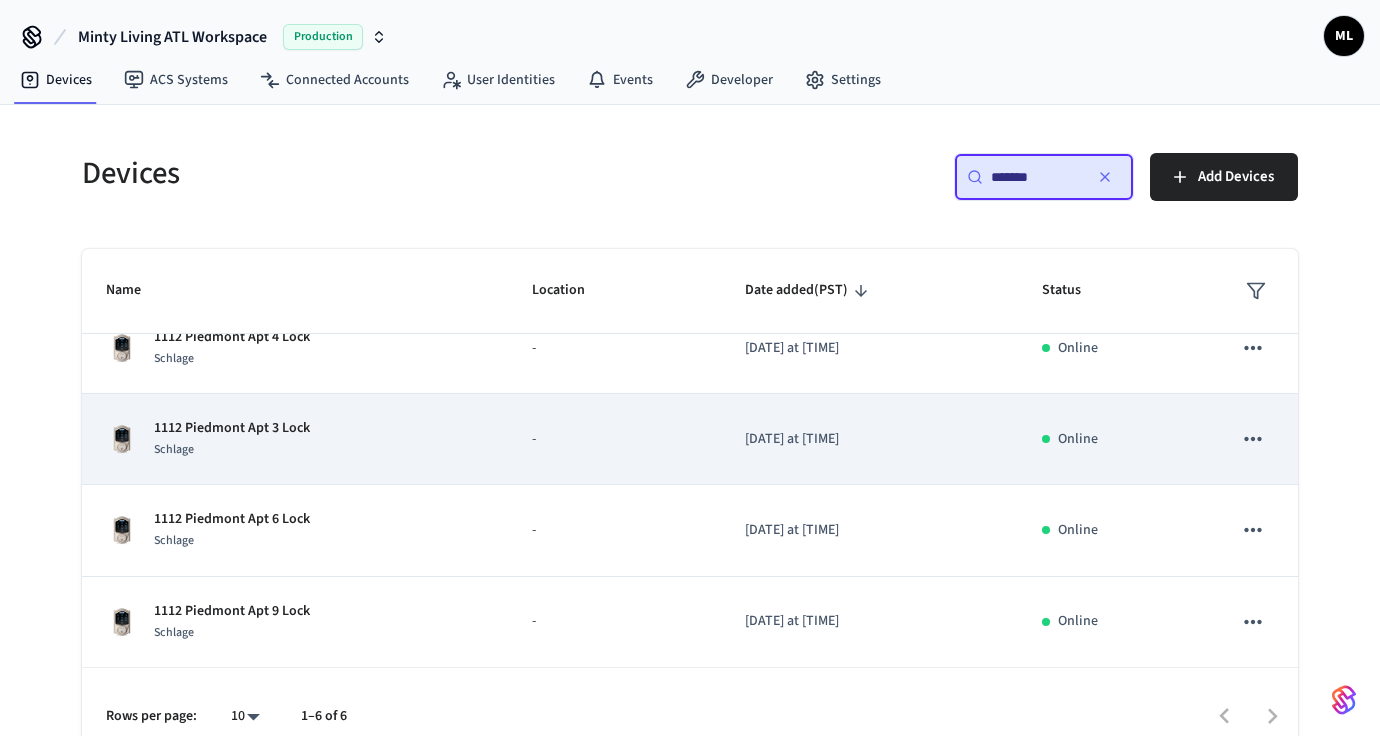 type on "*******" 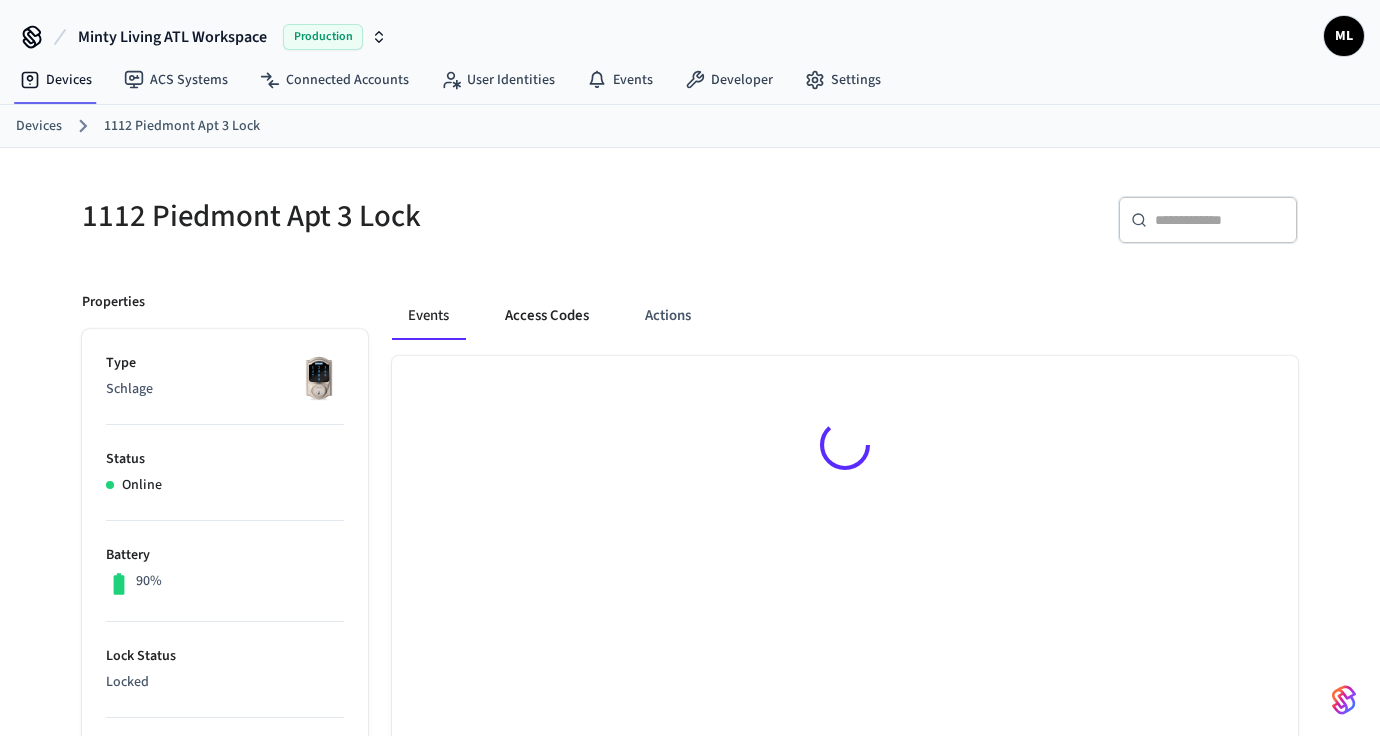 click on "Access Codes" at bounding box center [547, 316] 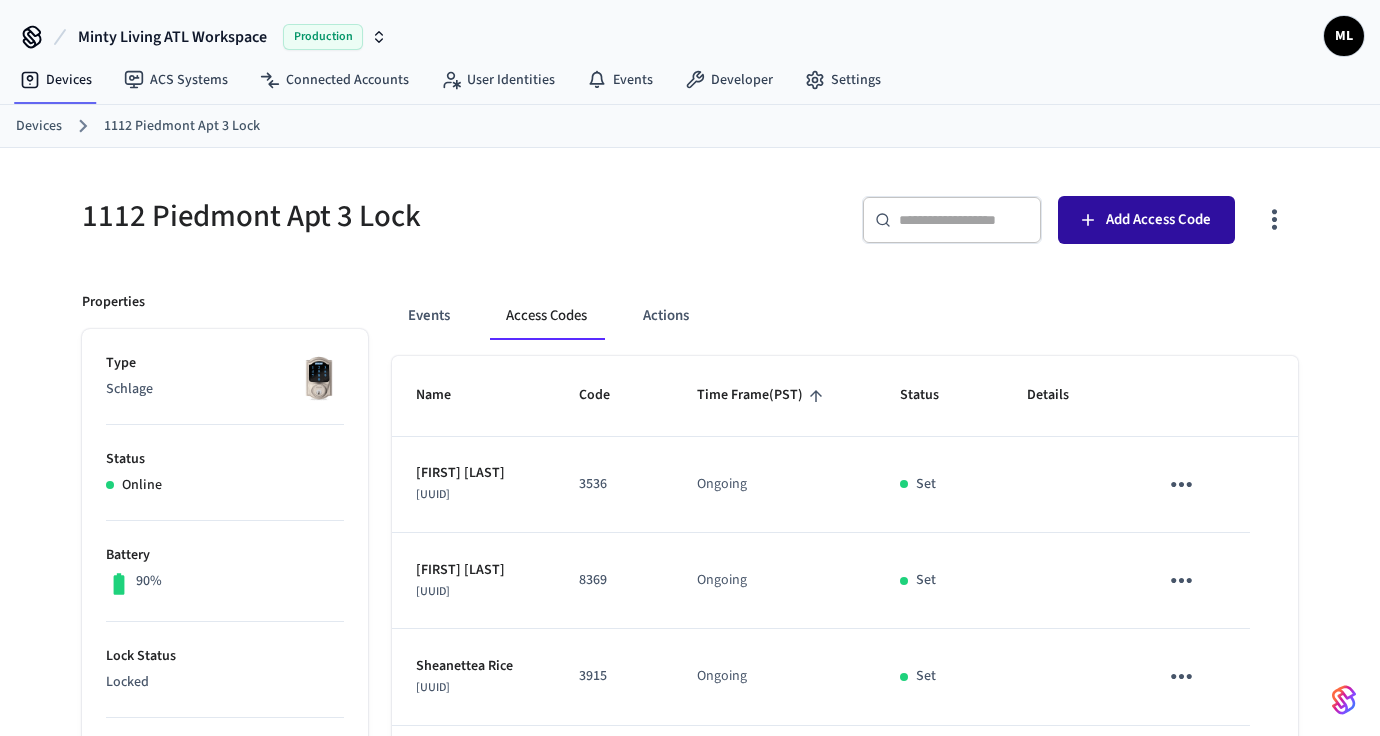 click on "Add Access Code" at bounding box center [1146, 220] 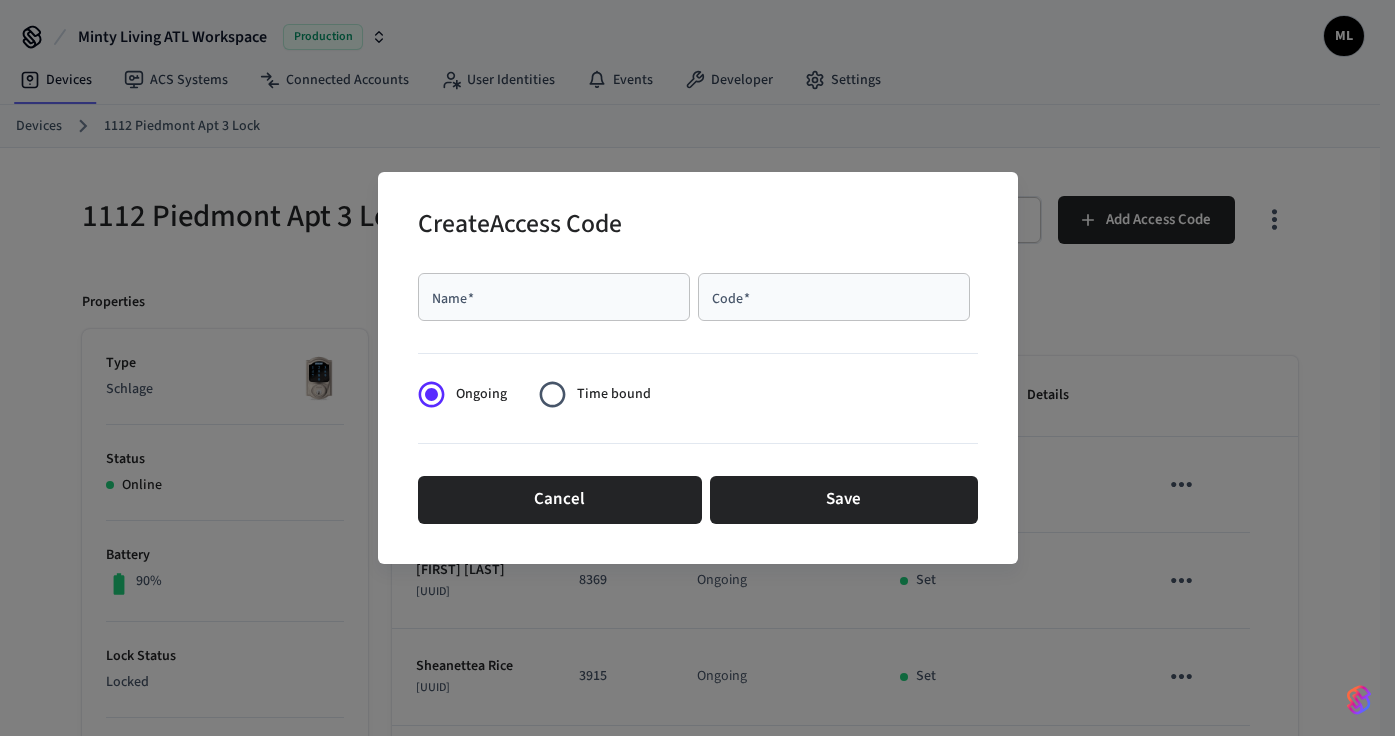 click on "Name   *" at bounding box center (554, 297) 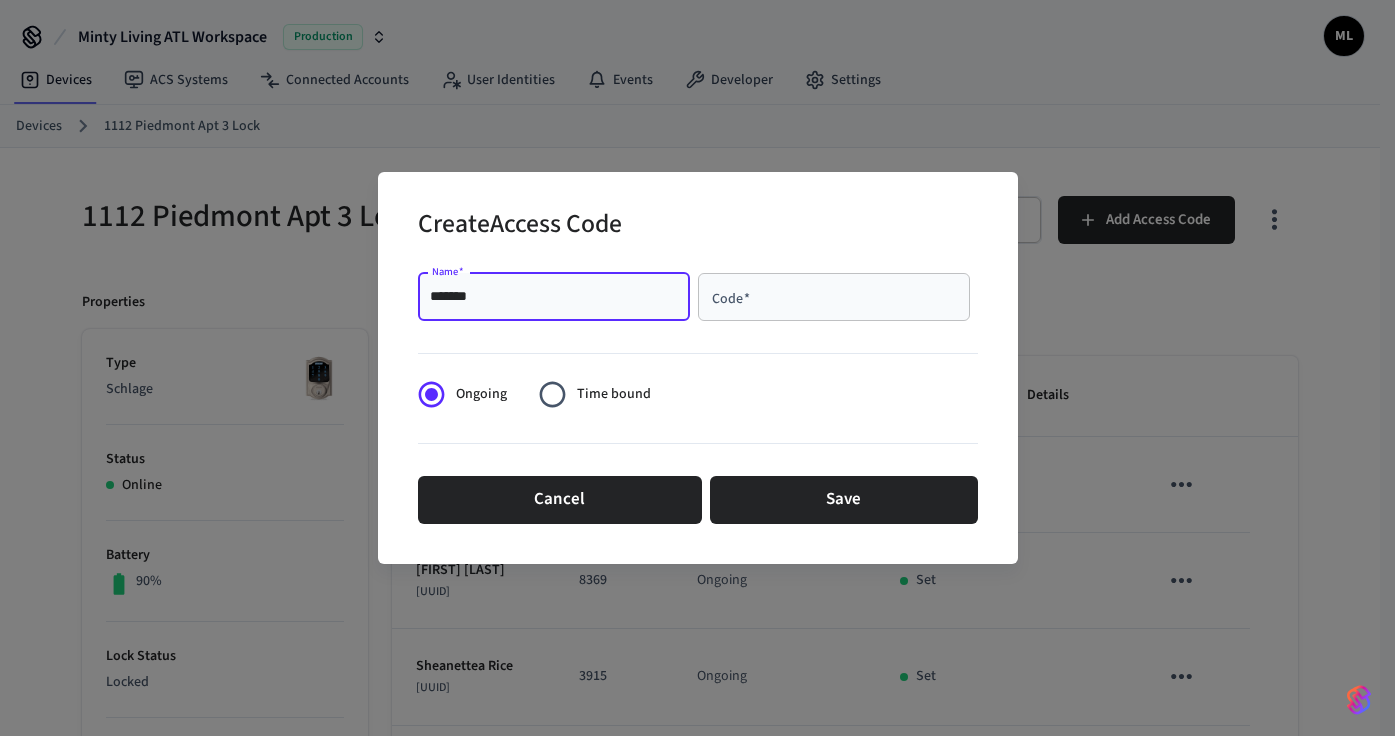 type on "*******" 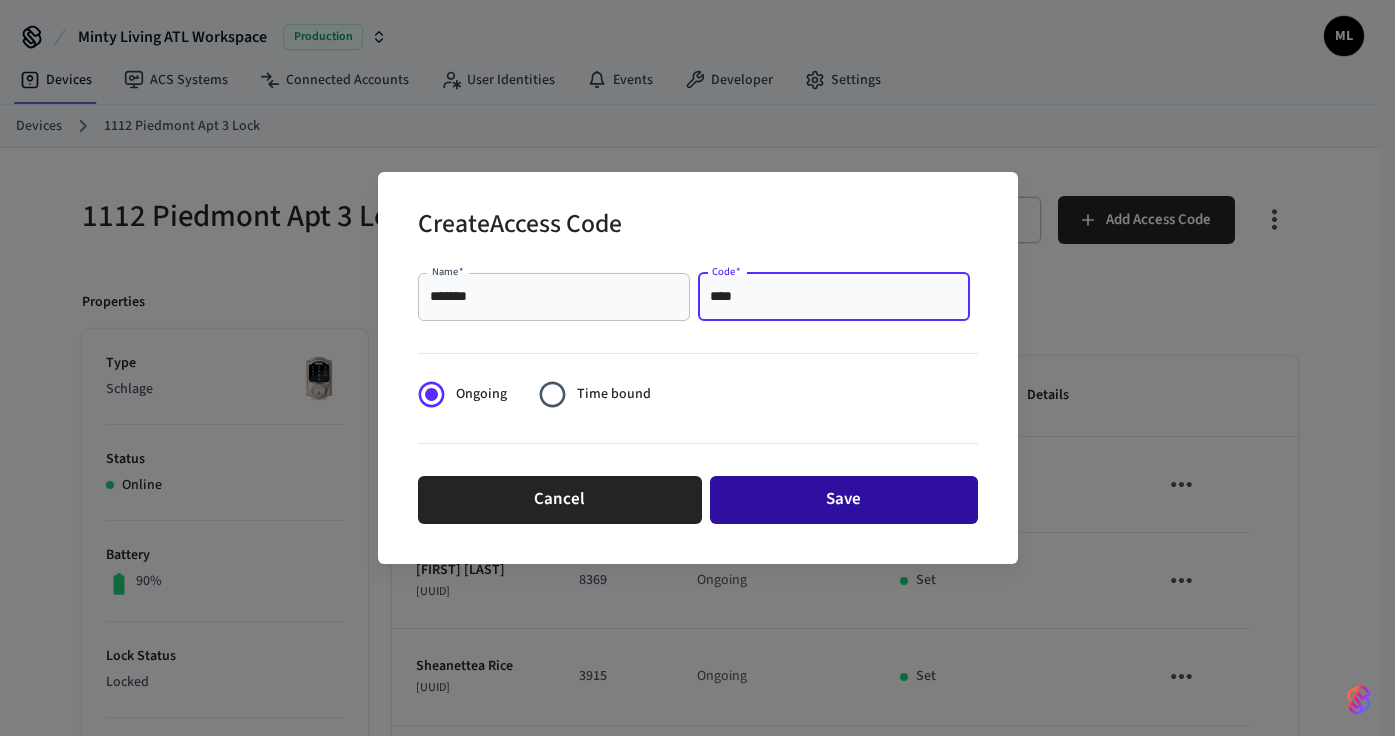 type on "****" 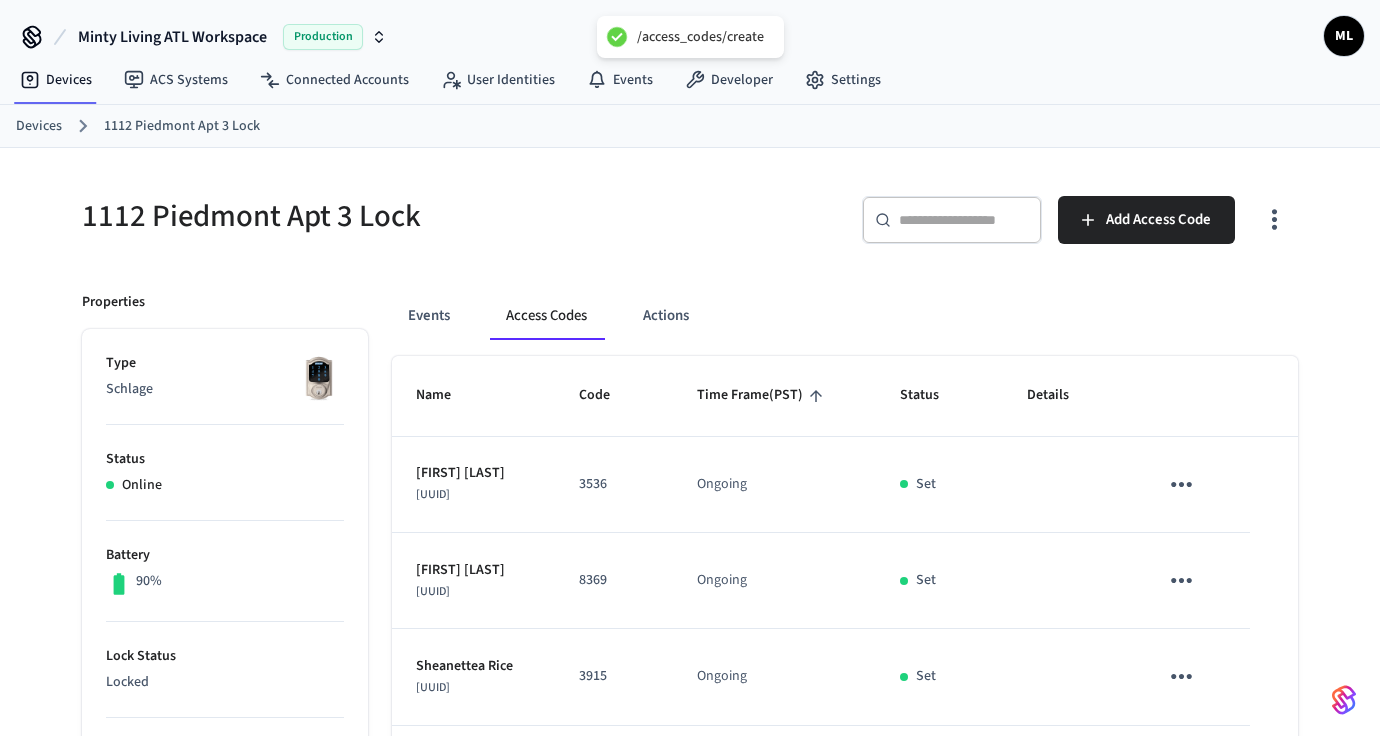 click on "Devices" at bounding box center [39, 126] 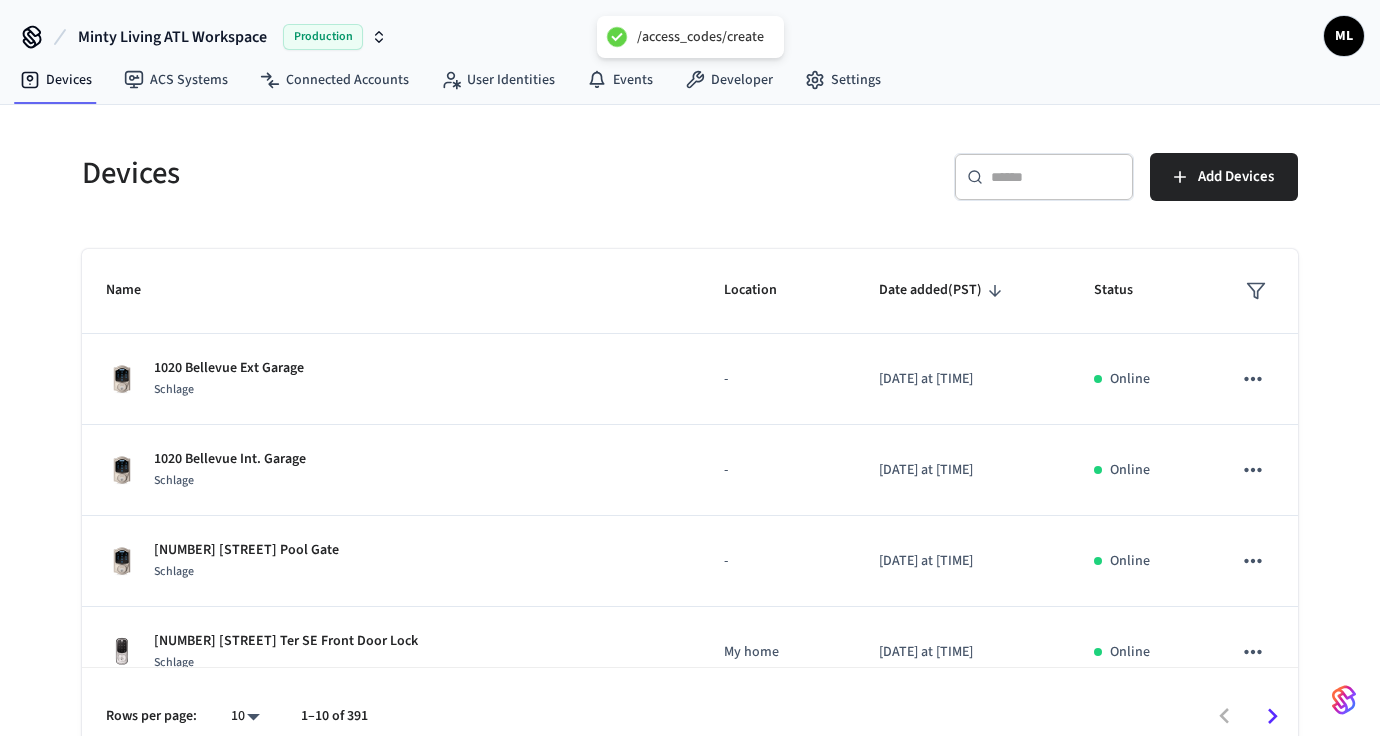 click at bounding box center [1056, 177] 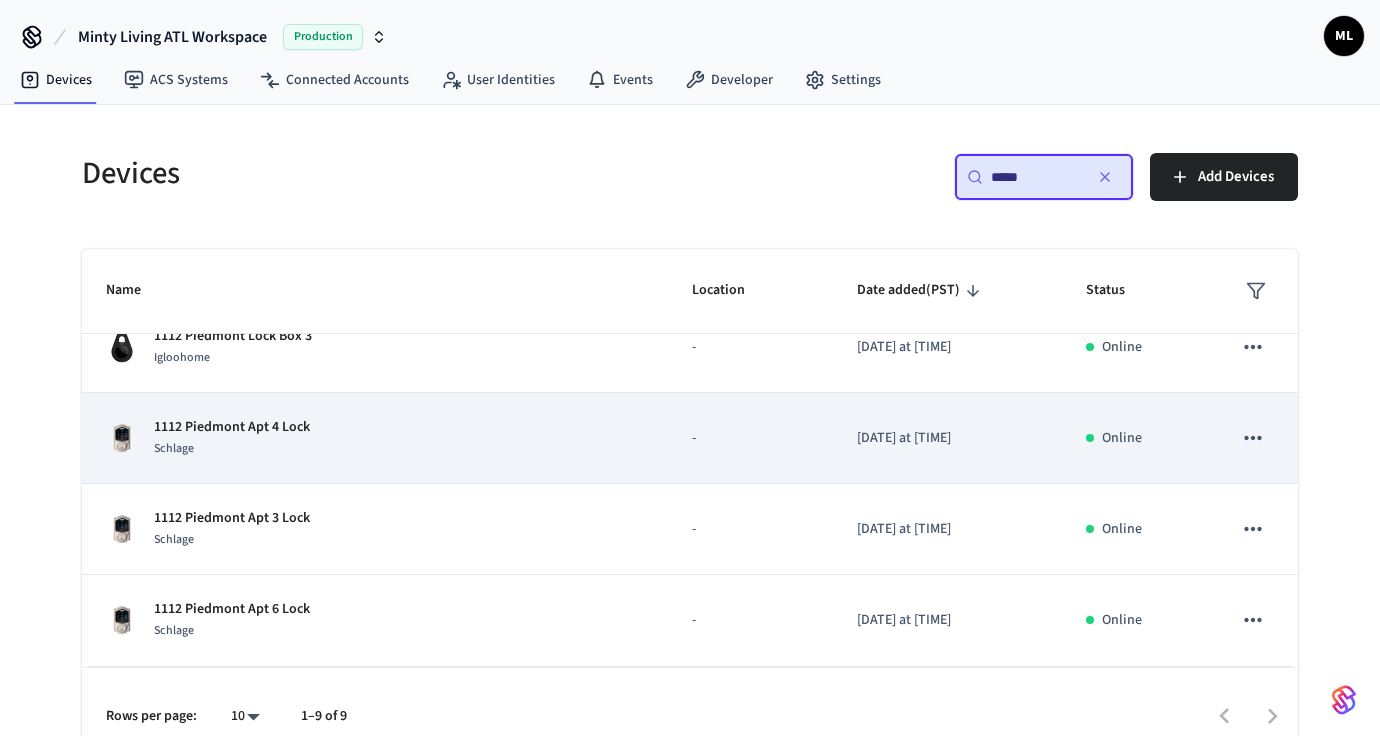 scroll, scrollTop: 133, scrollLeft: 0, axis: vertical 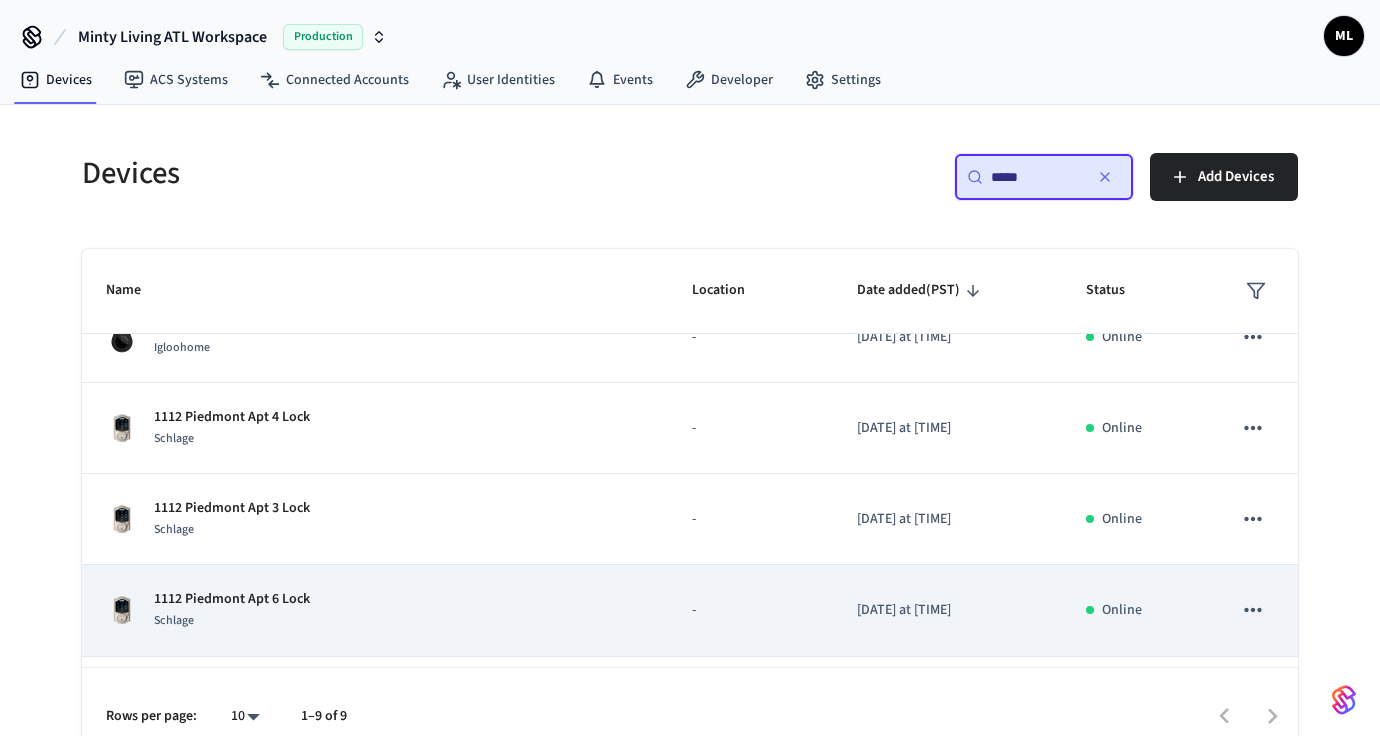 type on "****" 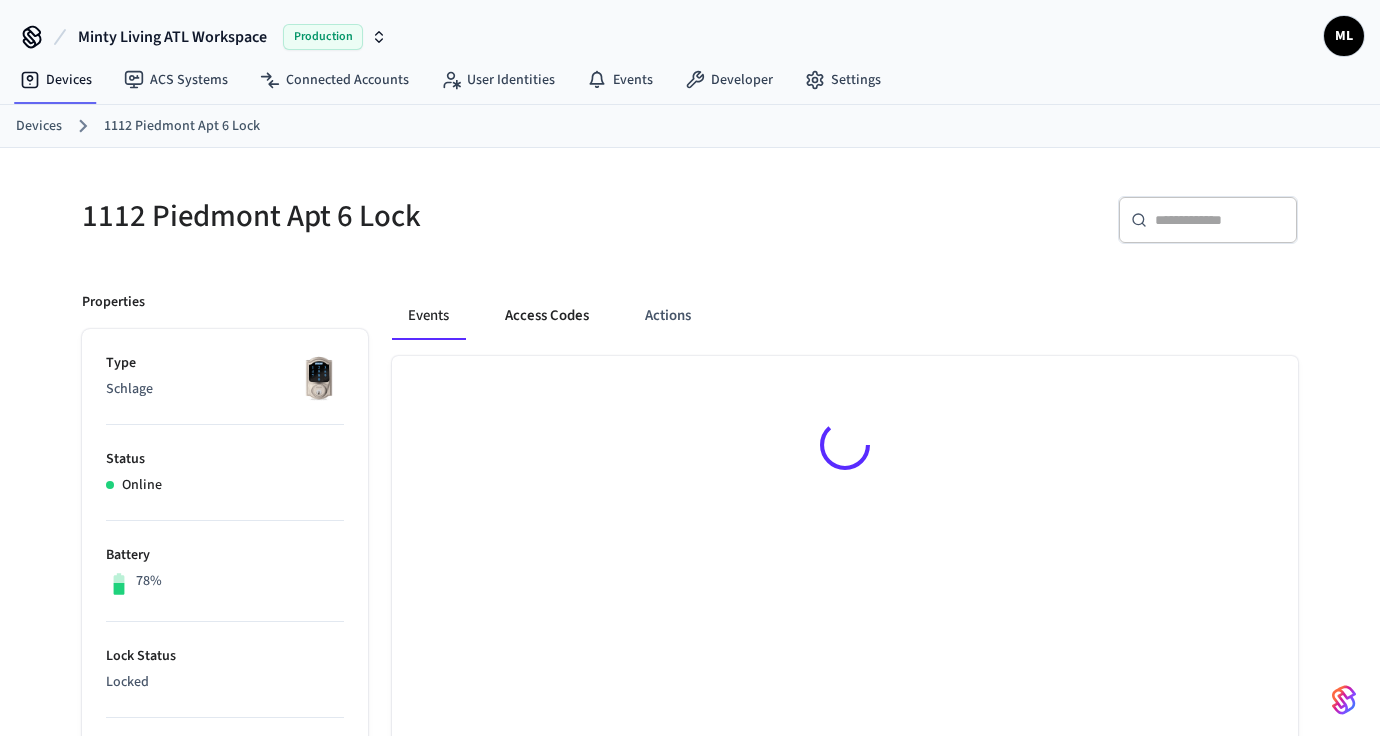 click on "Access Codes" at bounding box center (547, 316) 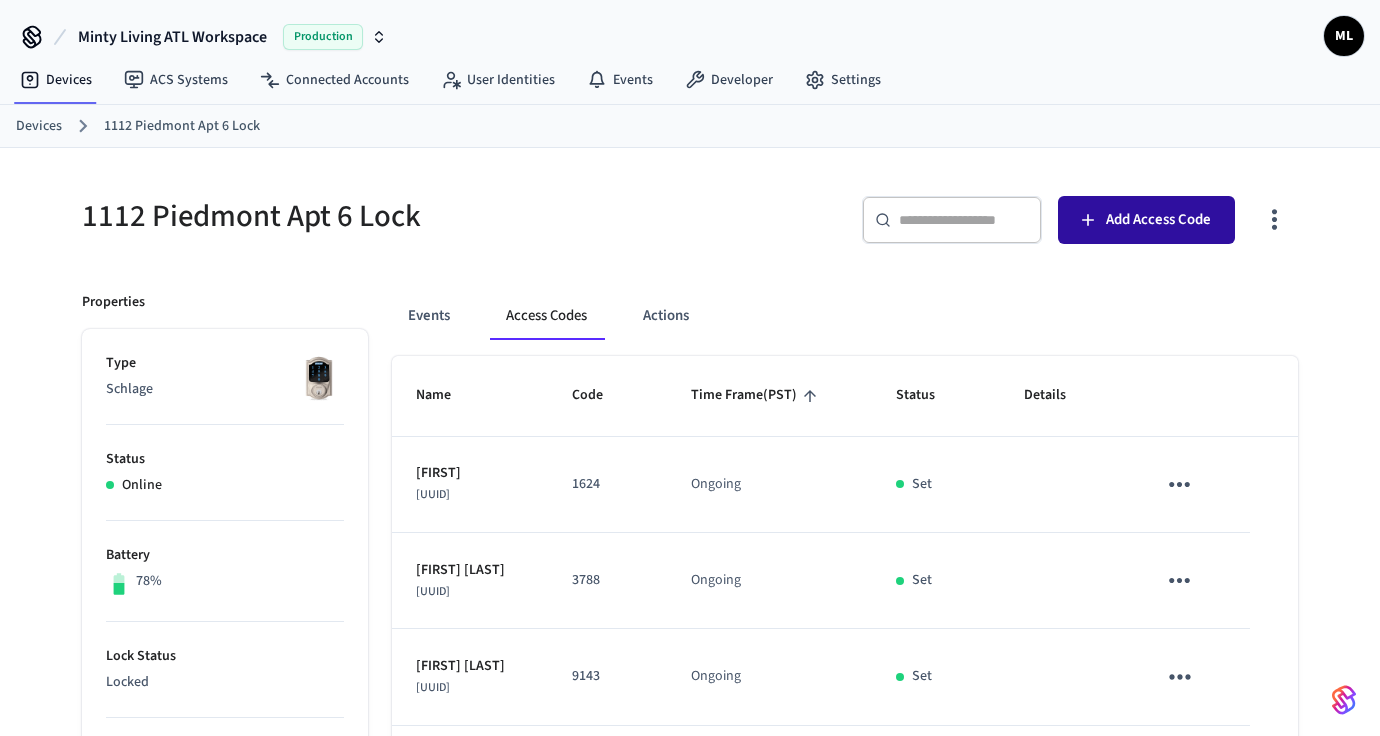 click on "Add Access Code" at bounding box center [1158, 220] 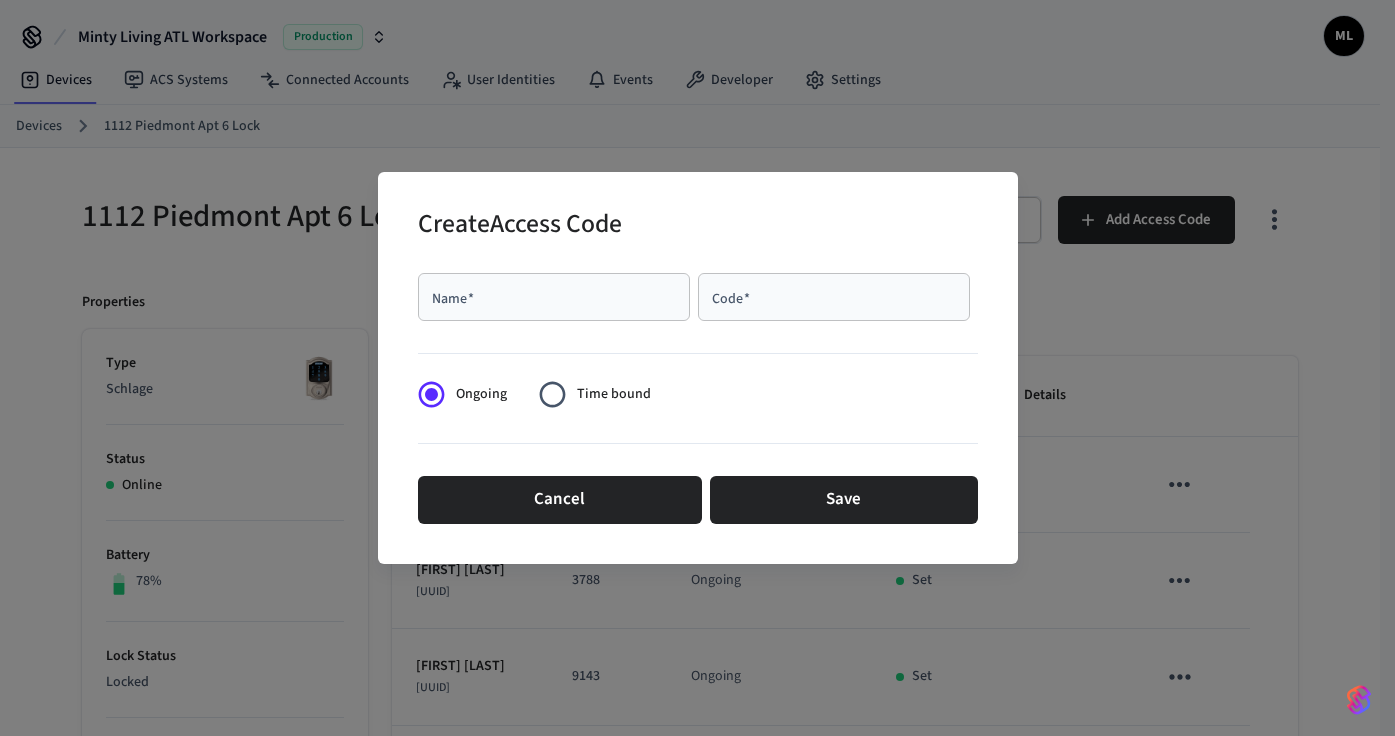 click on "Name   *" at bounding box center [554, 297] 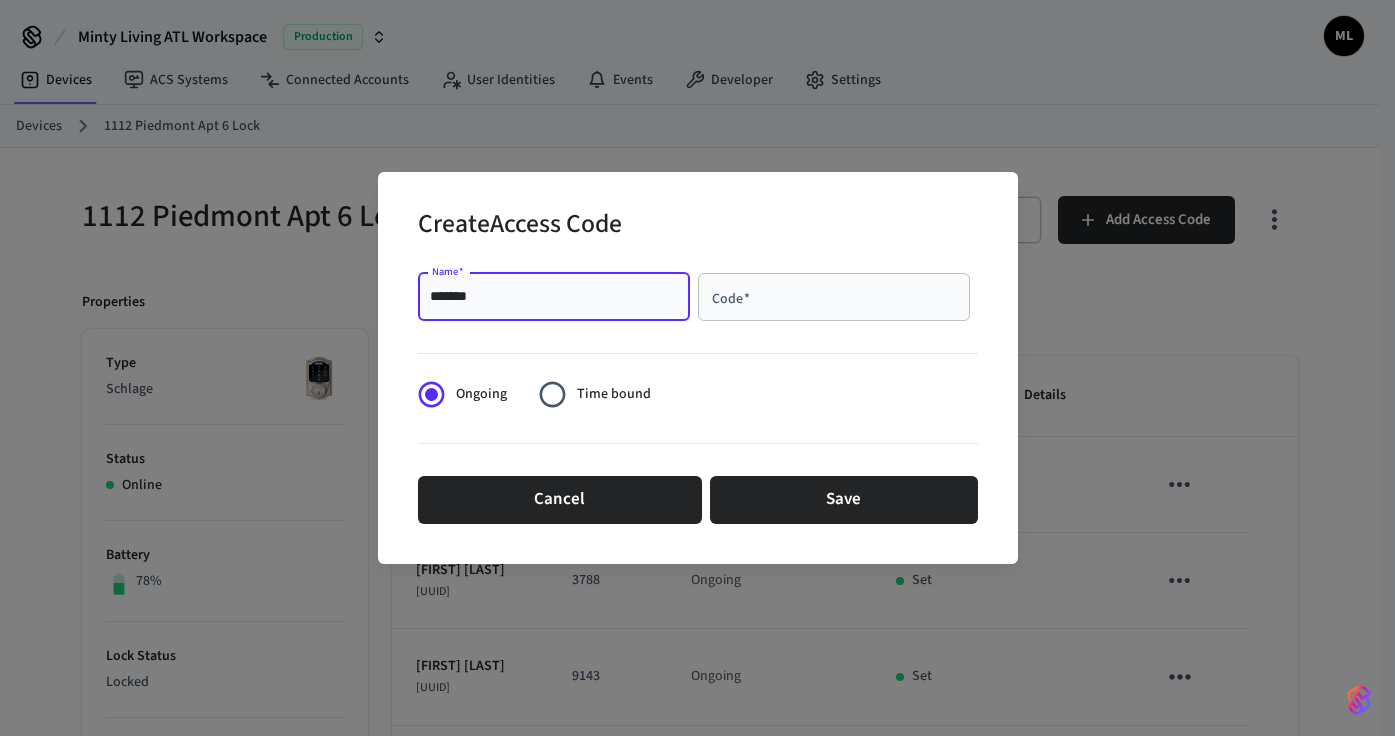 type on "*******" 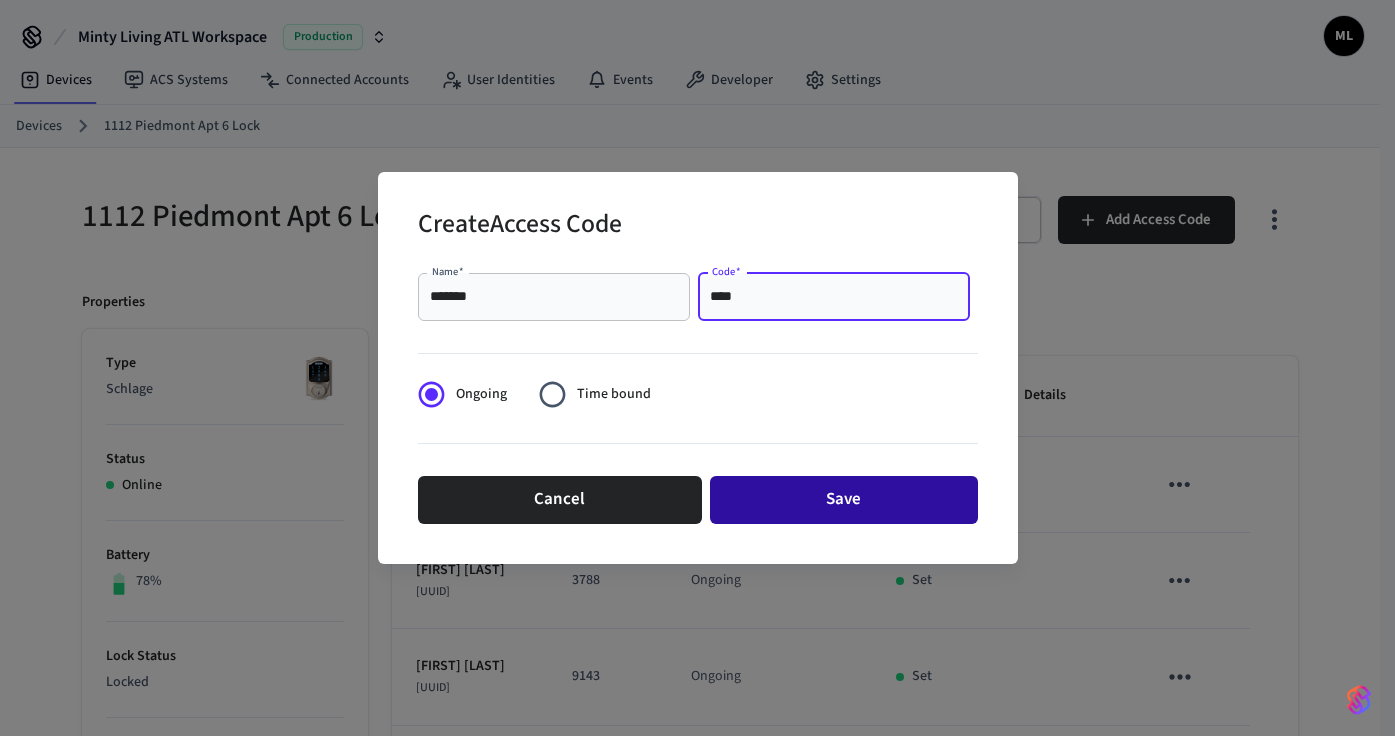 type on "****" 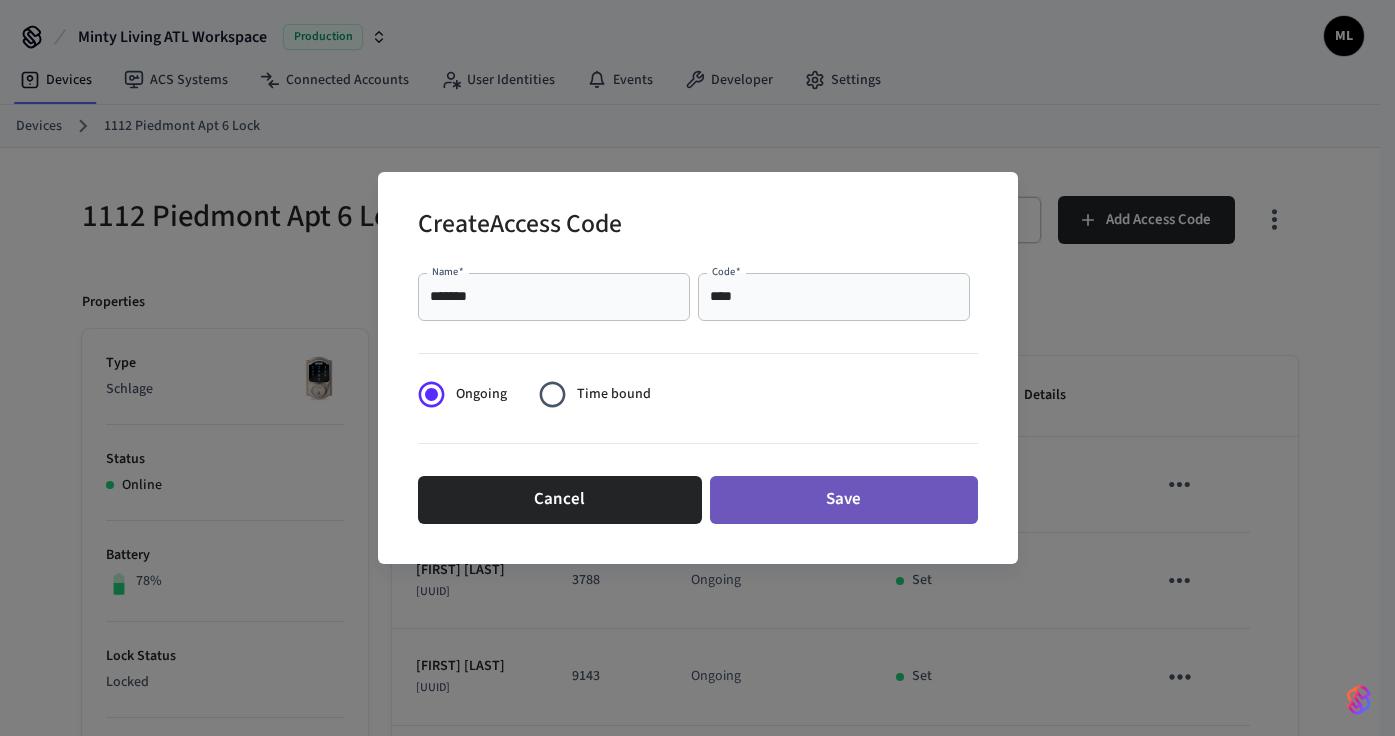 click on "Save" at bounding box center [844, 500] 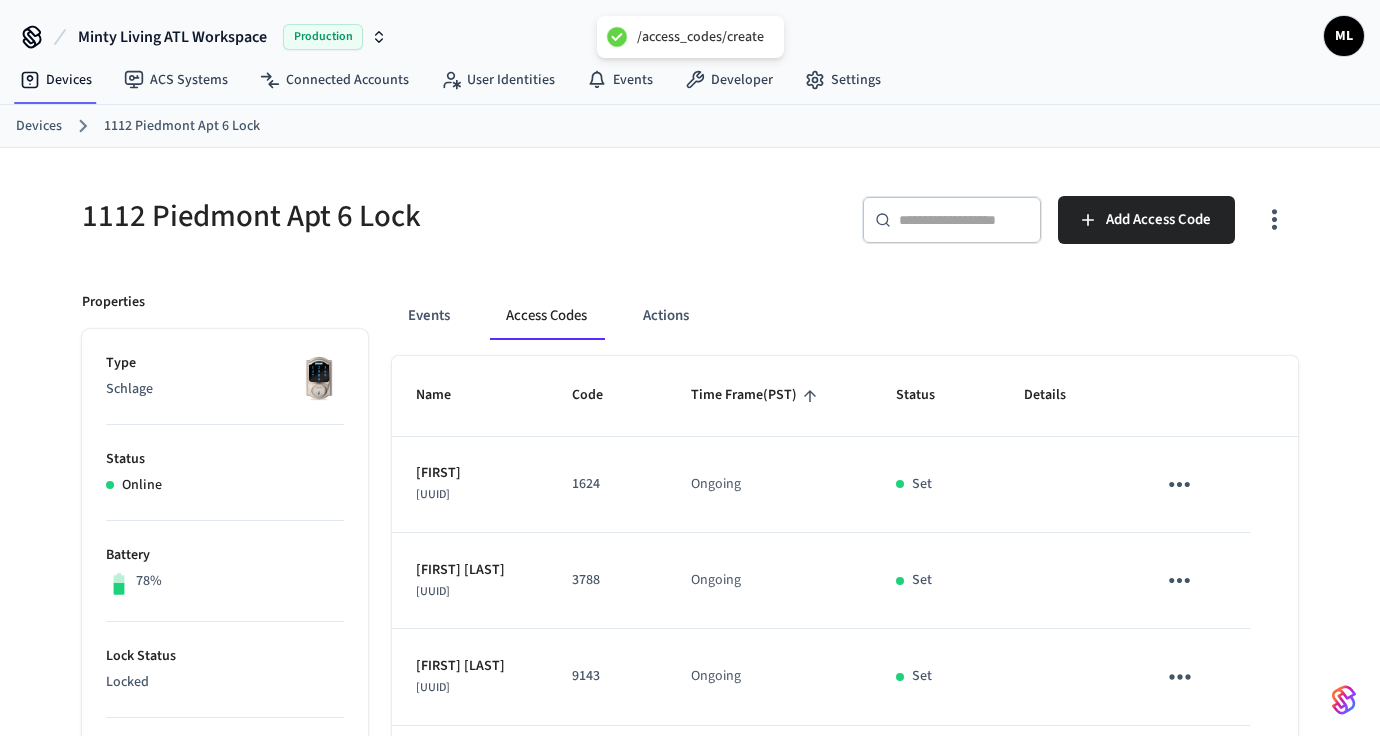 click on "Devices" at bounding box center [39, 126] 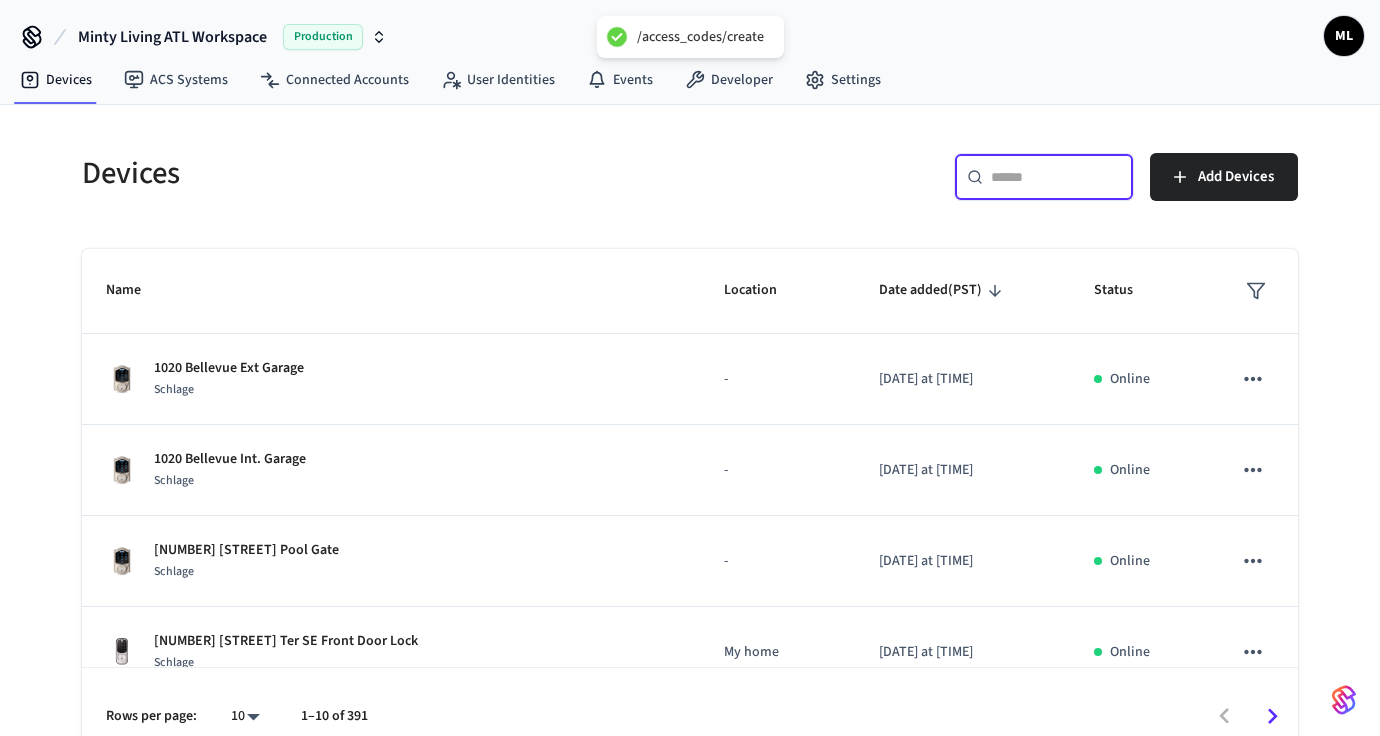 click at bounding box center [1056, 177] 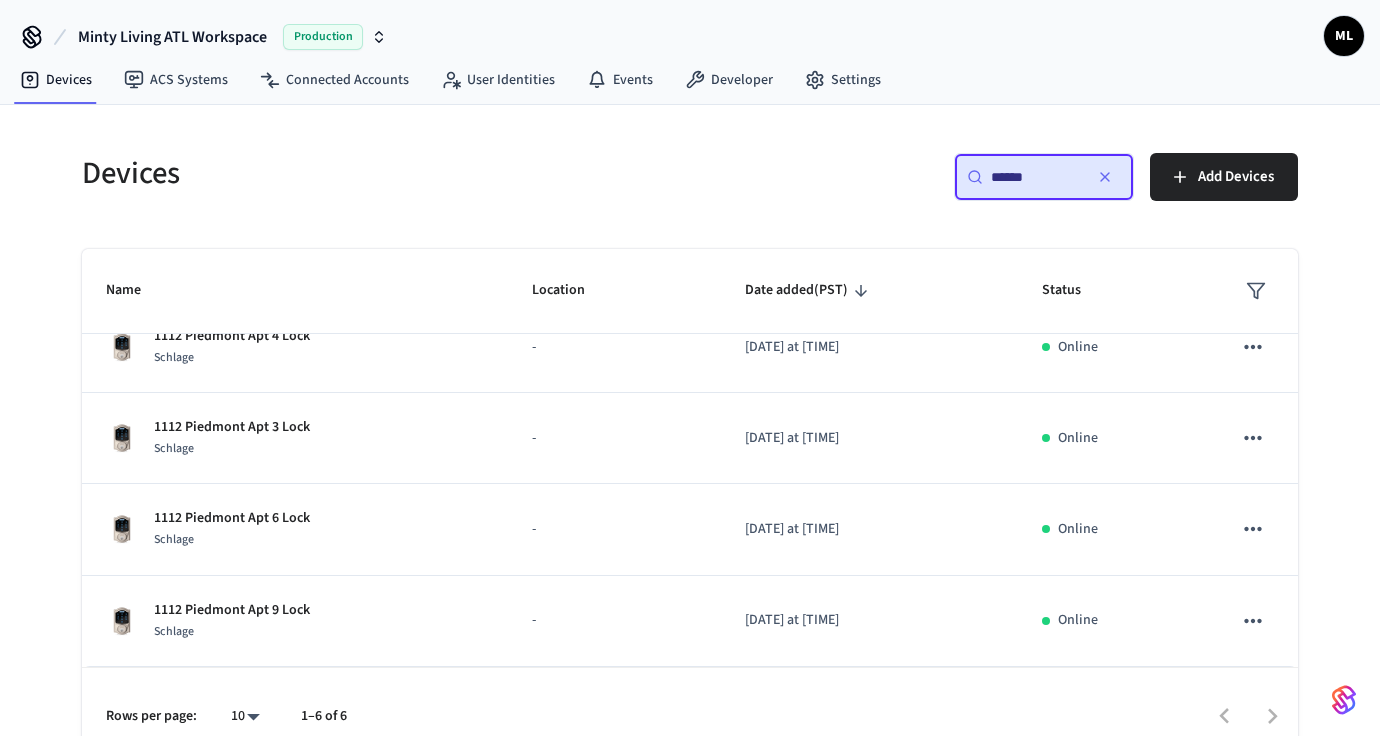 scroll, scrollTop: 213, scrollLeft: 0, axis: vertical 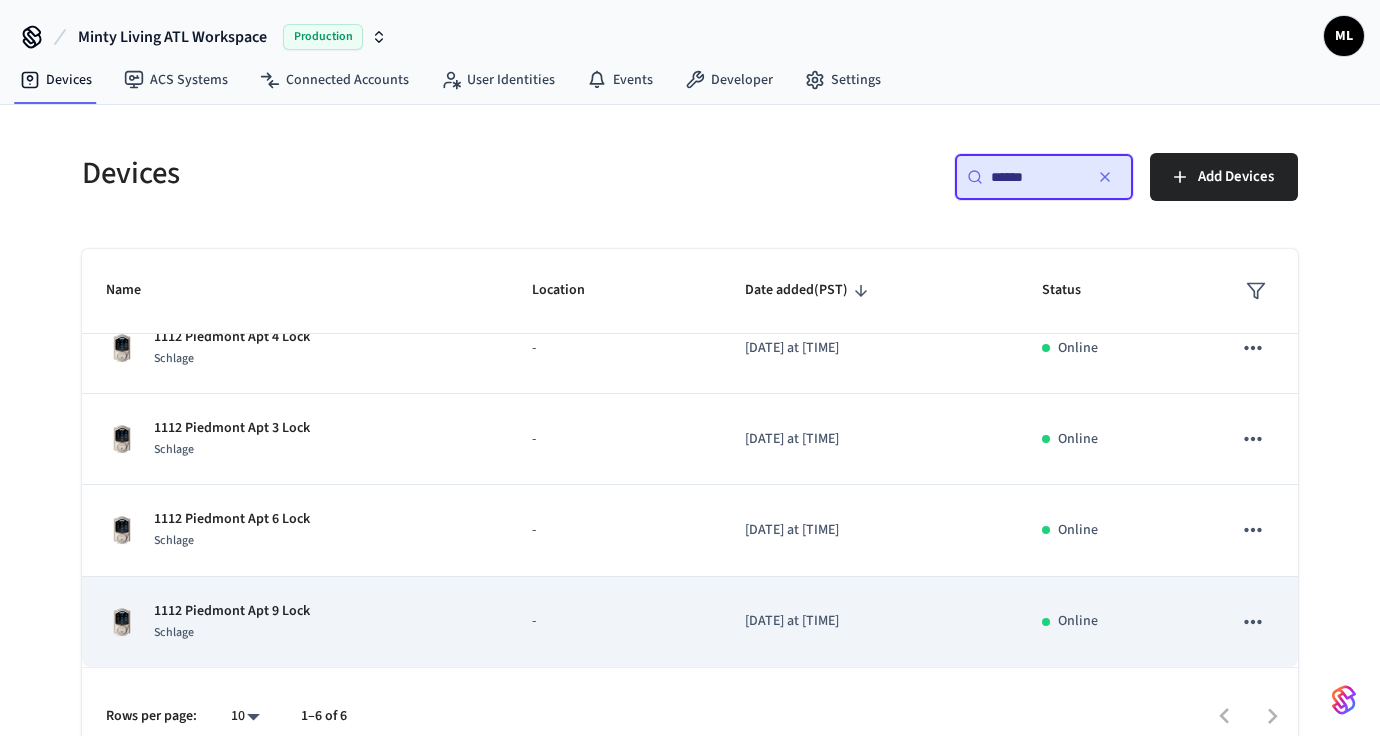 type on "******" 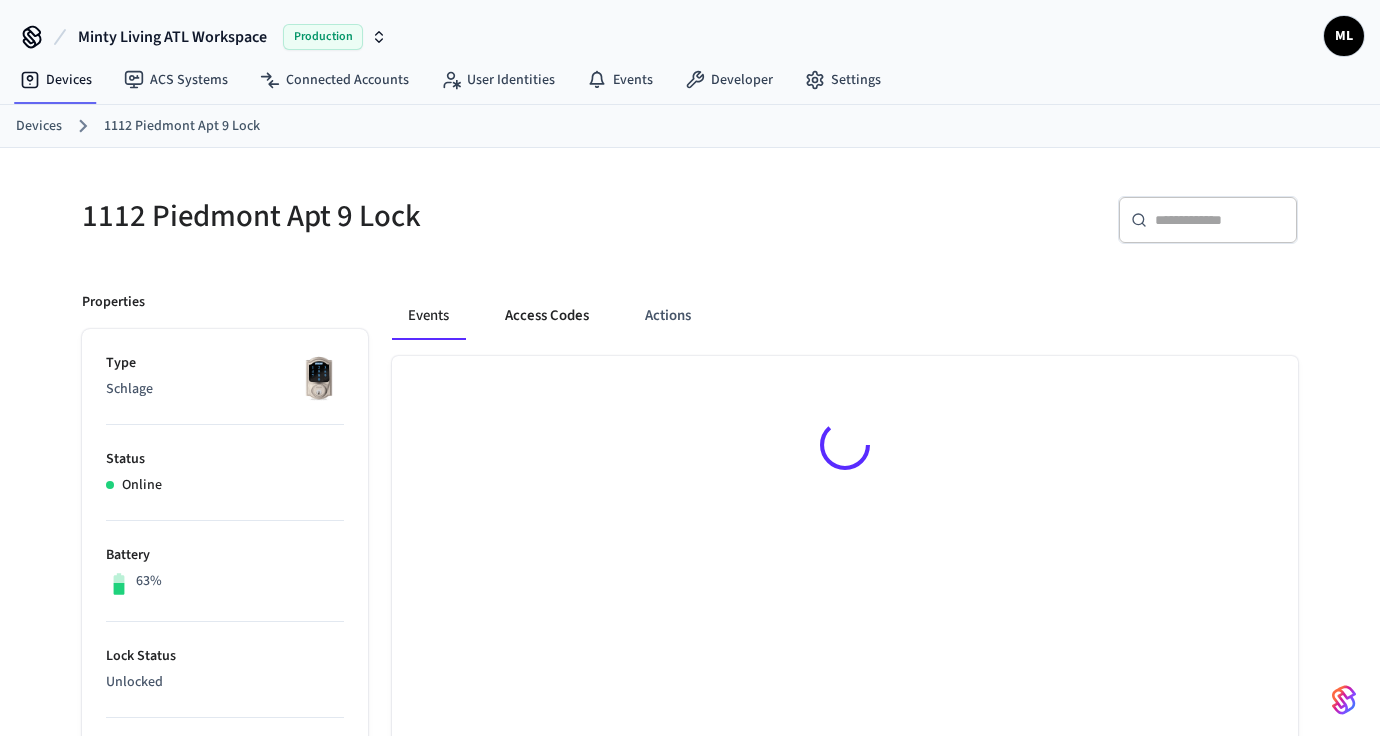 click on "Access Codes" at bounding box center [547, 316] 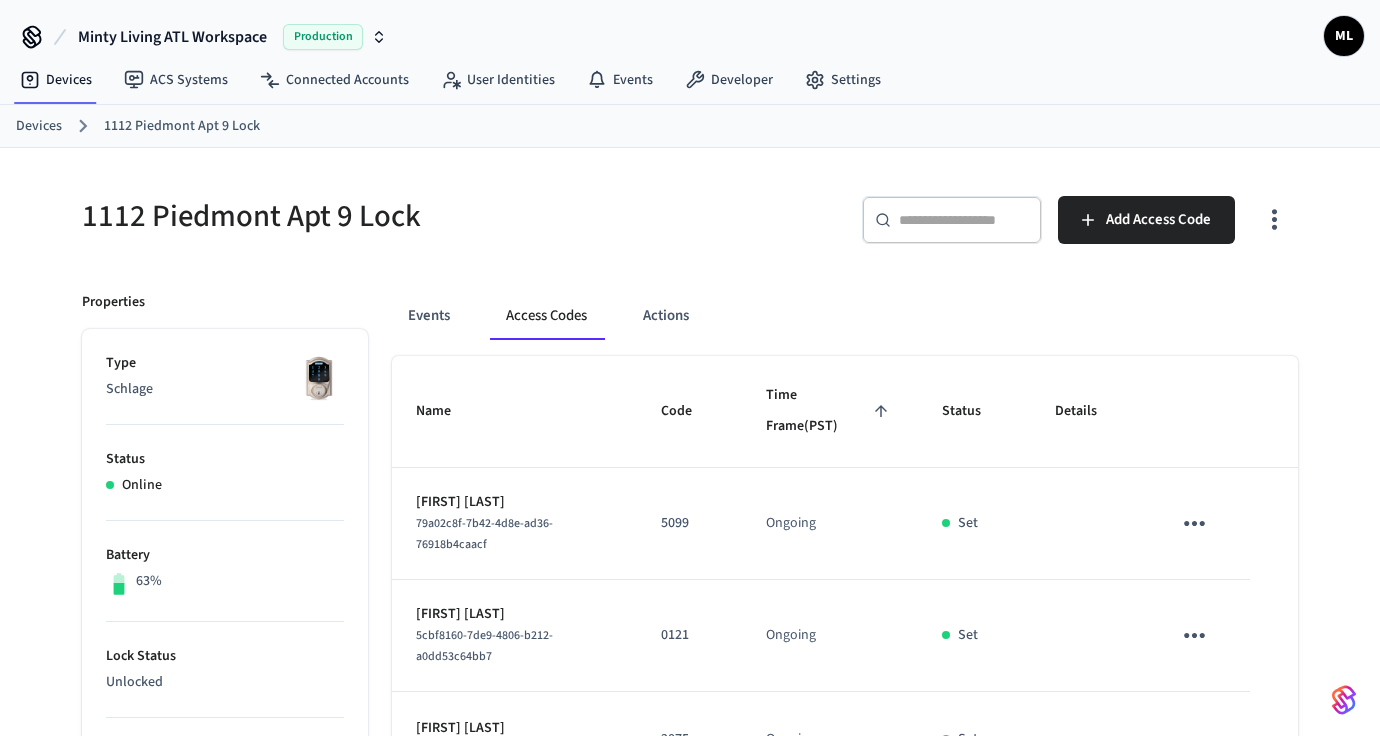 click on "​ ​" at bounding box center [952, 220] 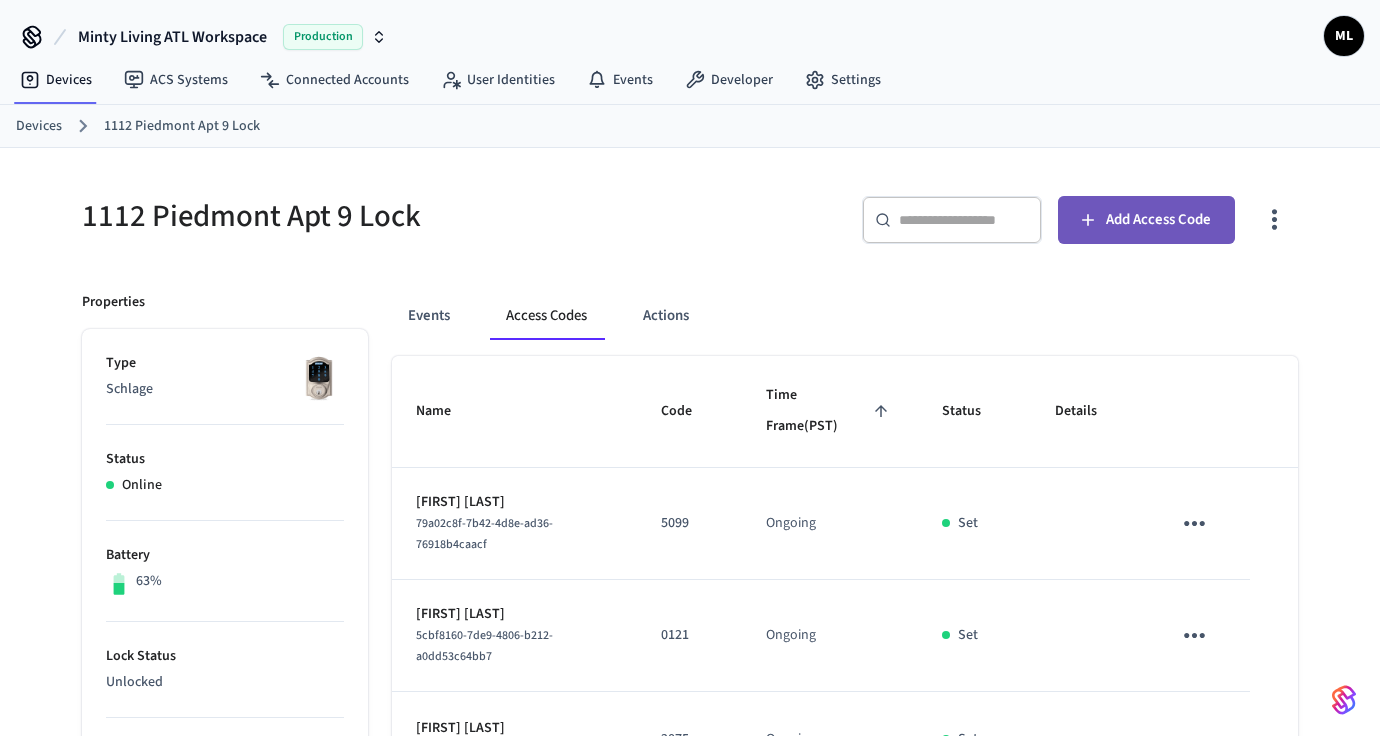 click on "Add Access Code" at bounding box center [1158, 220] 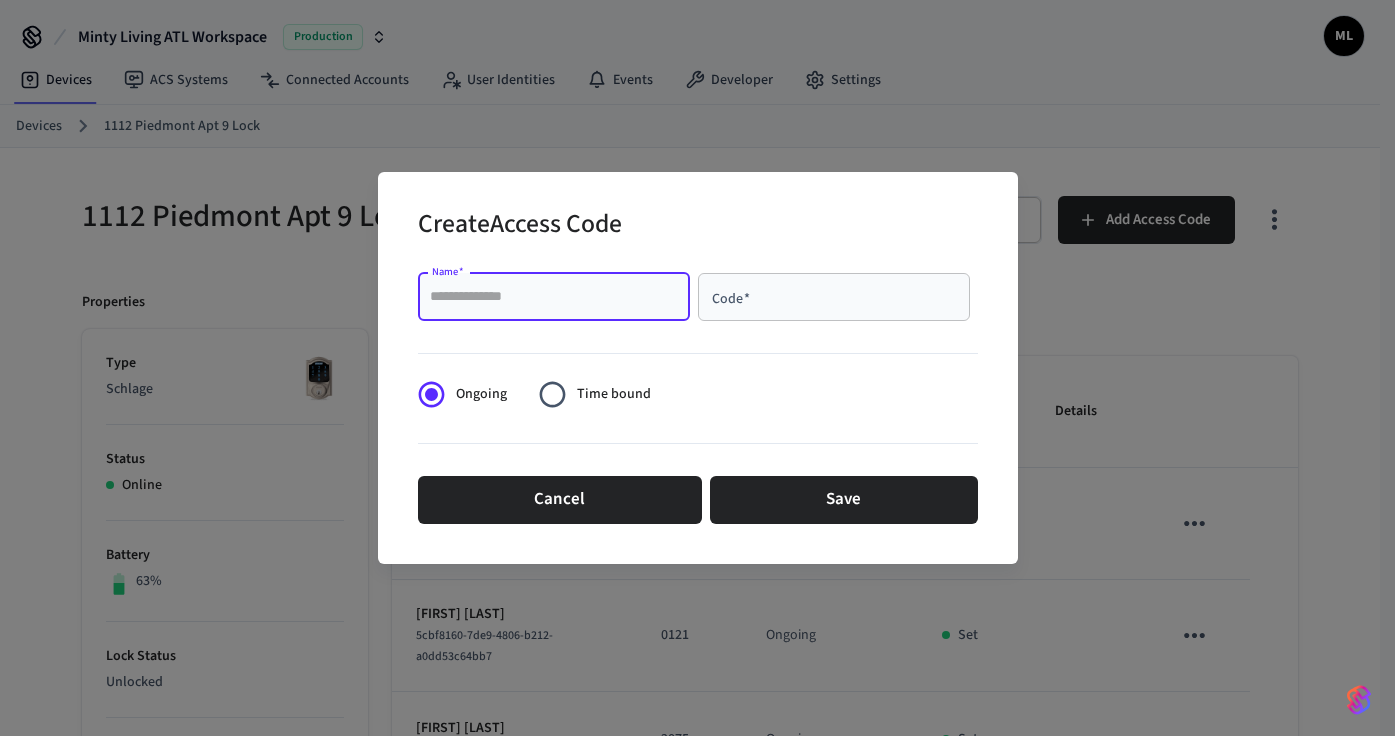 click on "Name   *" at bounding box center [554, 297] 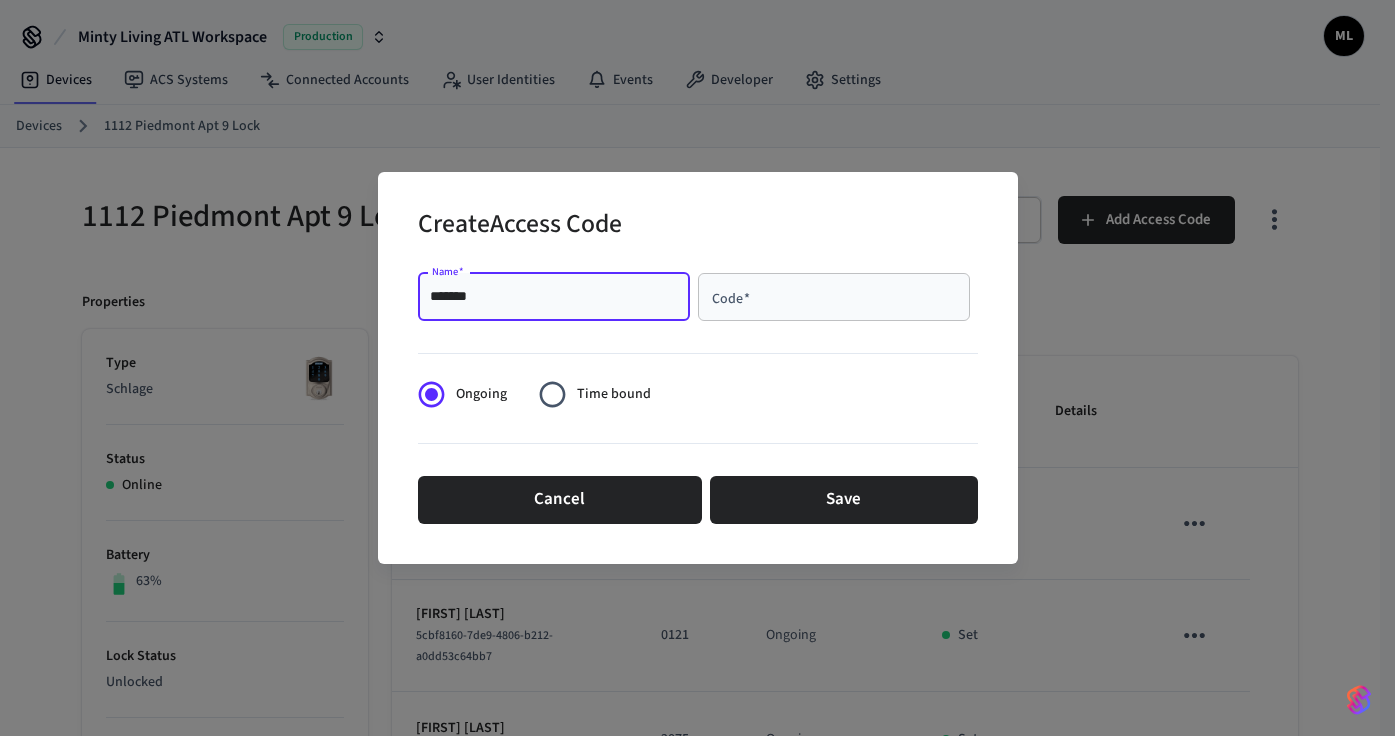 type on "*******" 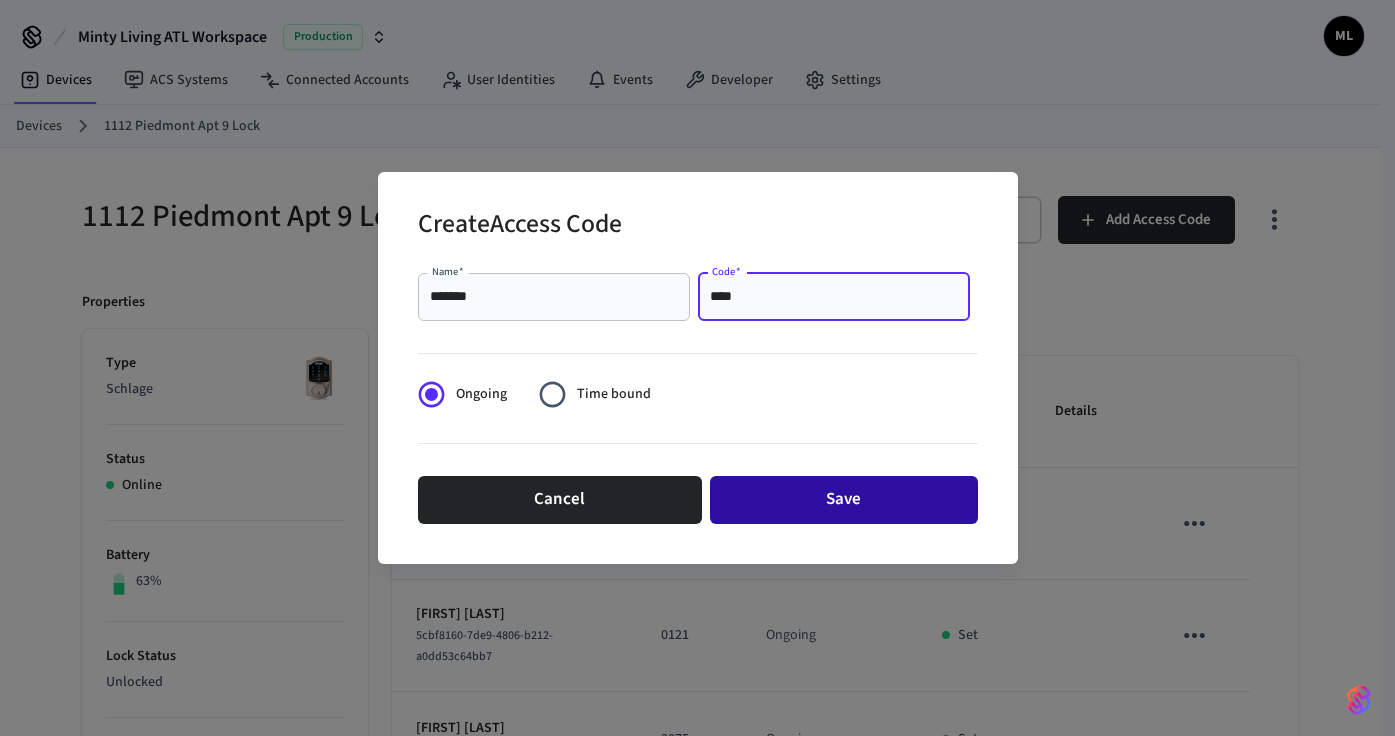 type on "****" 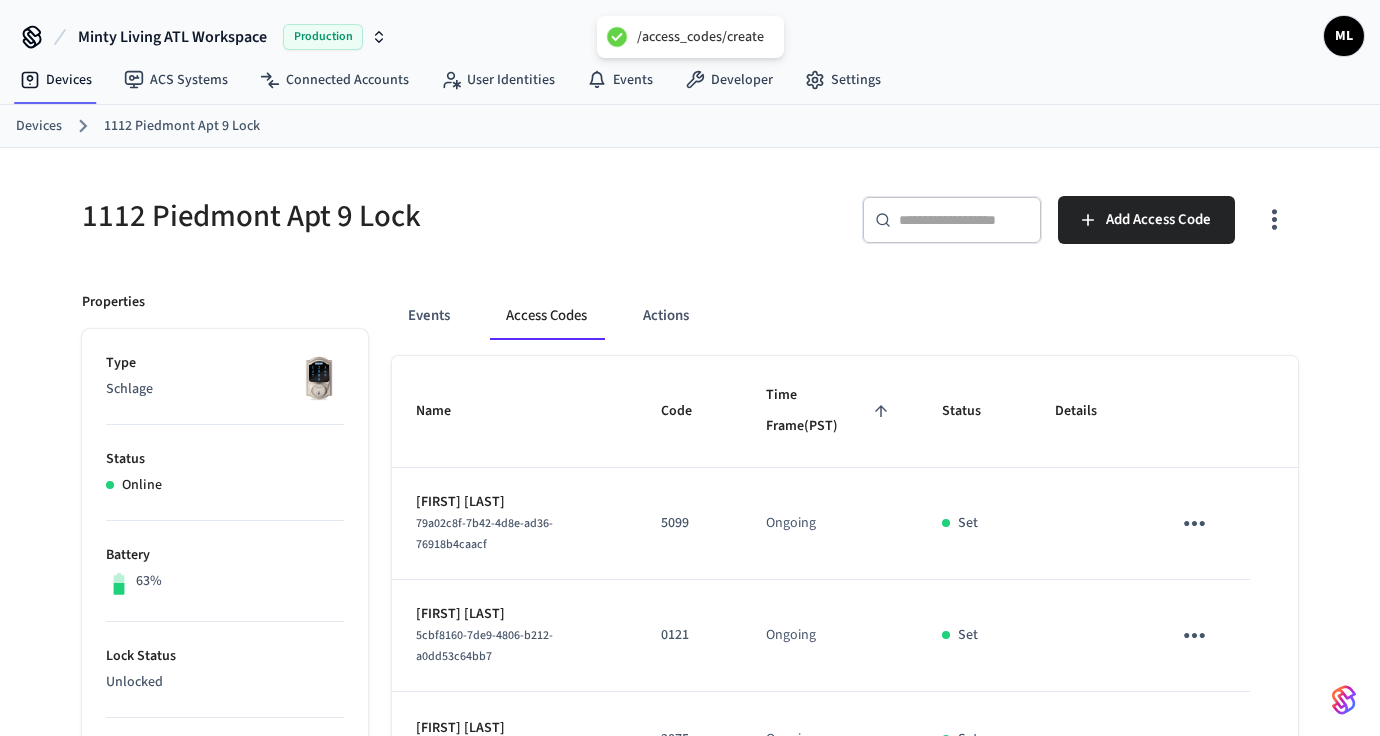 click on "Devices" at bounding box center [39, 126] 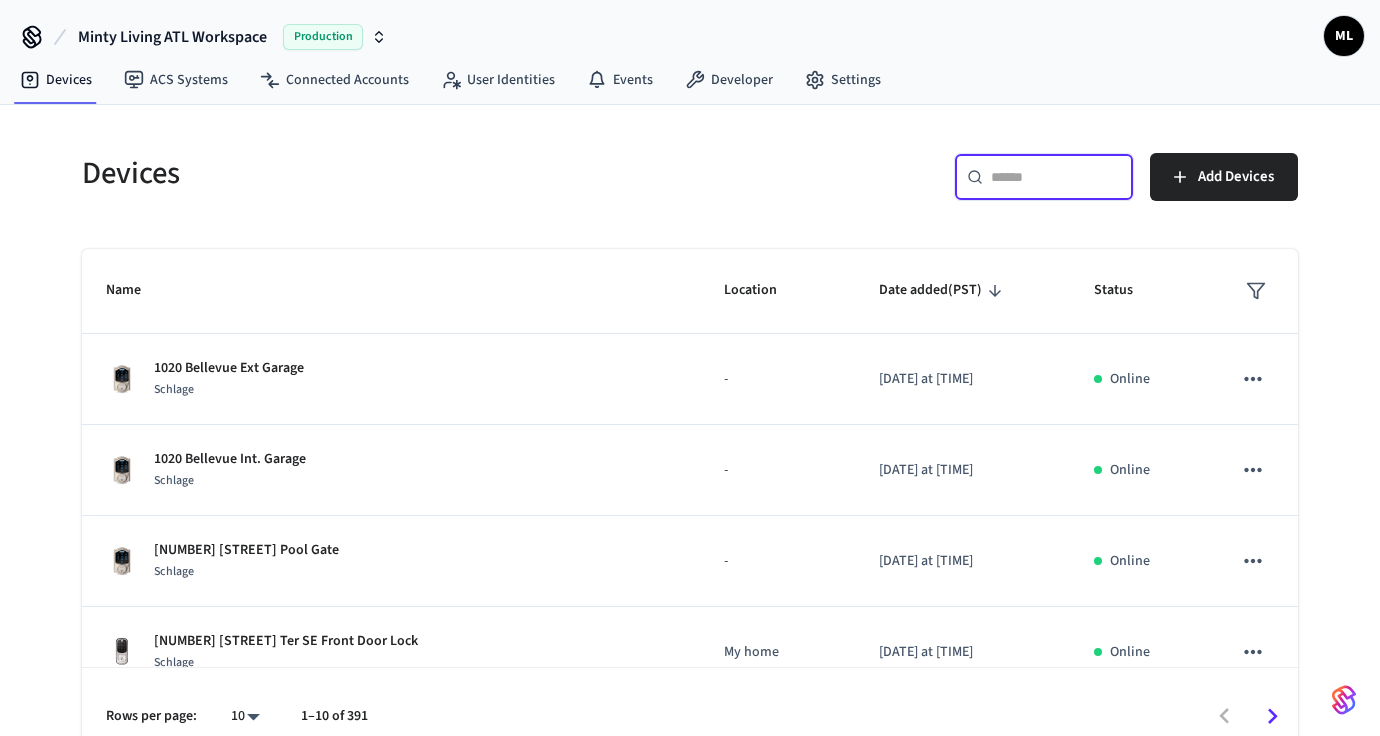click at bounding box center [1056, 177] 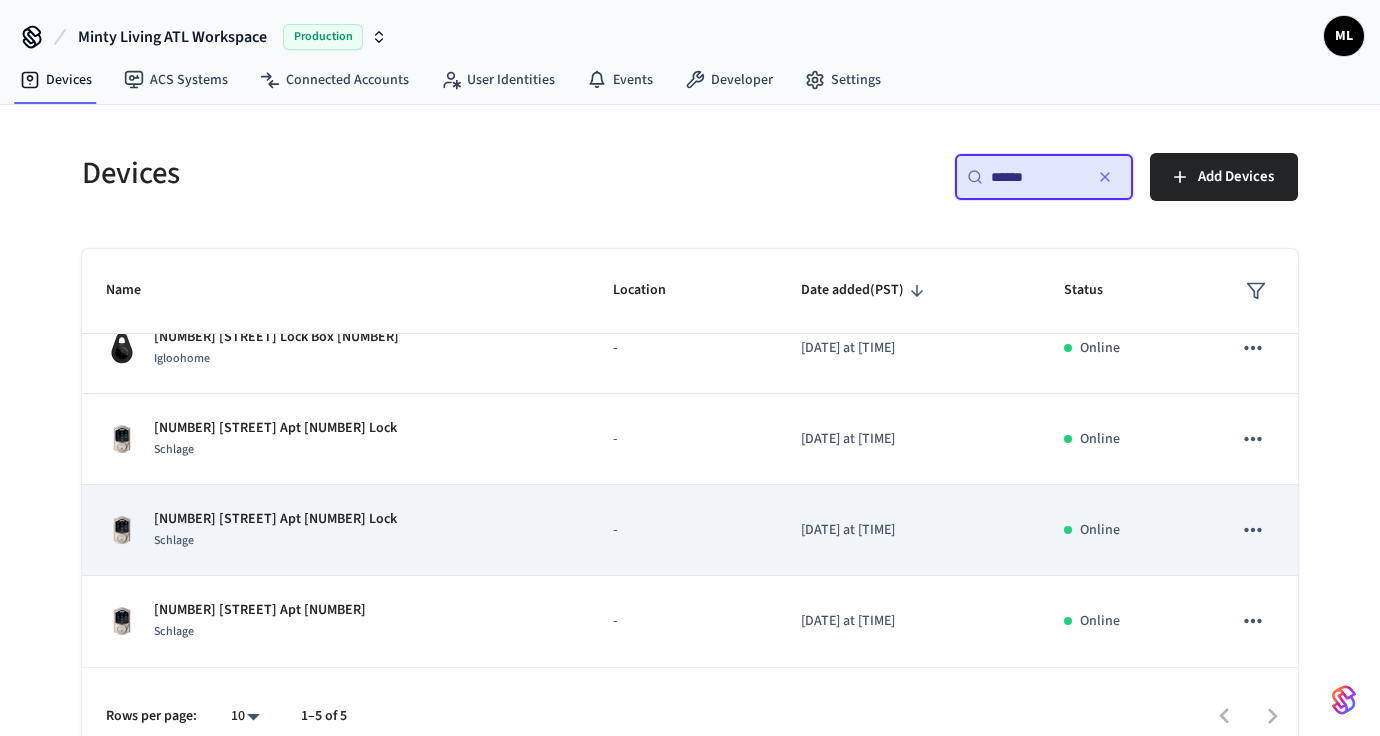 scroll, scrollTop: 0, scrollLeft: 0, axis: both 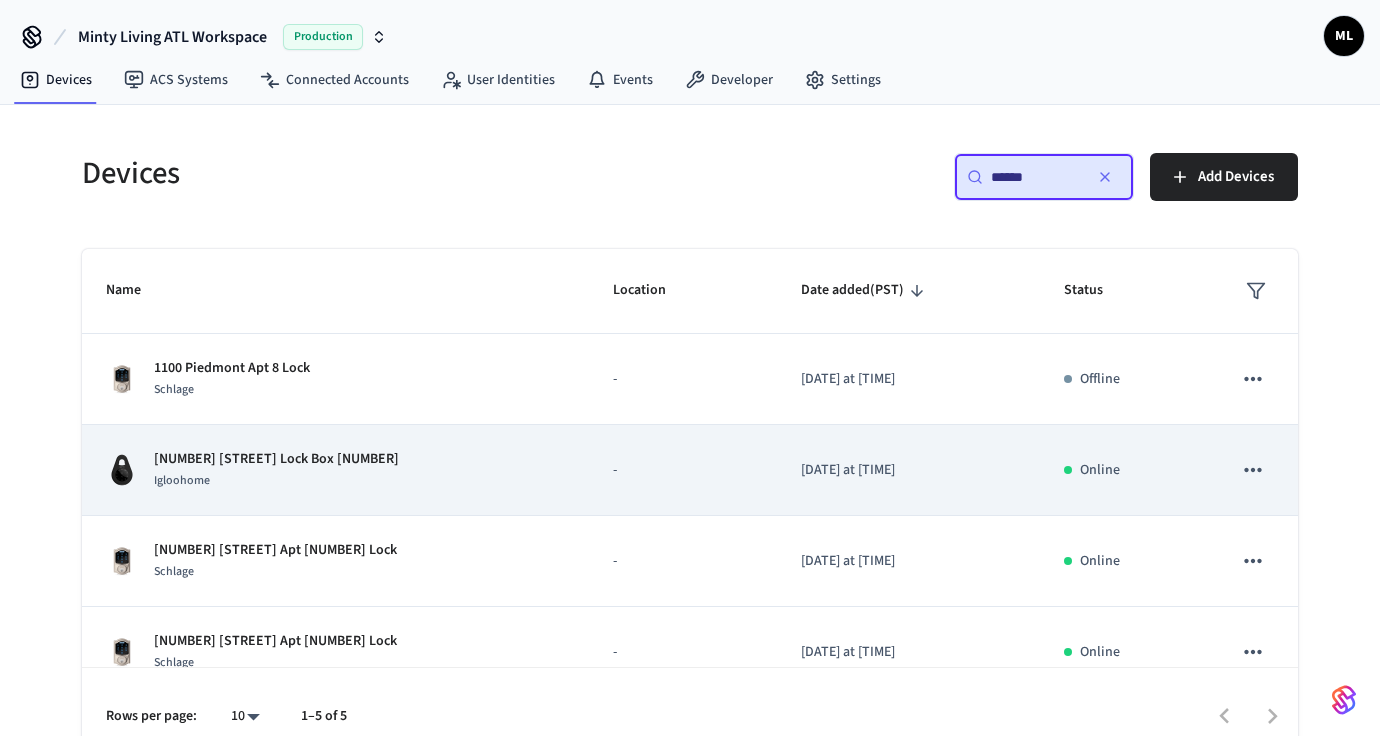 type on "******" 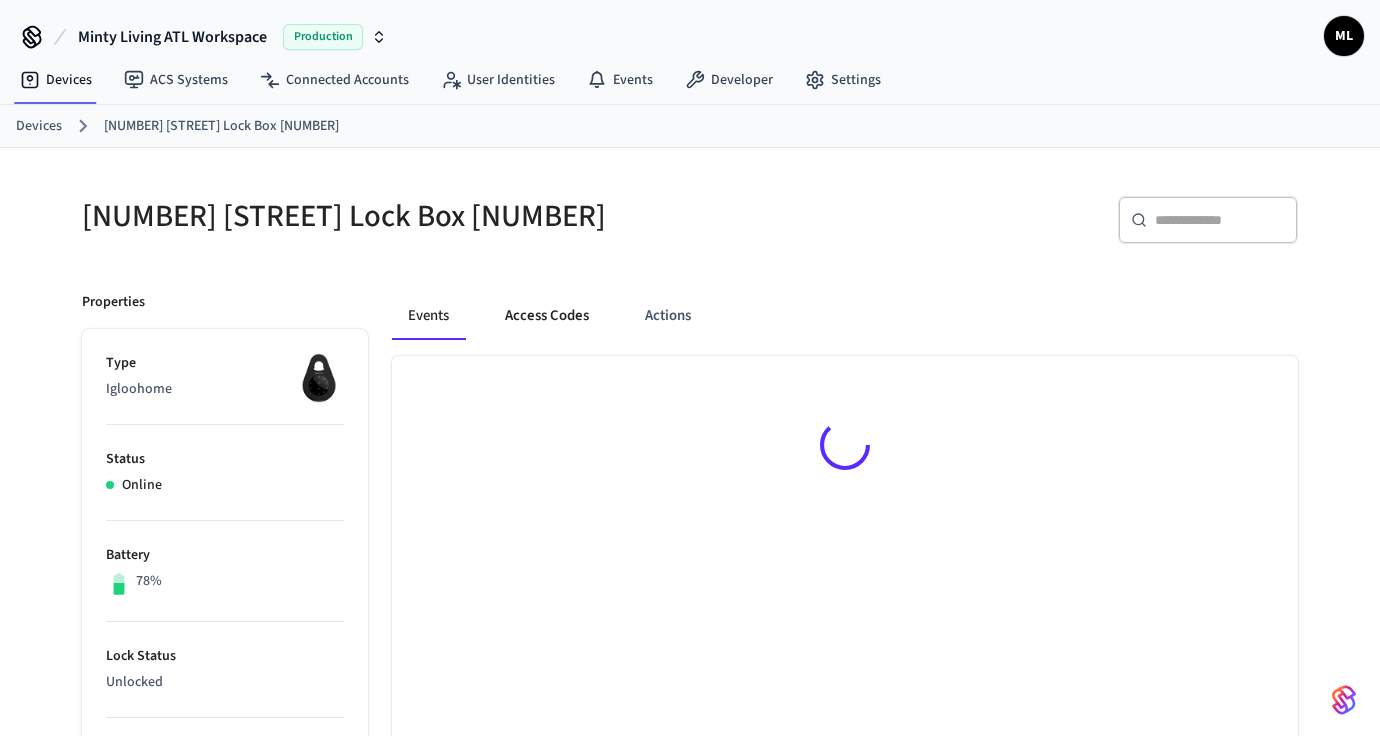 click on "Access Codes" at bounding box center [547, 316] 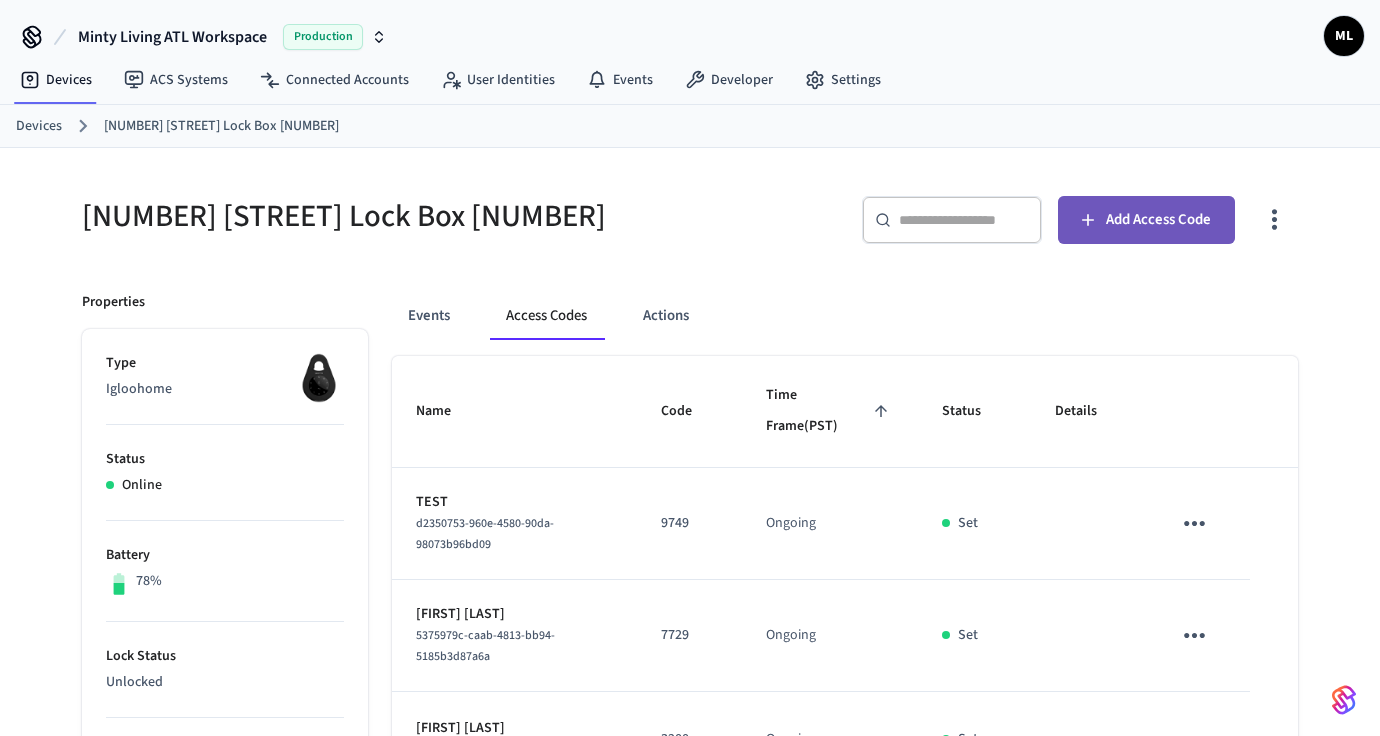 click on "Add Access Code" at bounding box center (1158, 220) 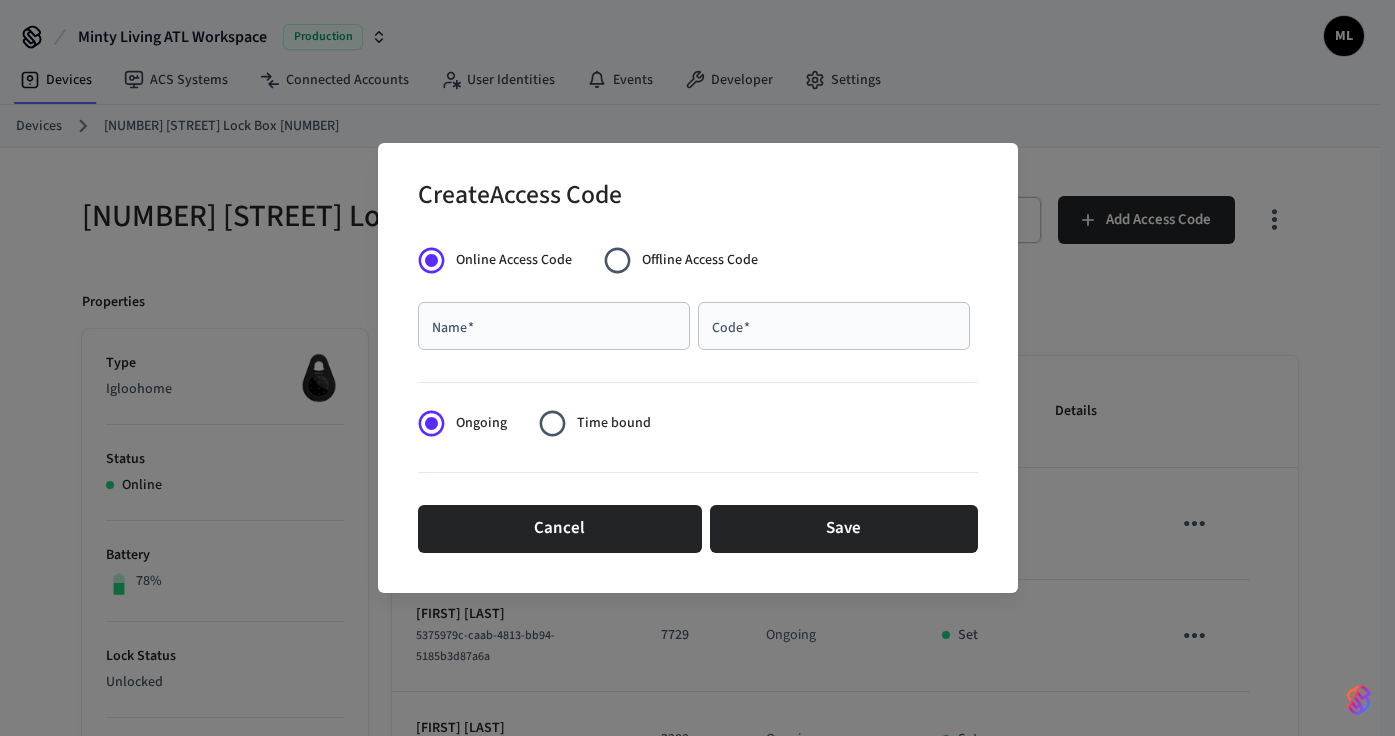 click on "Name   *" at bounding box center (554, 326) 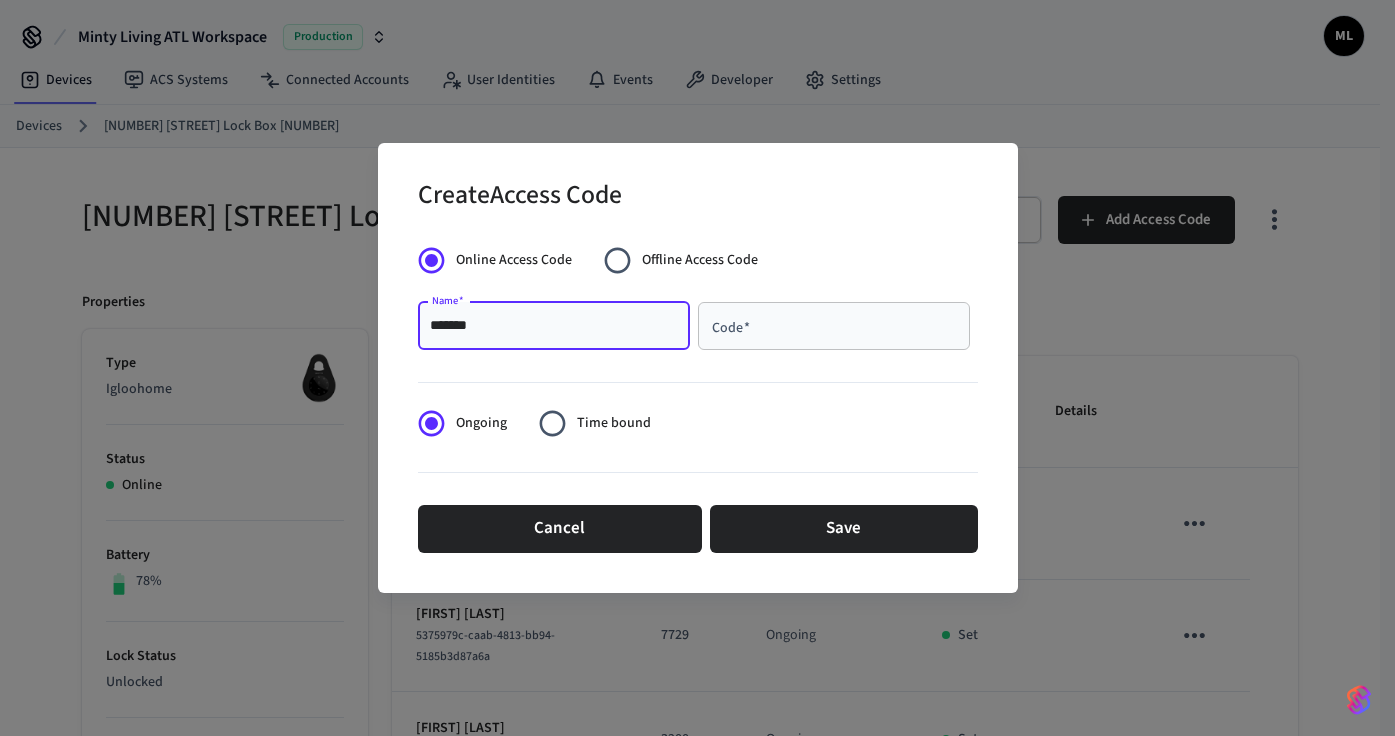 type on "*******" 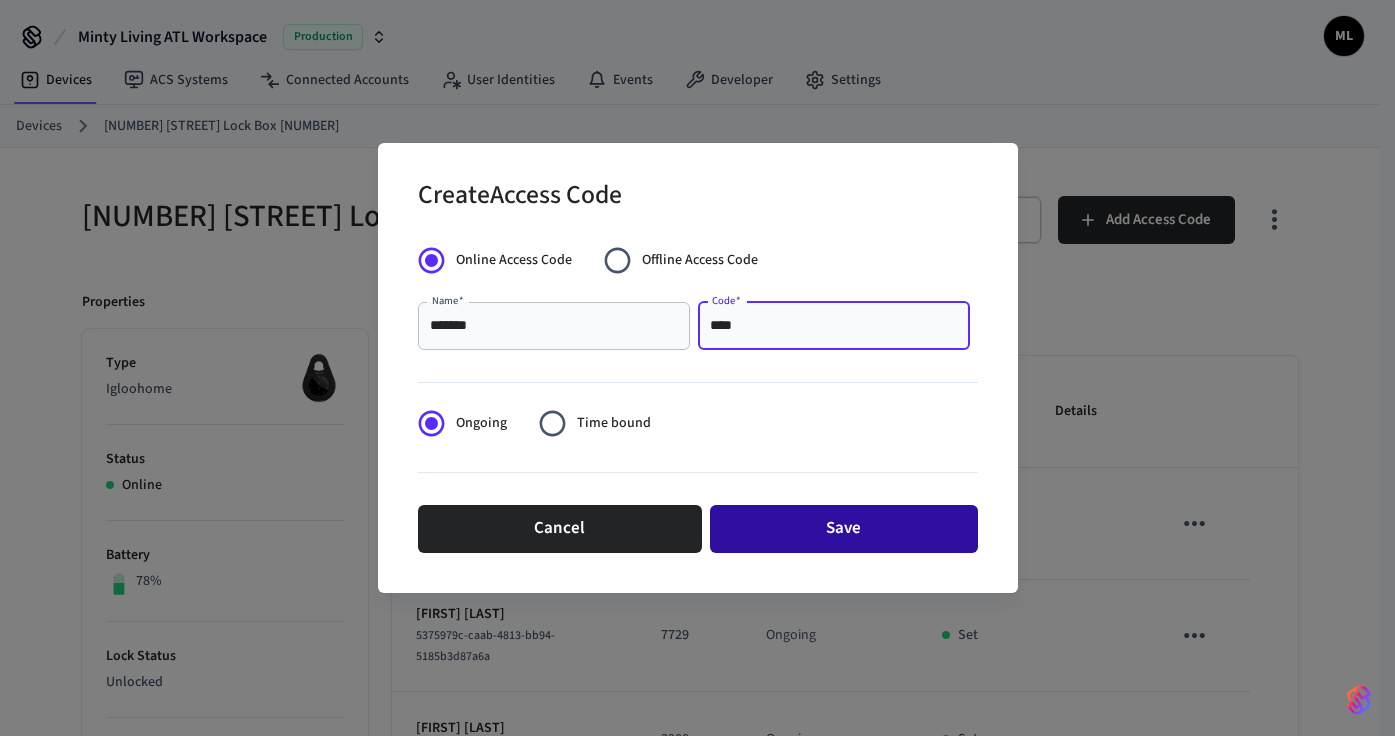 type on "****" 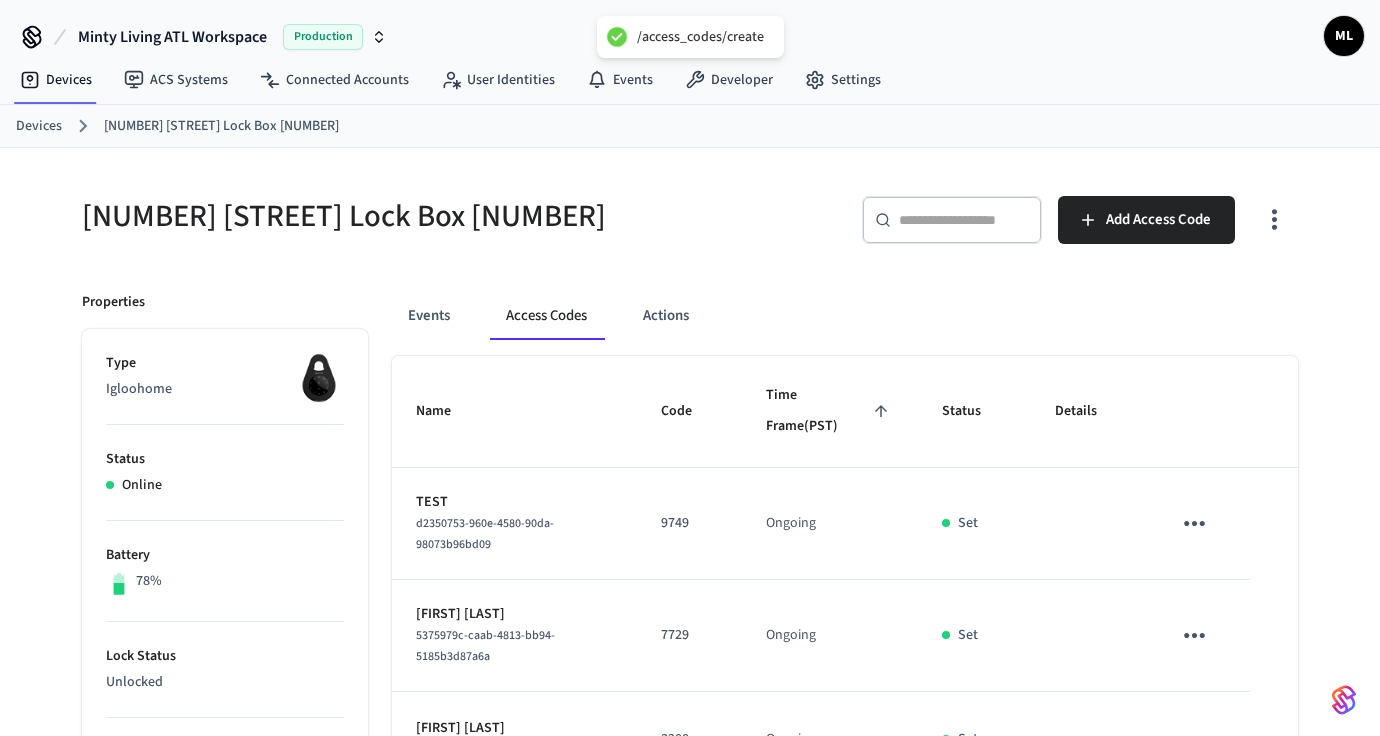 click on "Devices" at bounding box center [39, 126] 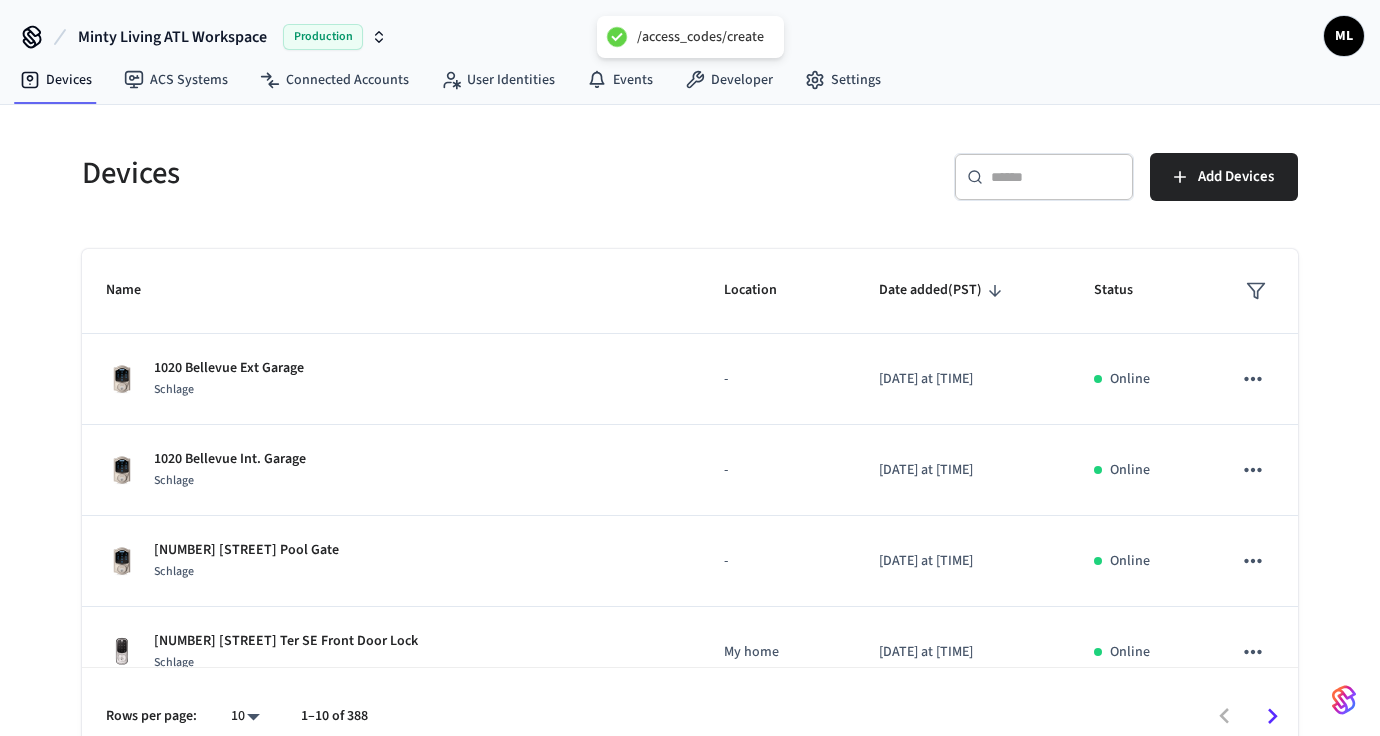 click at bounding box center [1056, 177] 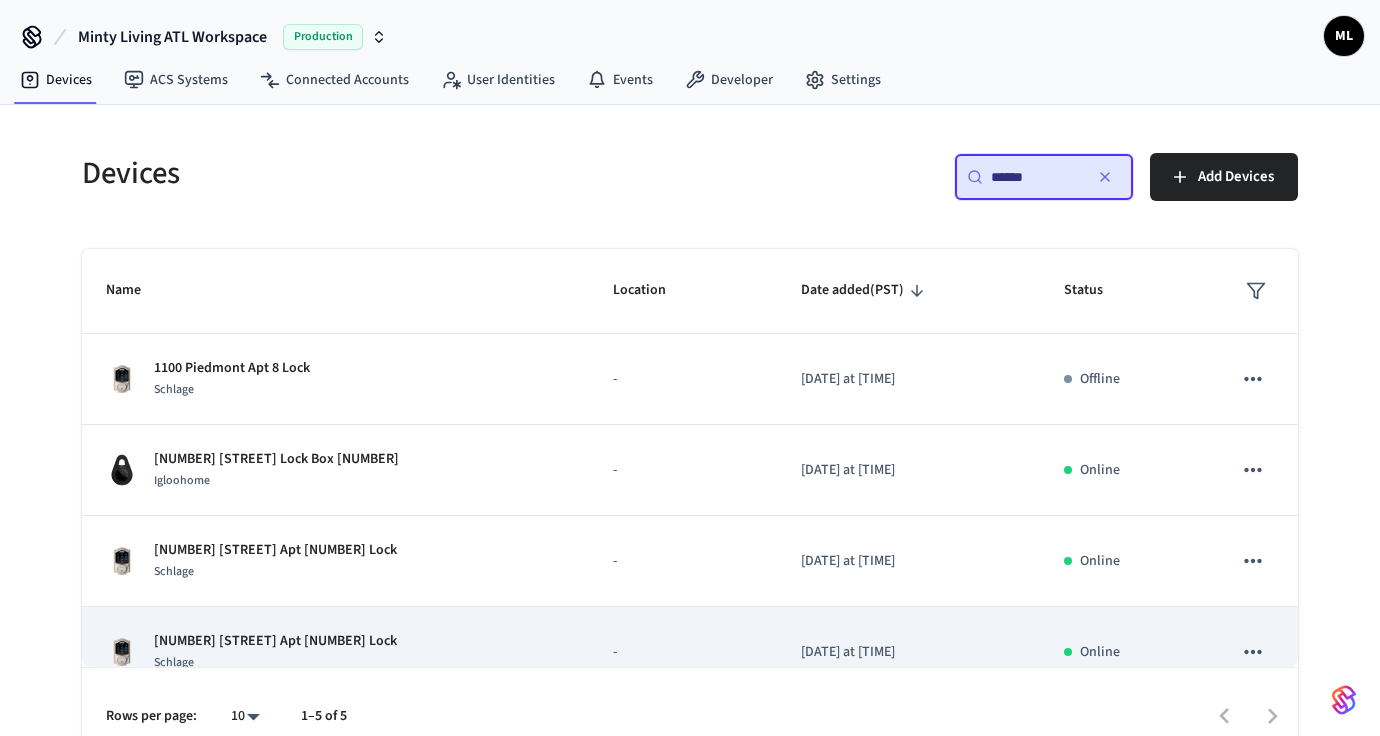 type on "******" 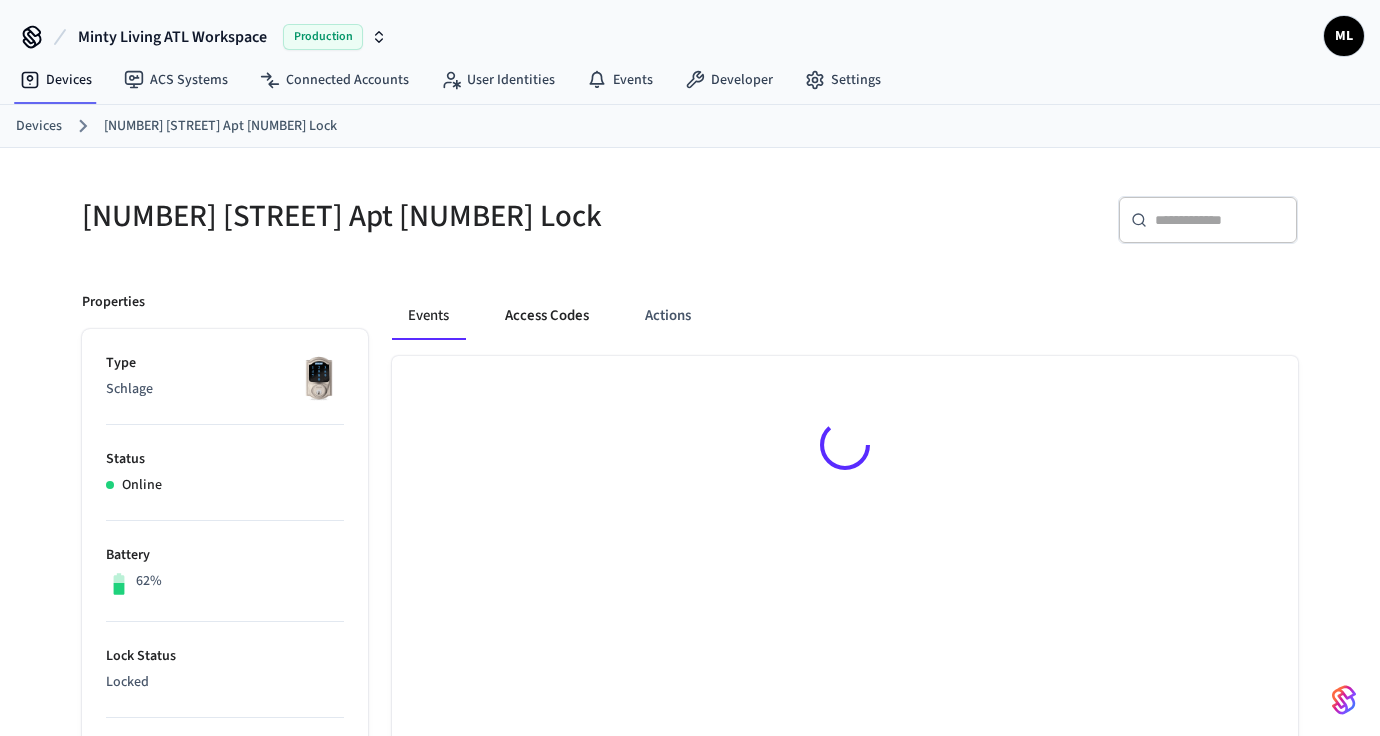 click on "Access Codes" at bounding box center [547, 316] 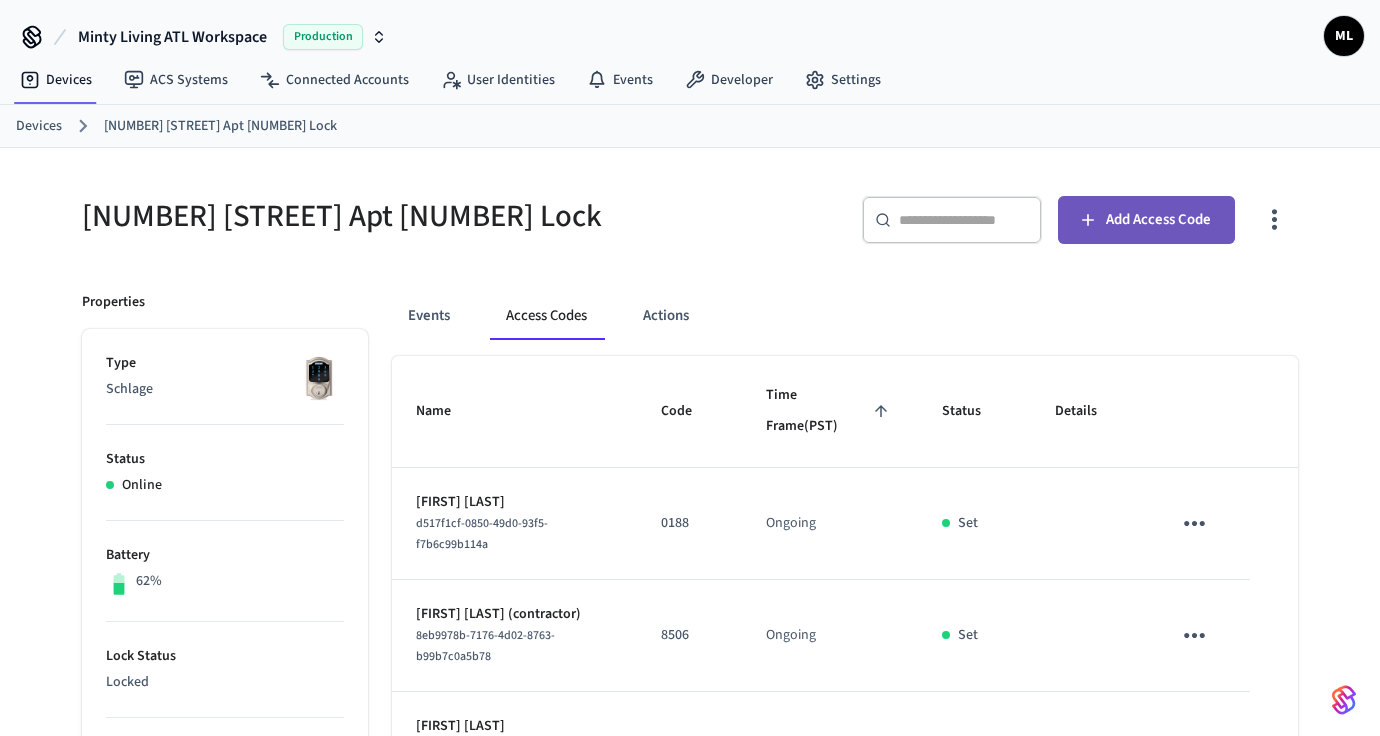 click on "Add Access Code" at bounding box center (1158, 220) 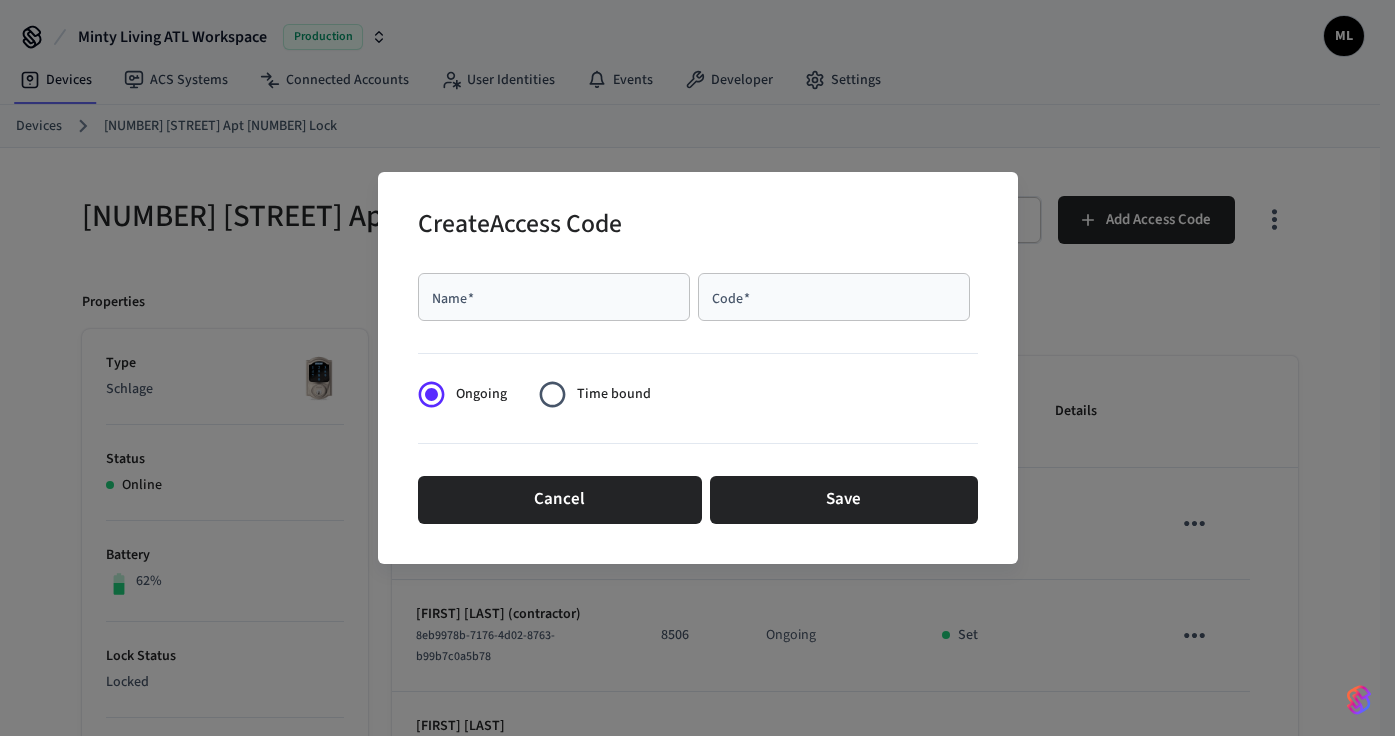 click on "Name   *" at bounding box center [554, 297] 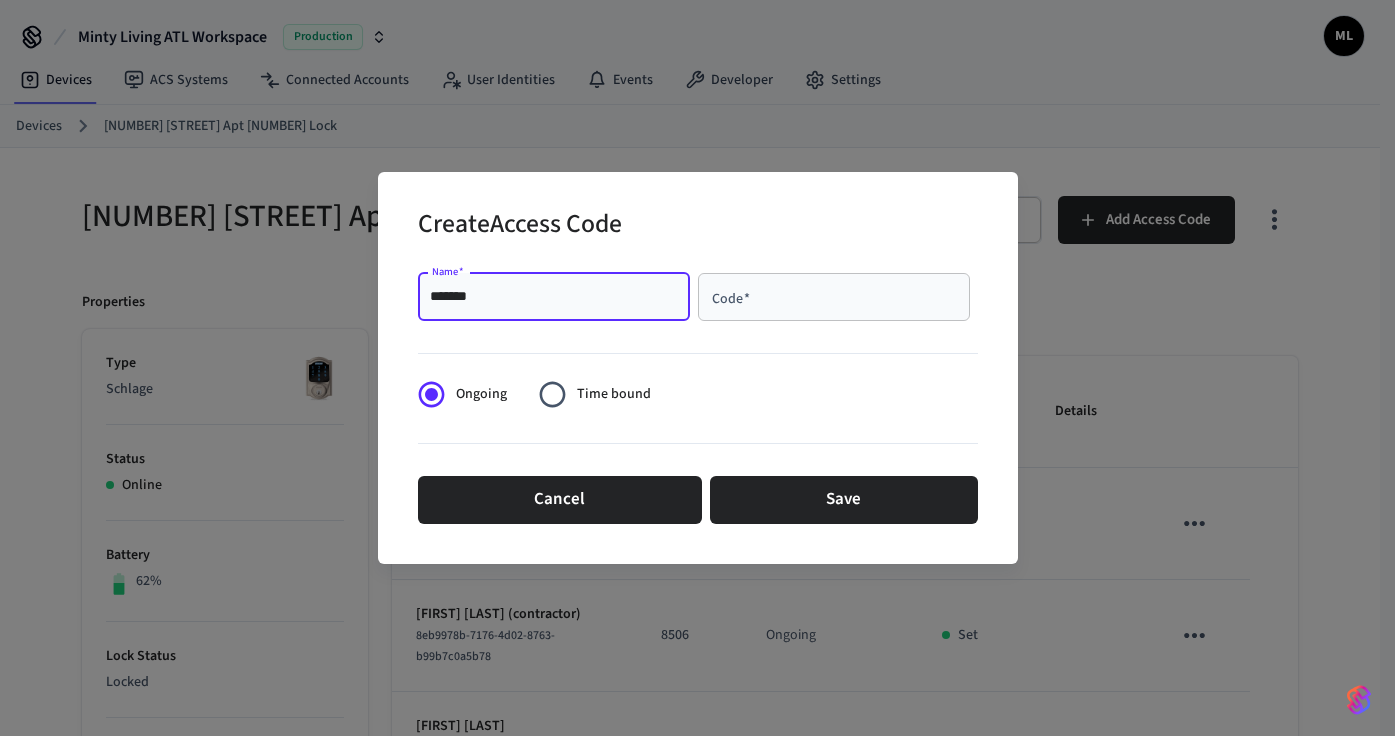 type on "*******" 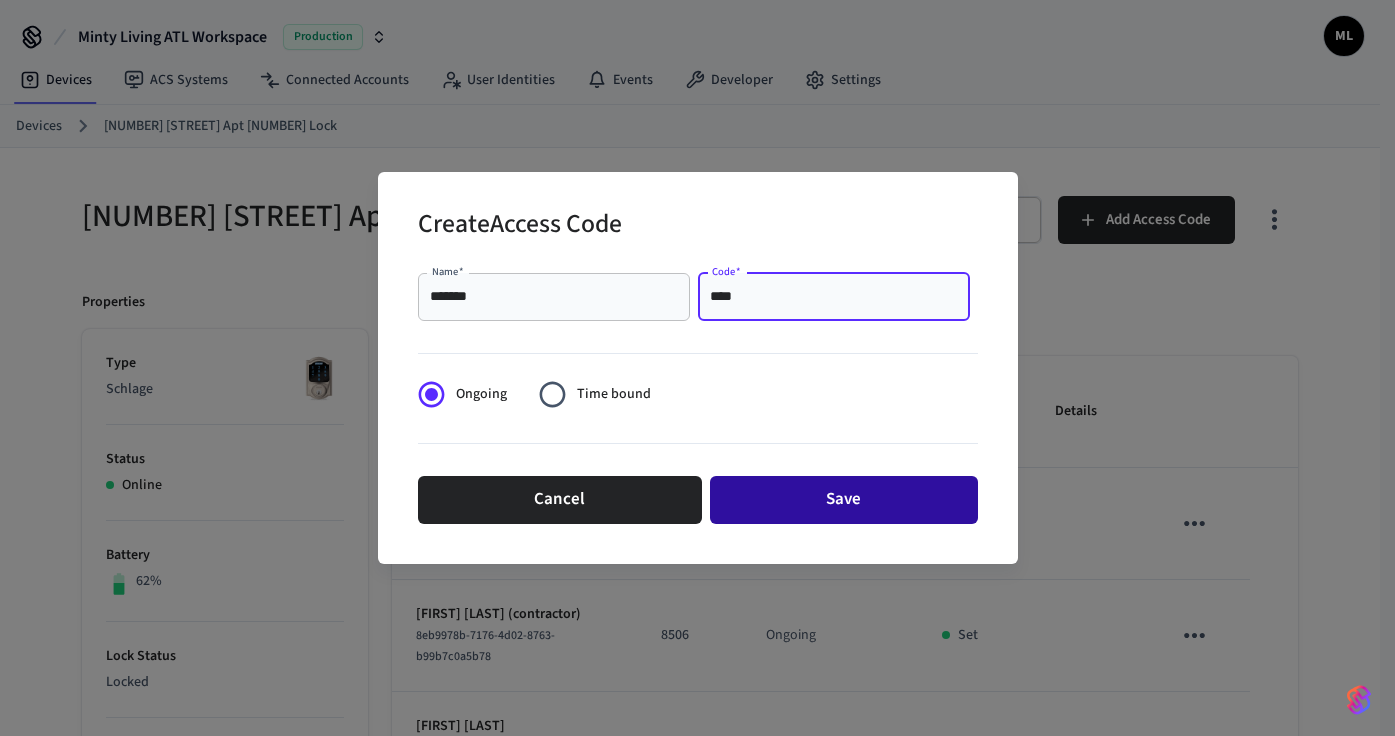 type on "****" 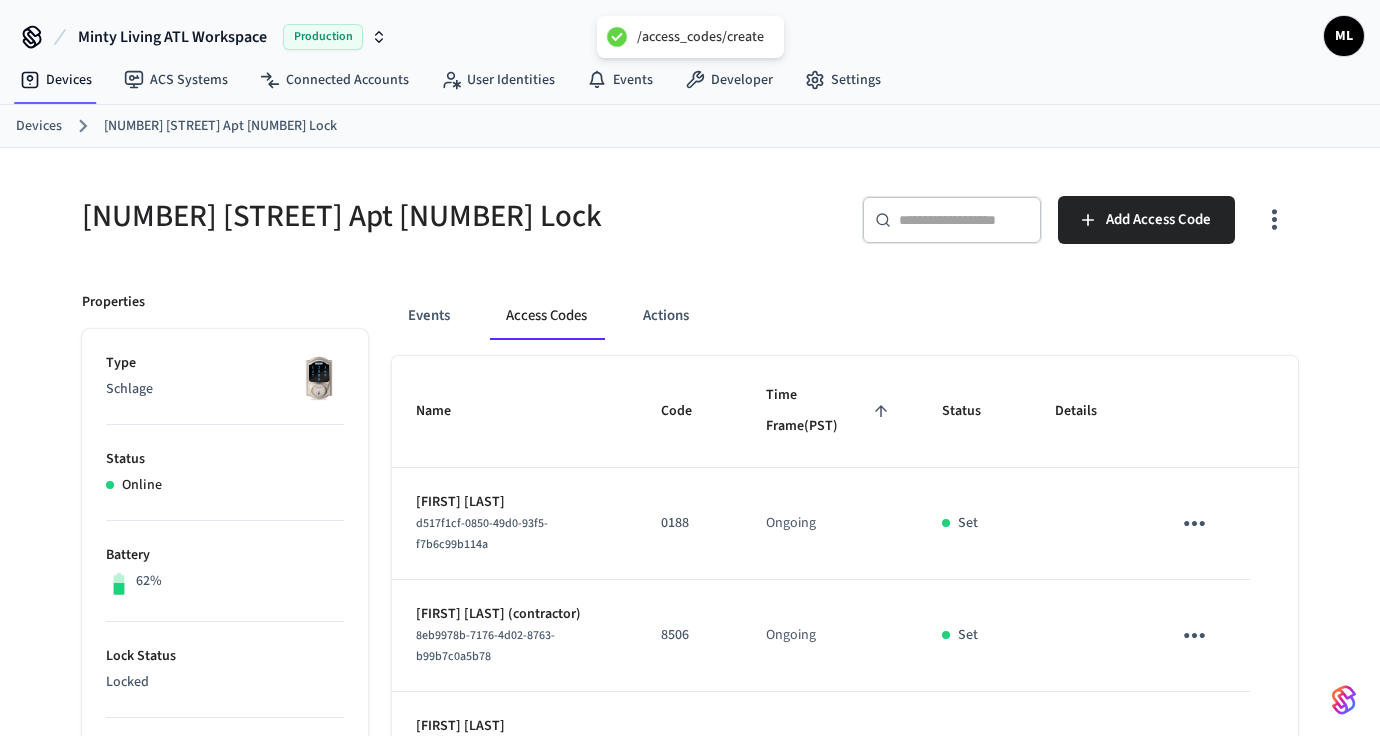 click on "Devices" at bounding box center (39, 126) 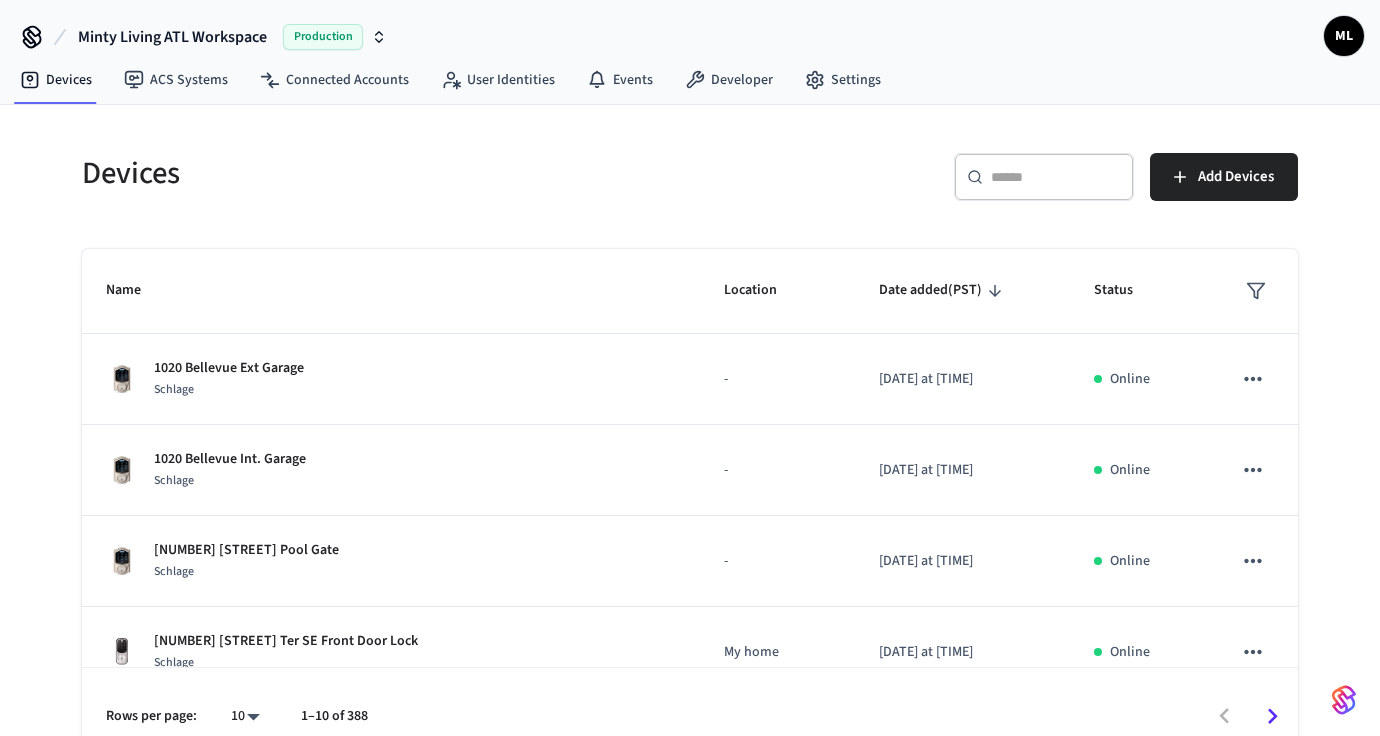 click at bounding box center [1056, 177] 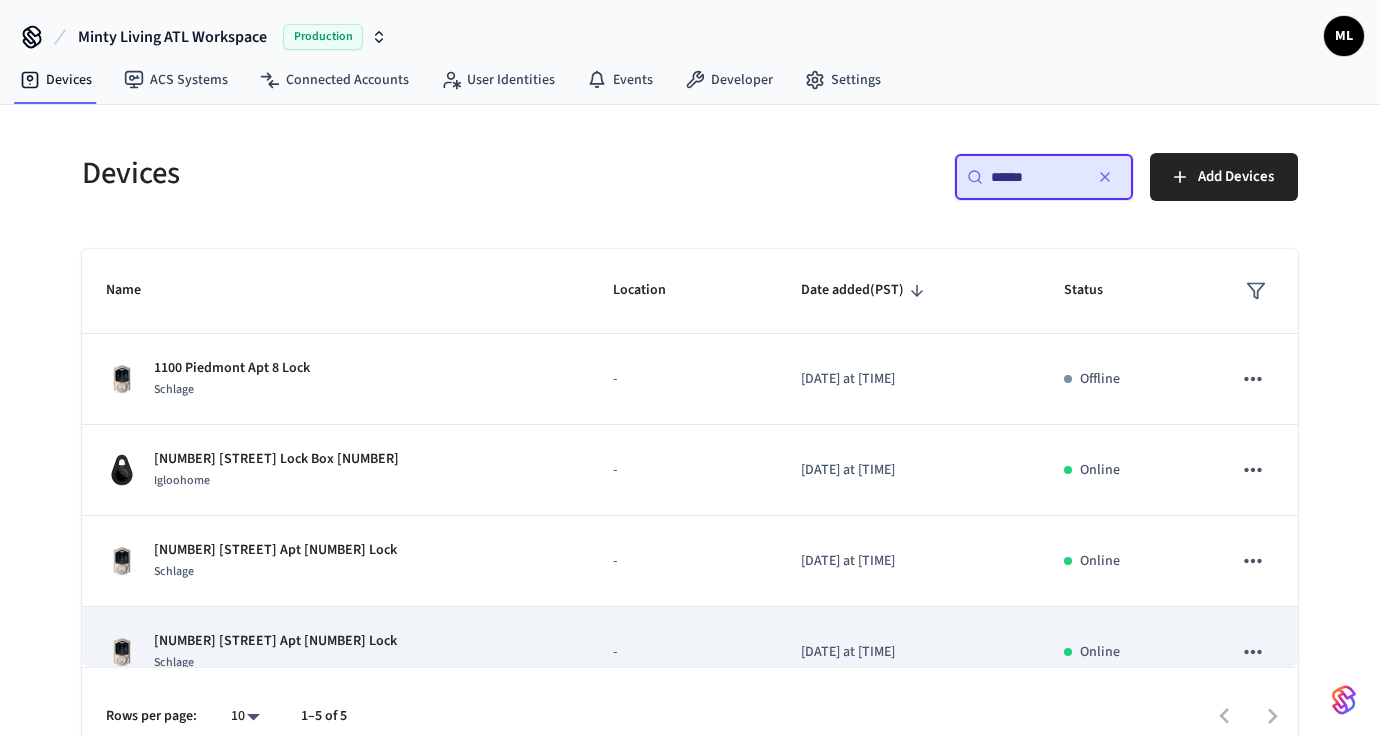 scroll, scrollTop: 122, scrollLeft: 0, axis: vertical 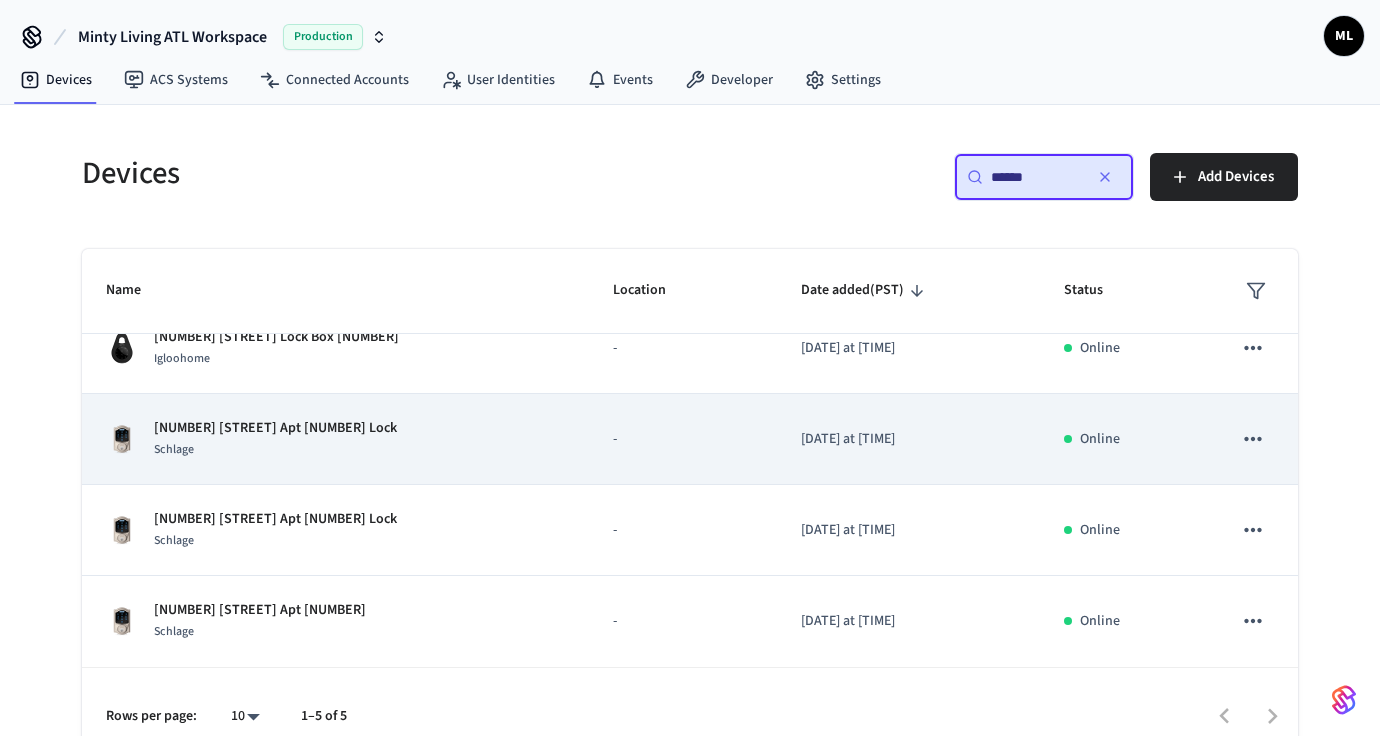 type on "******" 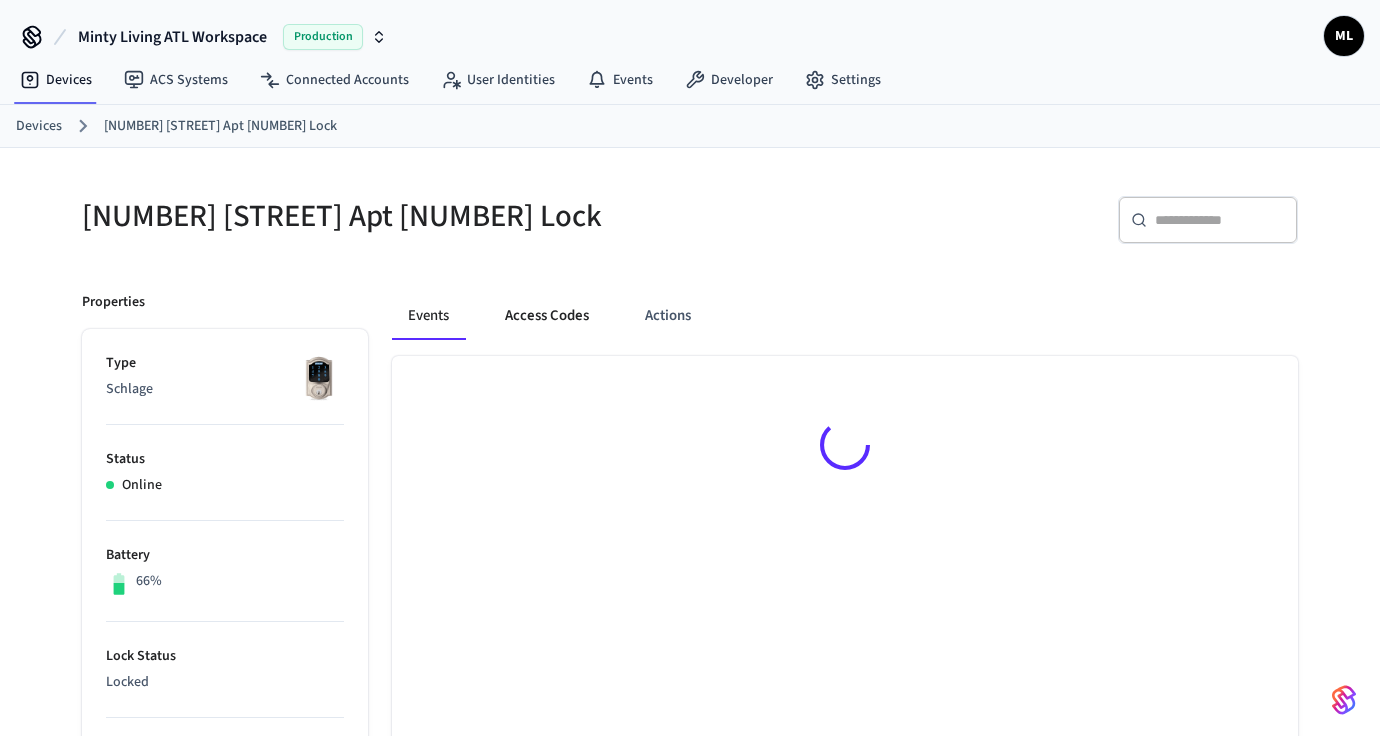 click on "Access Codes" at bounding box center (547, 316) 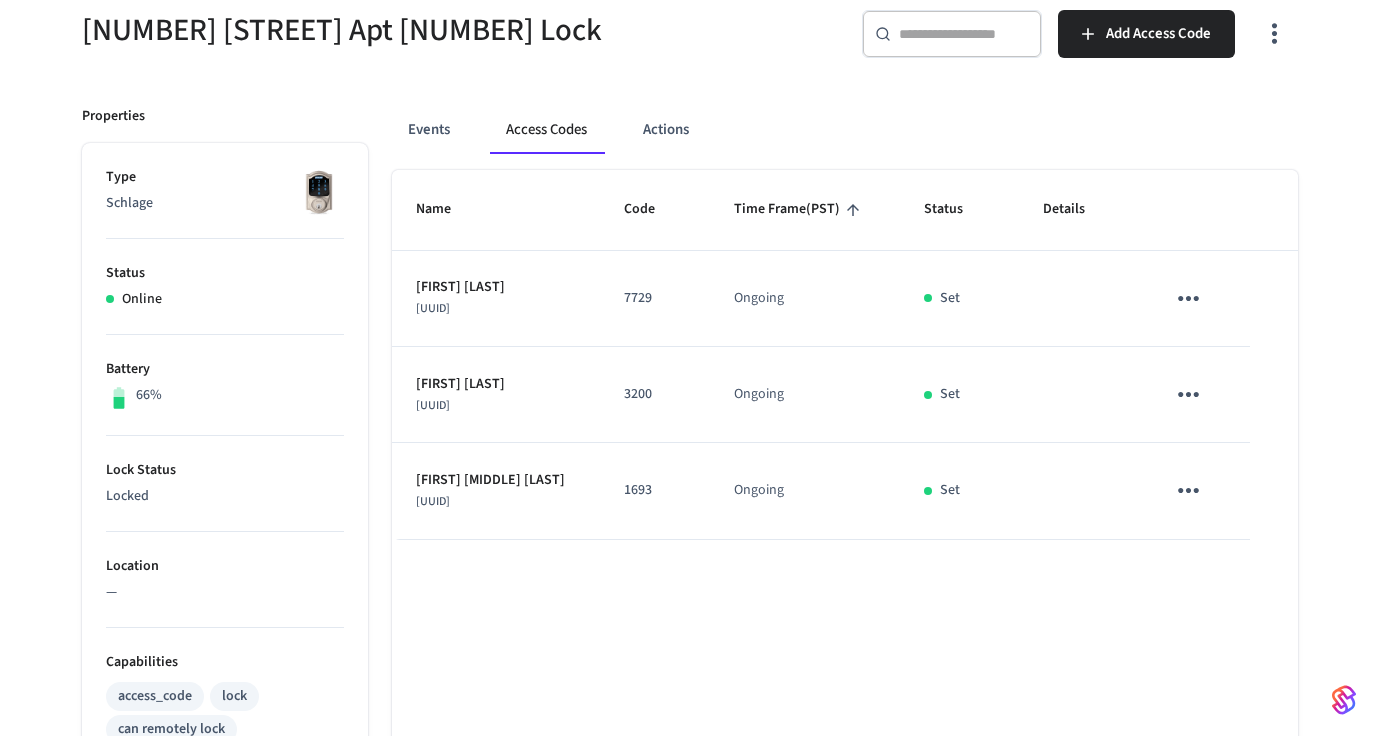 scroll, scrollTop: 0, scrollLeft: 0, axis: both 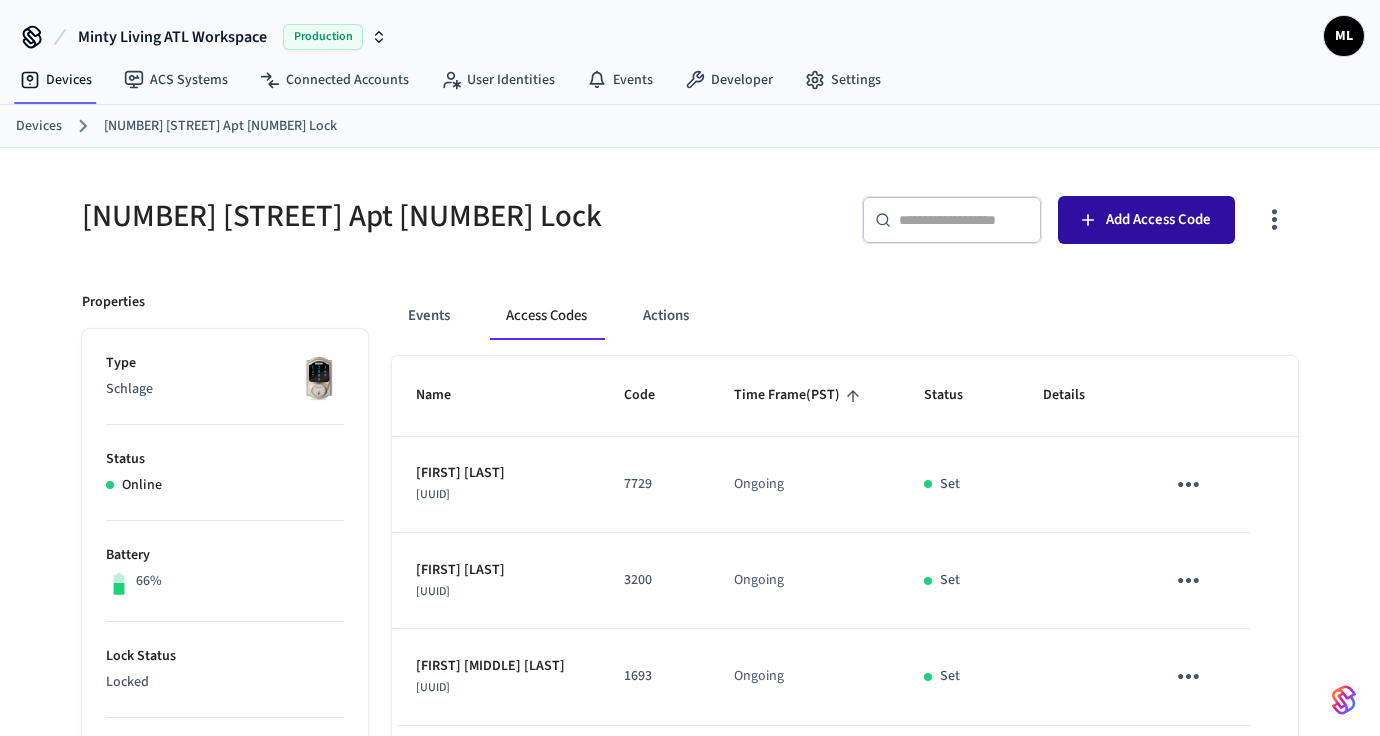 click on "Add Access Code" at bounding box center (1146, 220) 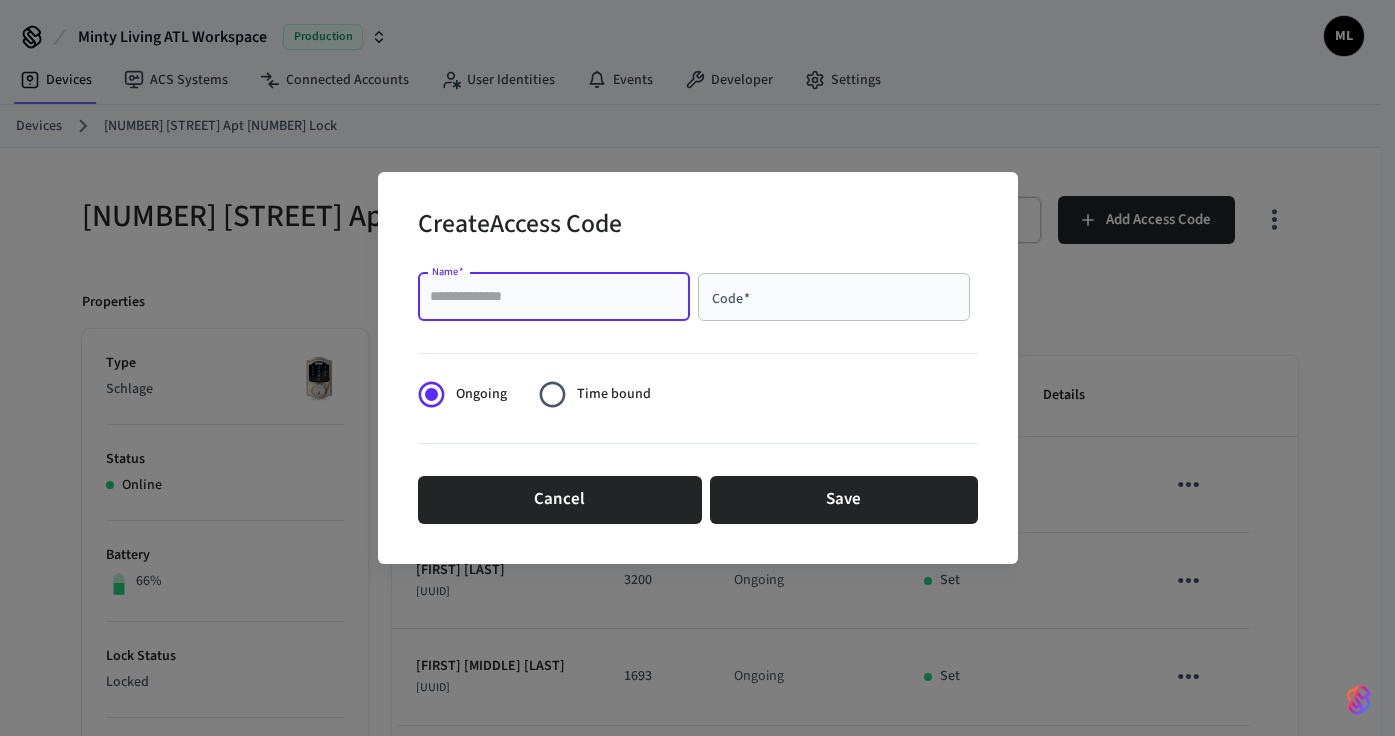 click on "Name   *" at bounding box center [554, 297] 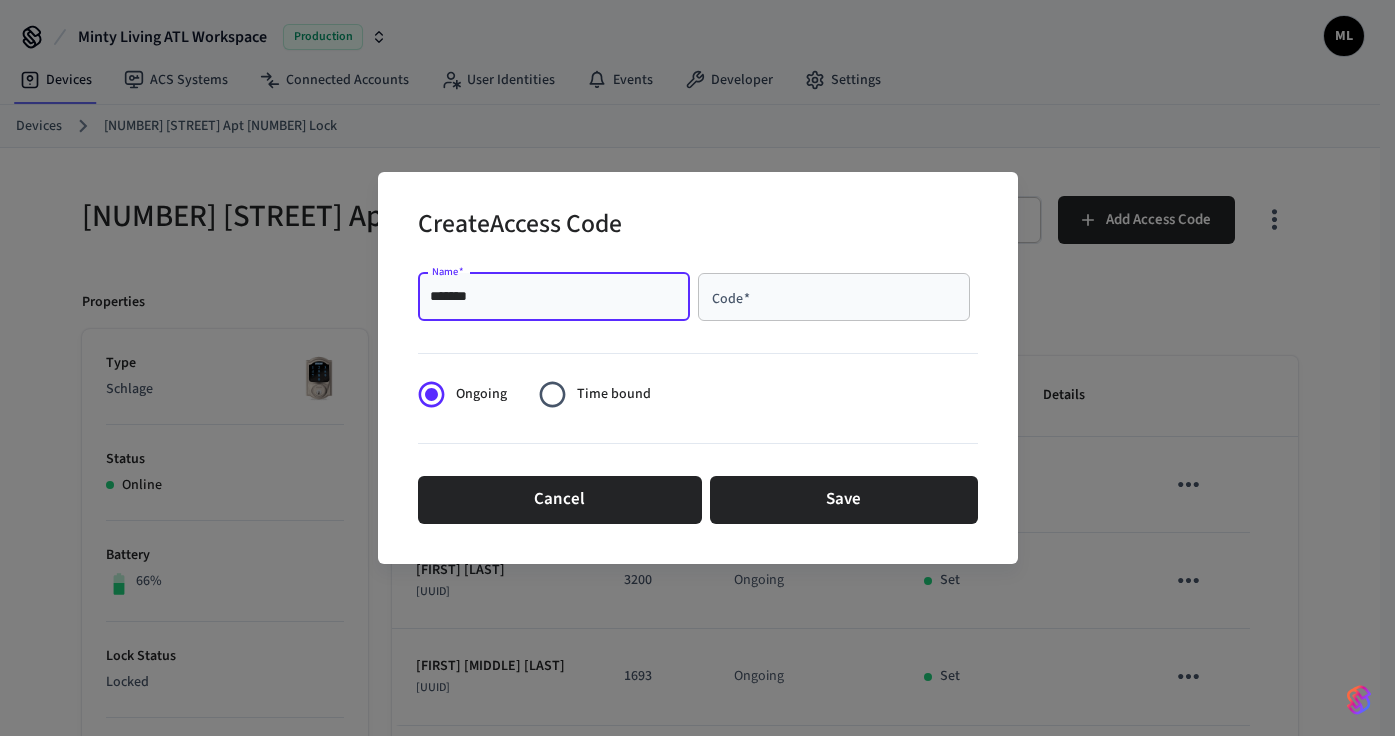 type on "*******" 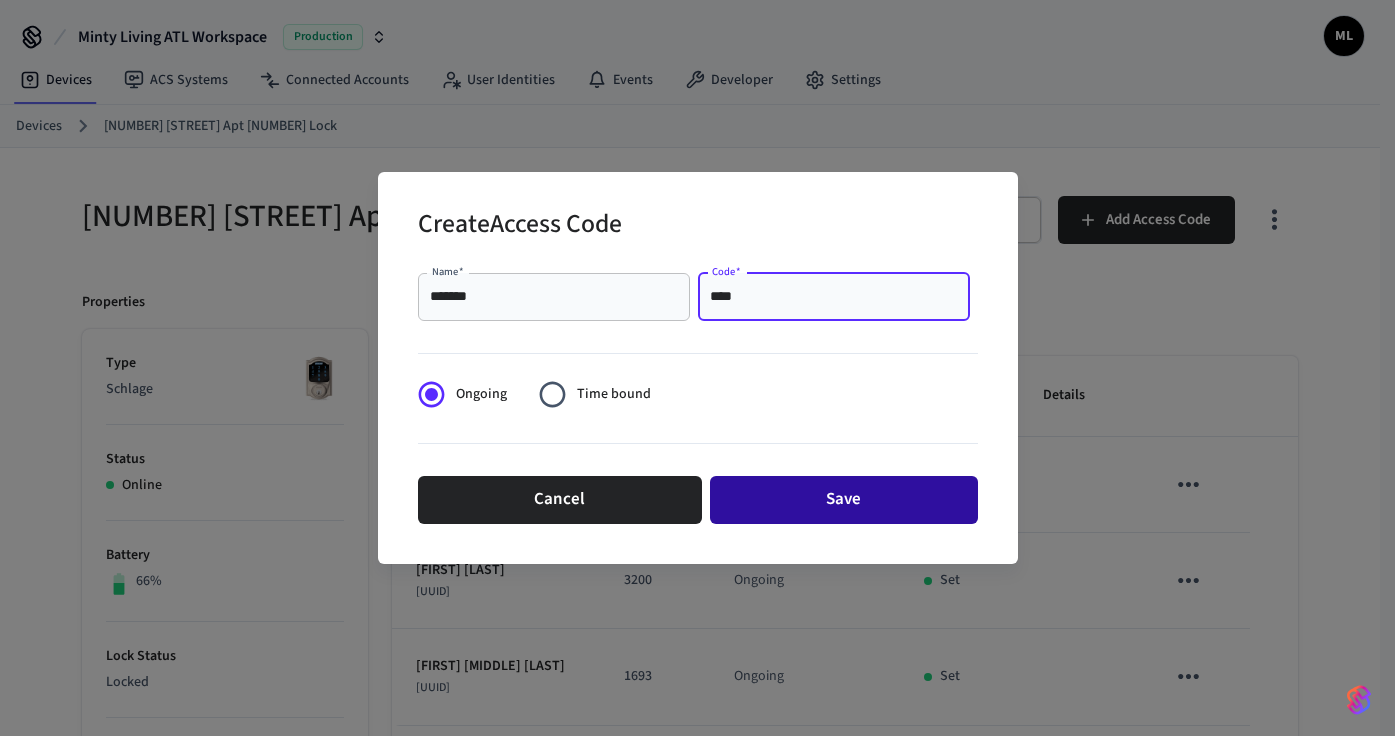 type on "****" 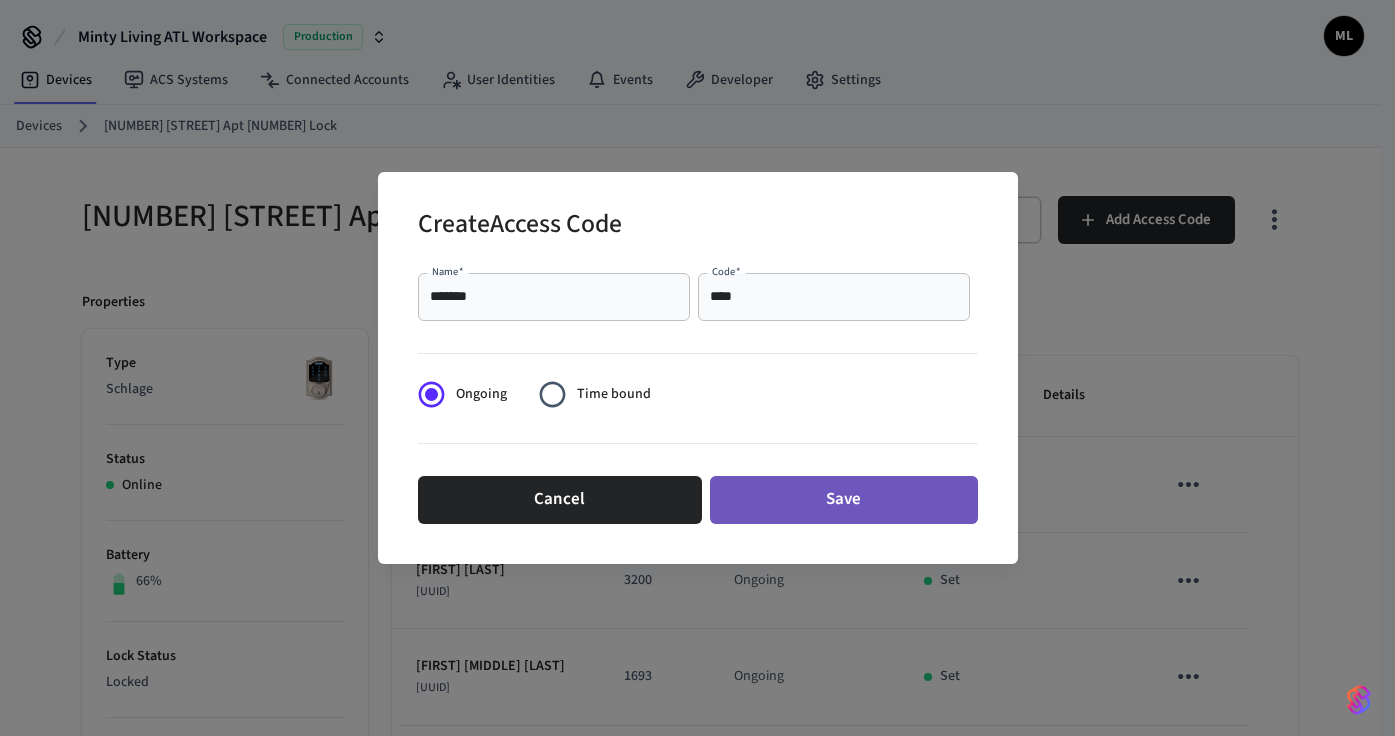 click on "Save" at bounding box center [844, 500] 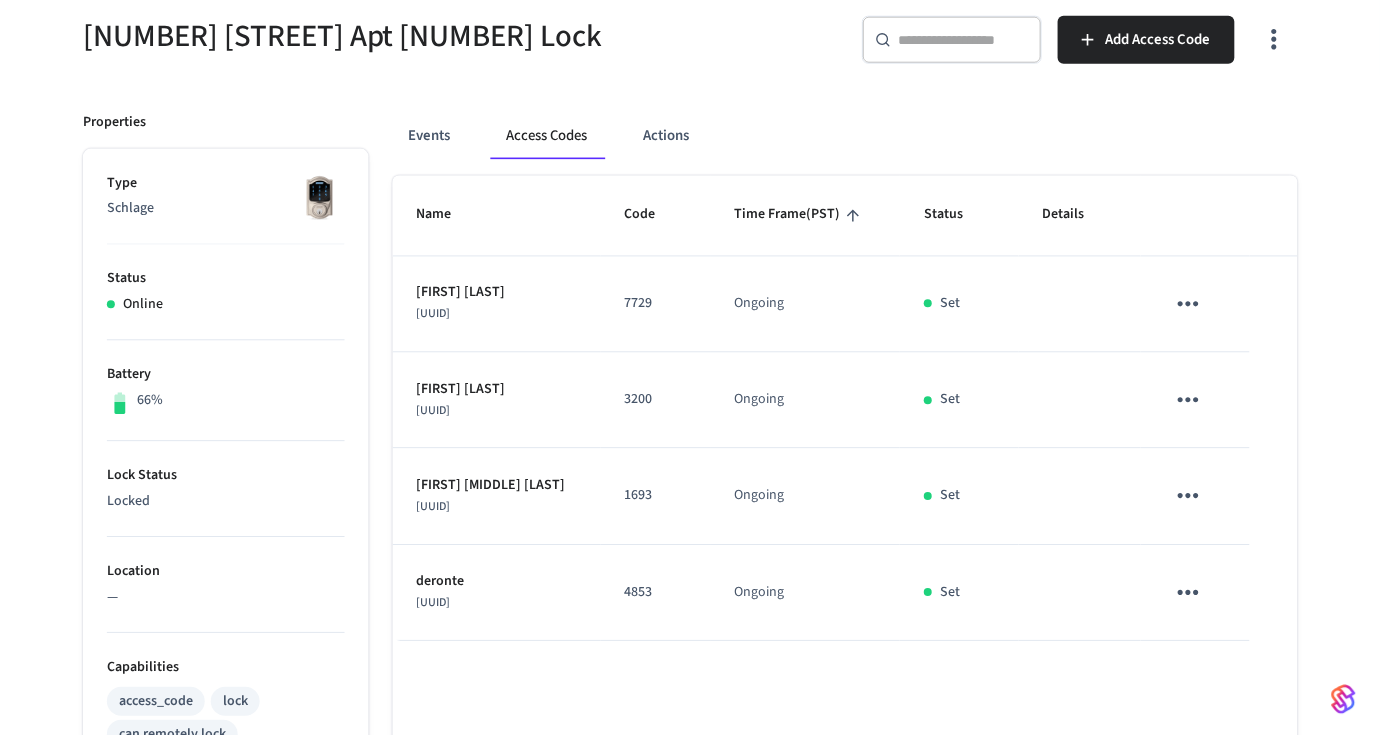 scroll, scrollTop: 0, scrollLeft: 0, axis: both 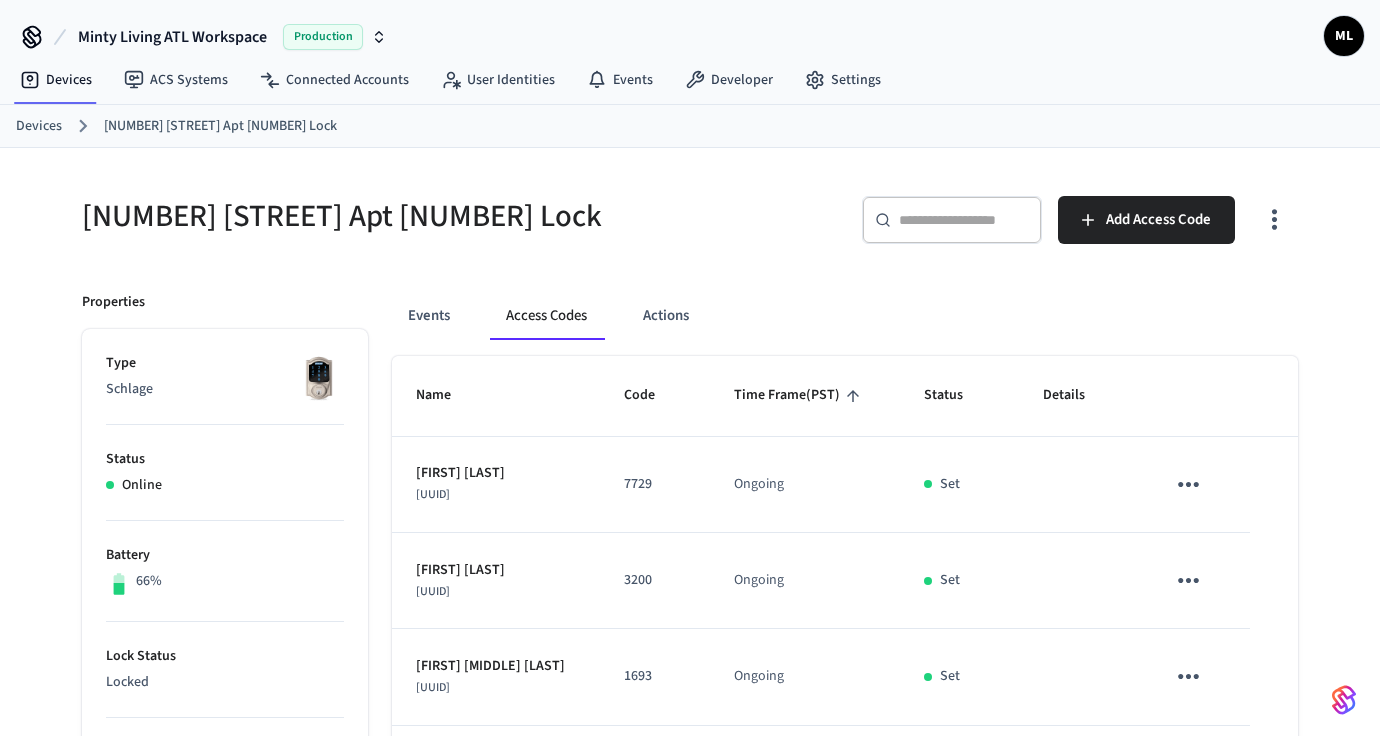 click on "Devices" at bounding box center (39, 126) 